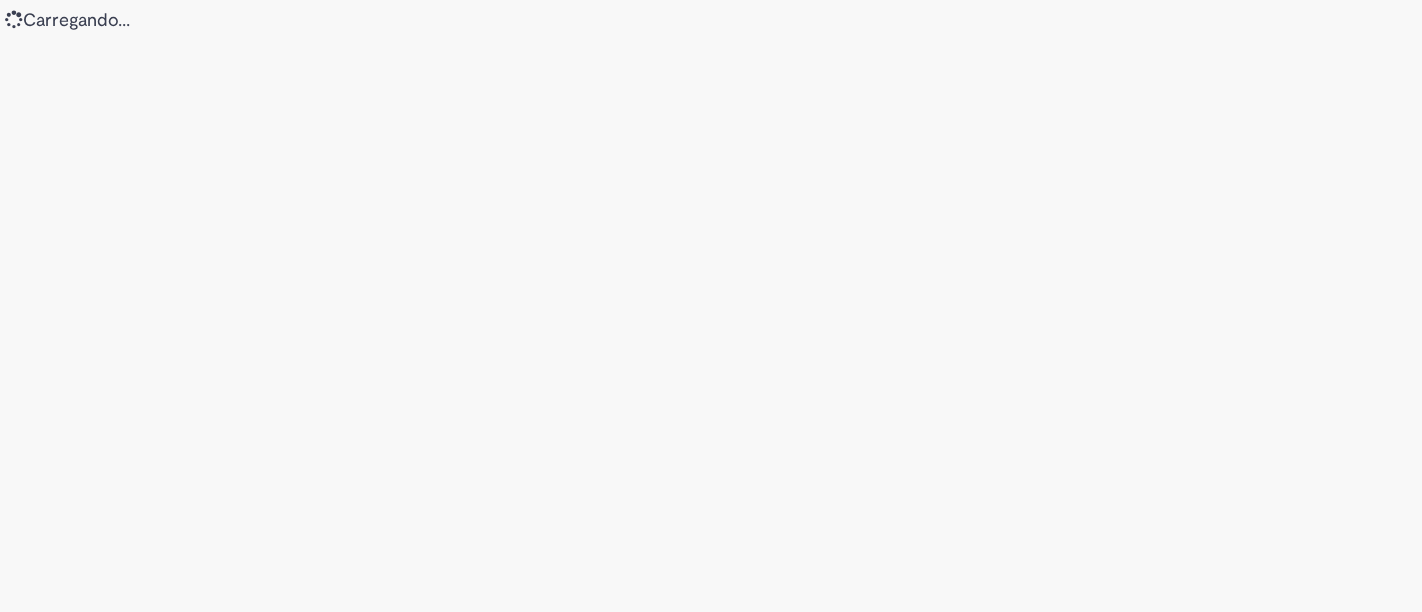 scroll, scrollTop: 0, scrollLeft: 0, axis: both 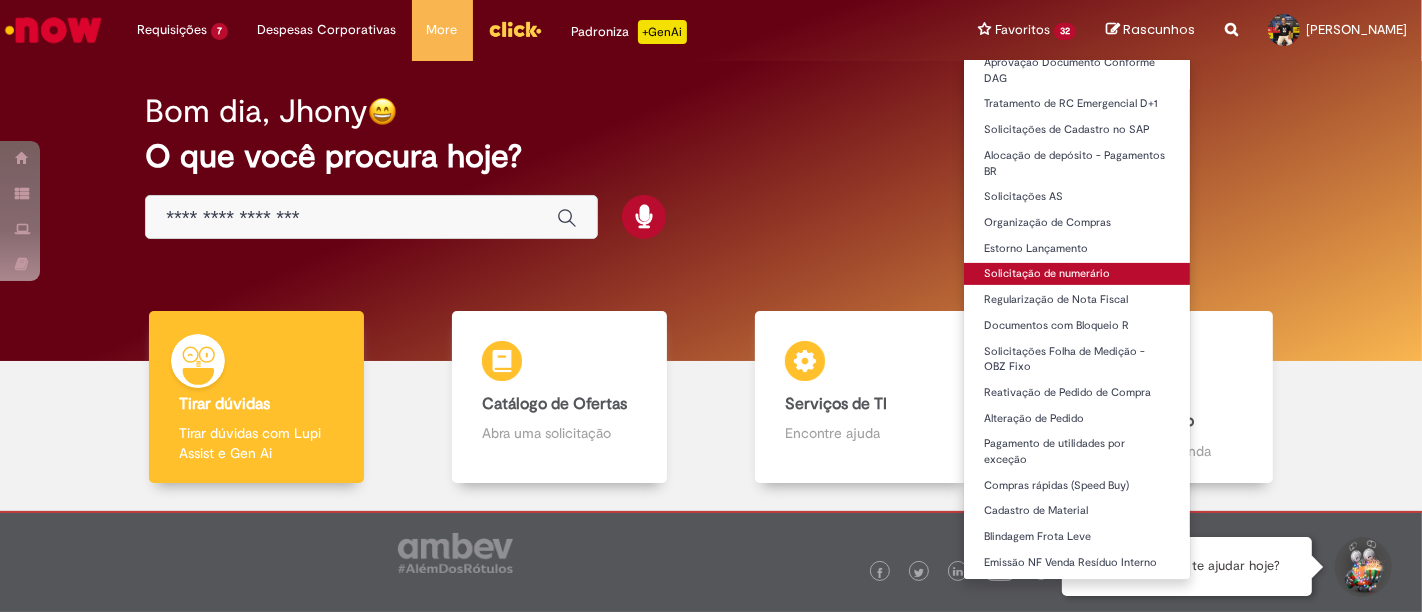 click on "Solicitação de numerário" at bounding box center [1077, 274] 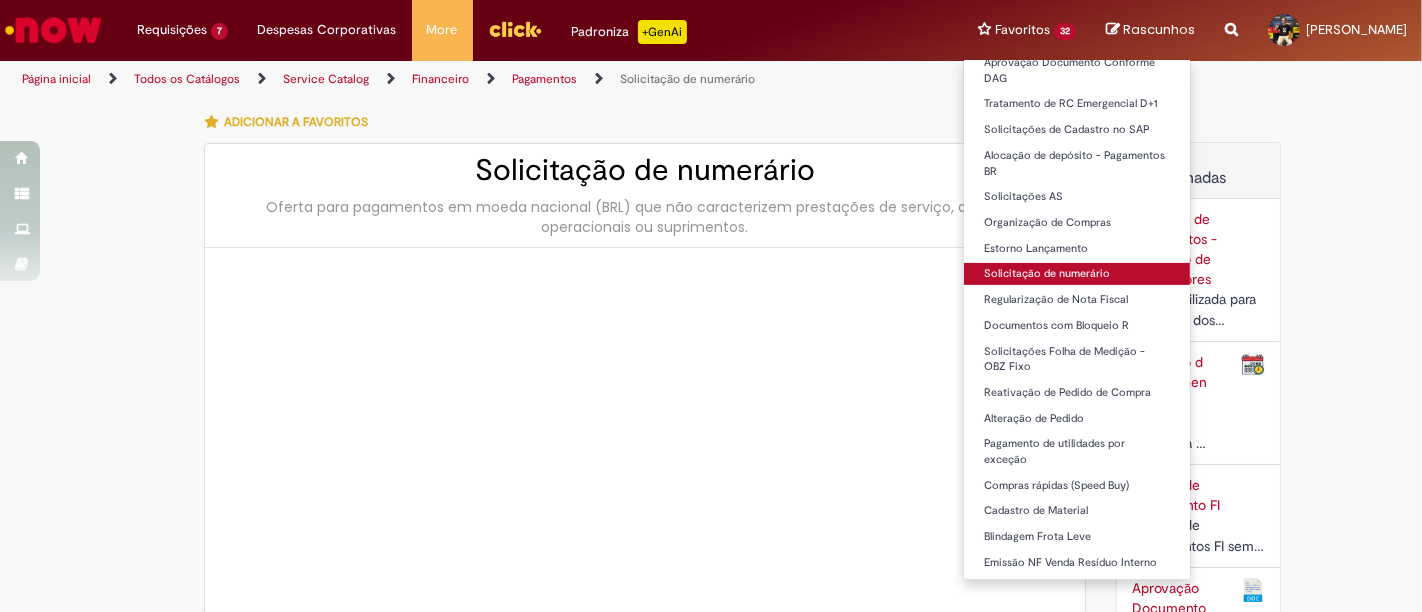 type on "********" 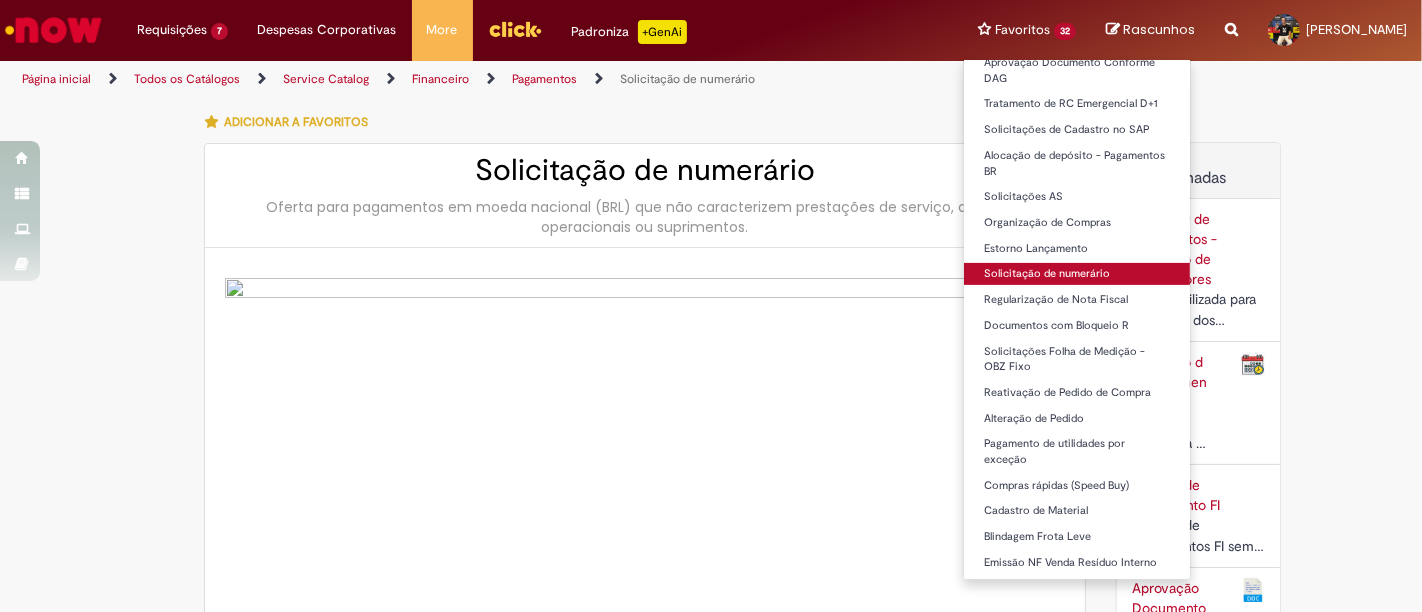 type on "**********" 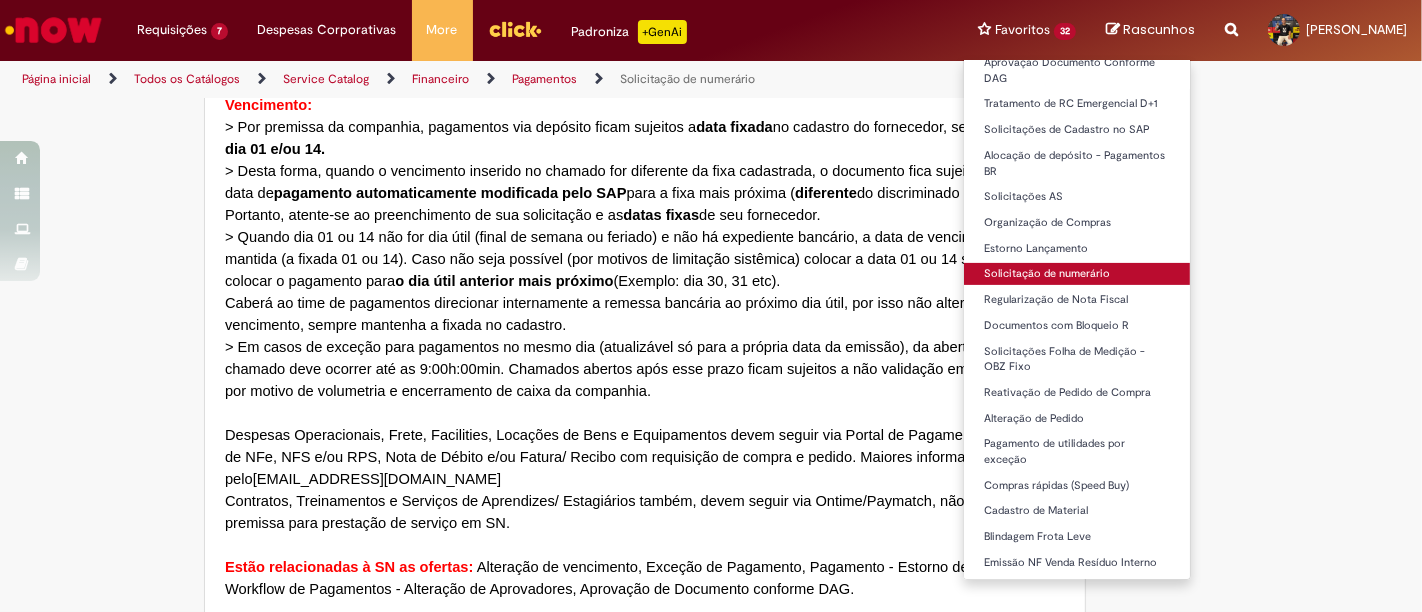 type on "**********" 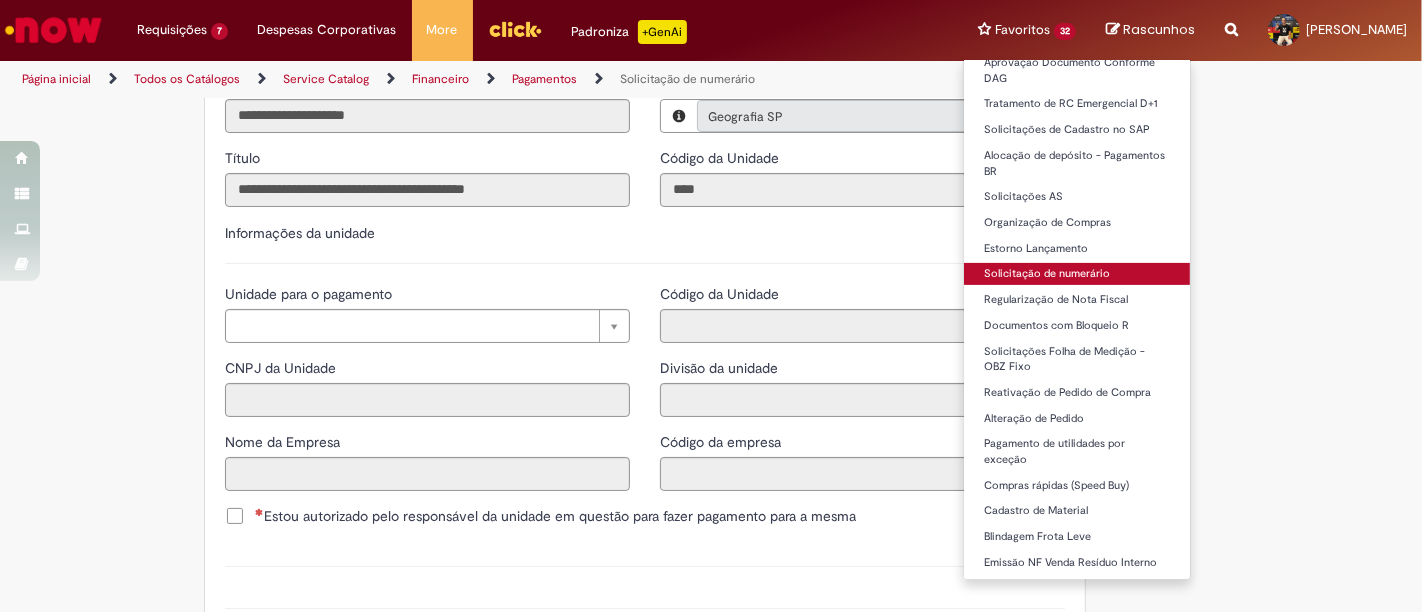 scroll, scrollTop: 1979, scrollLeft: 0, axis: vertical 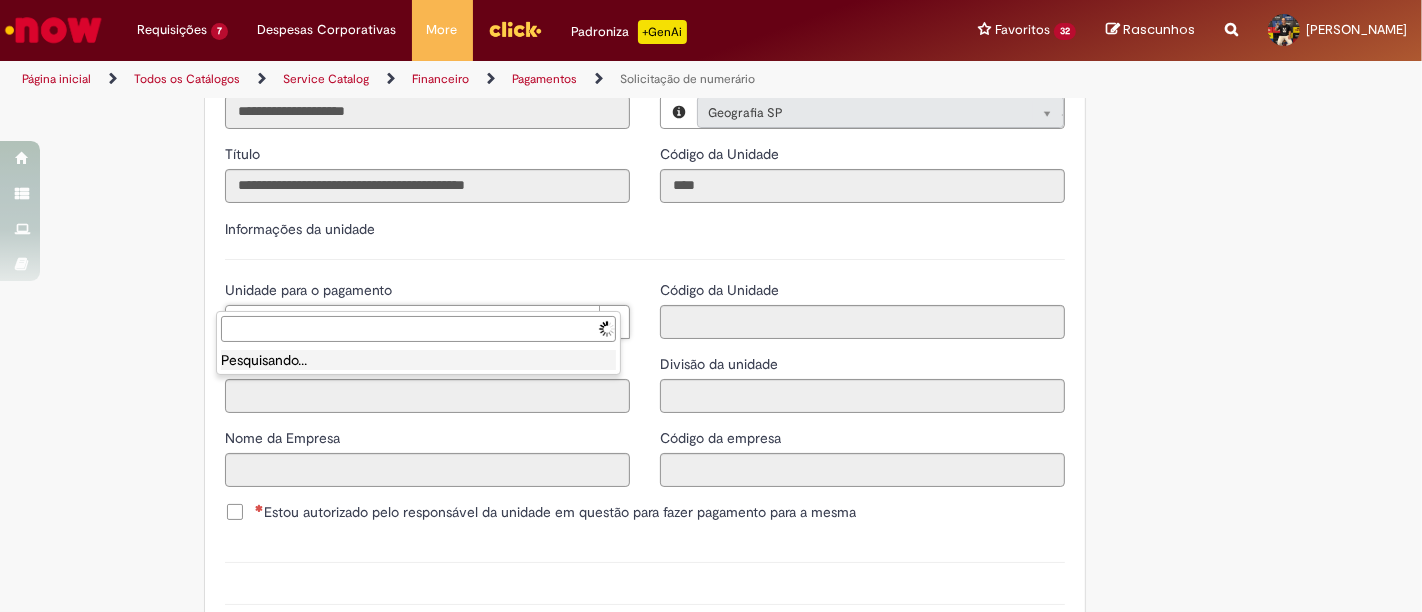 type on "*" 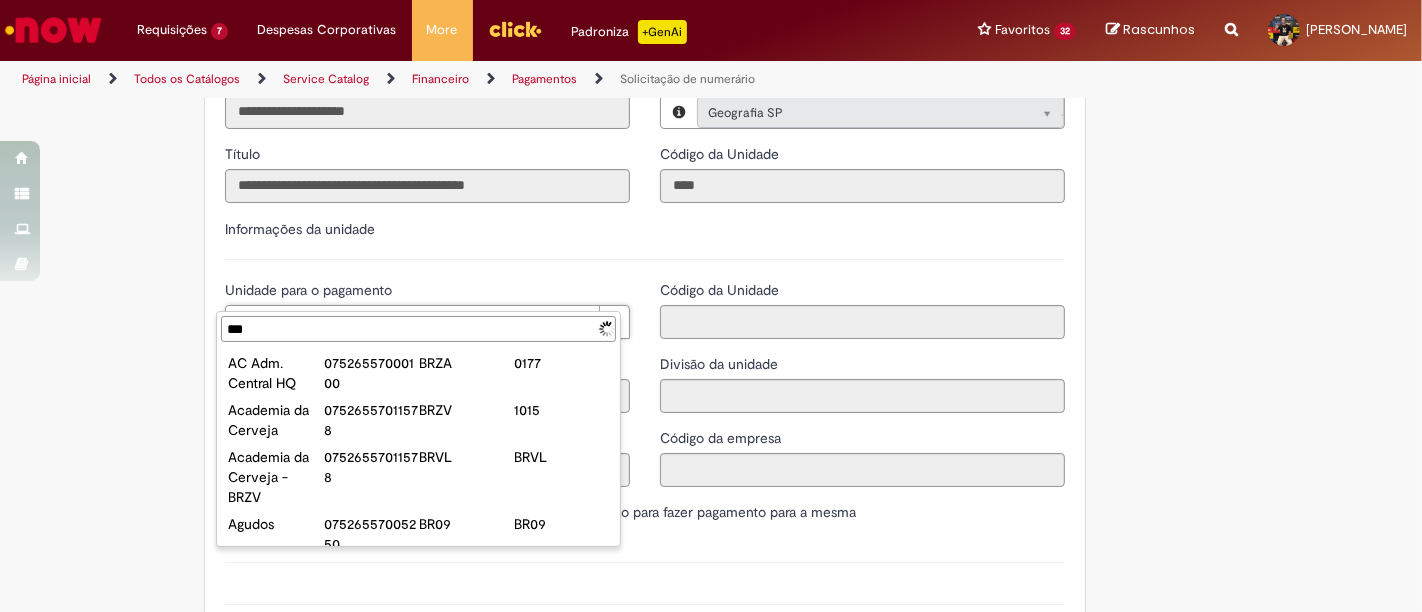 type on "****" 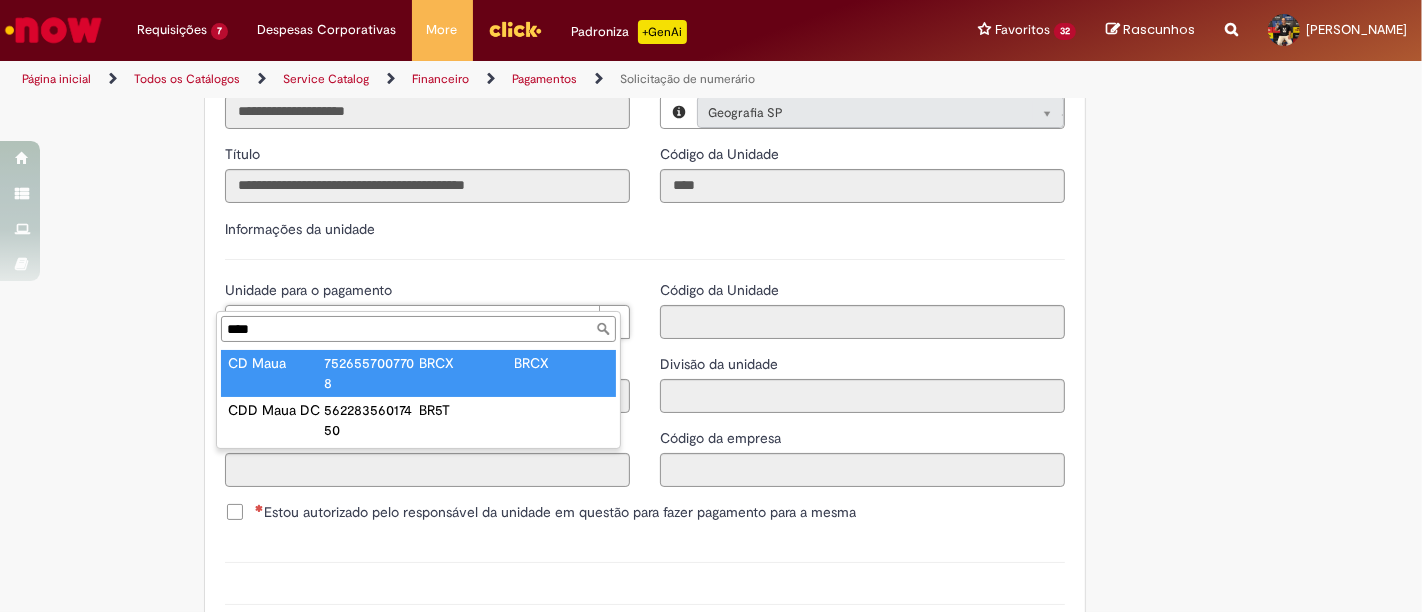 type on "*******" 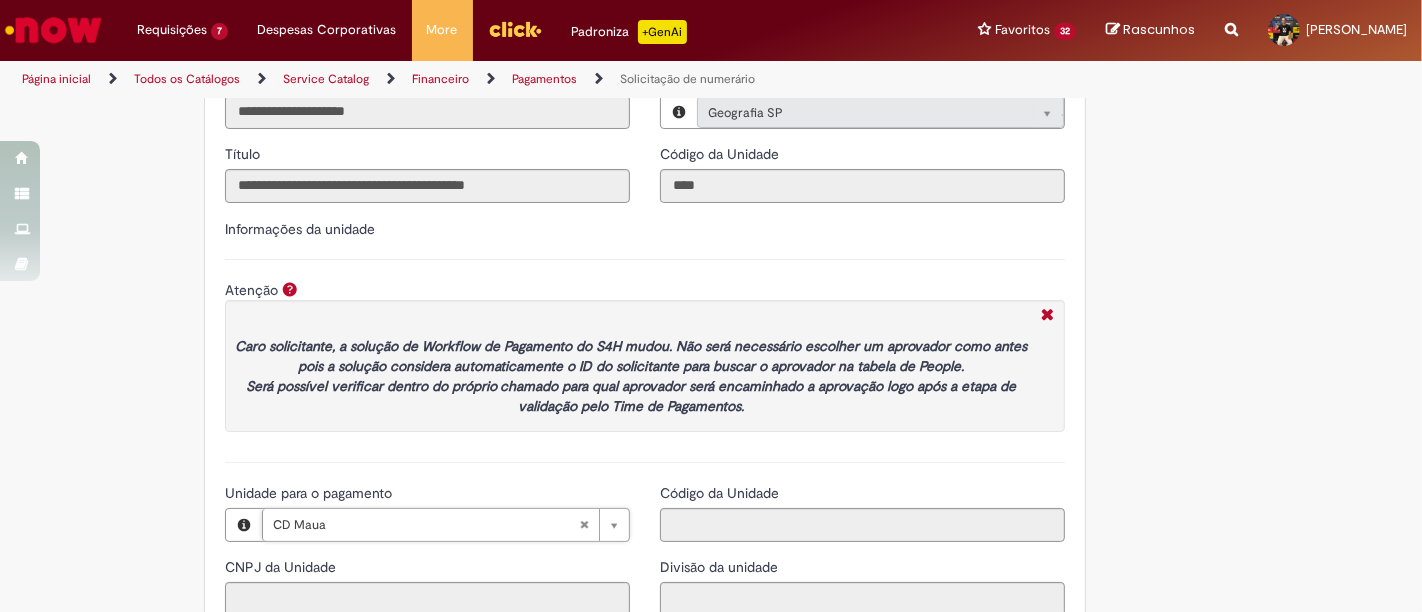 type on "**********" 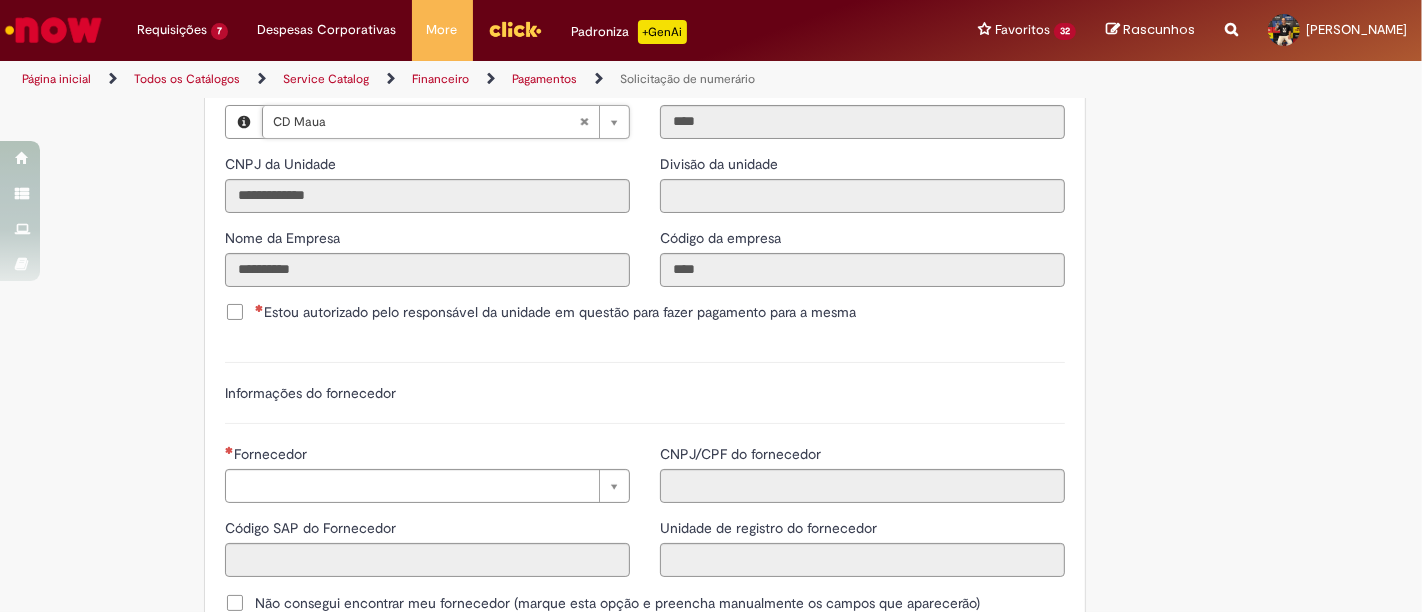 scroll, scrollTop: 2384, scrollLeft: 0, axis: vertical 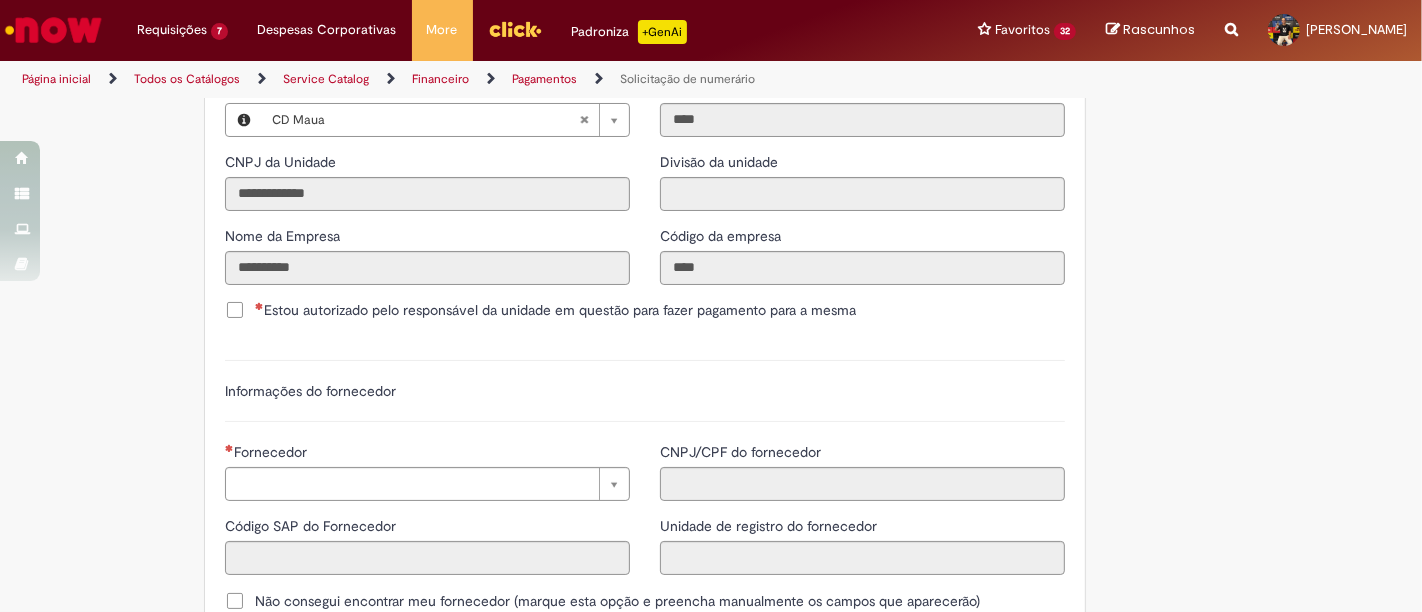 click on "Estou autorizado pelo responsável da unidade em questão para fazer pagamento para a mesma" at bounding box center [555, 310] 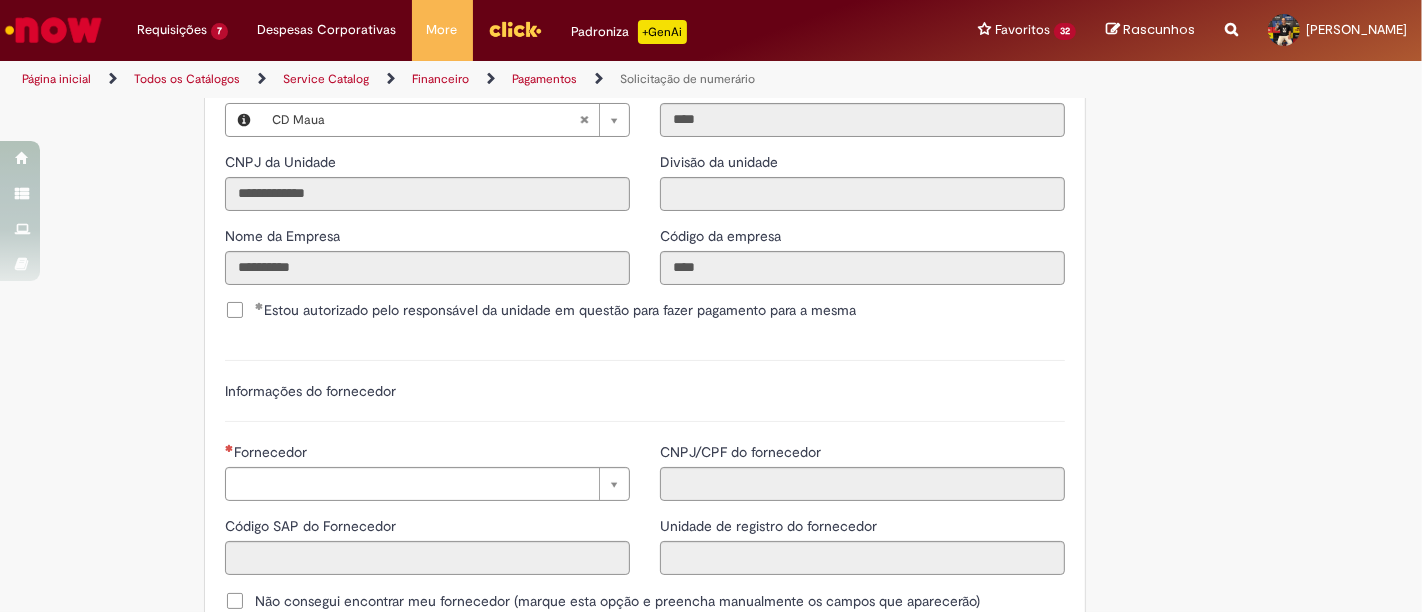 click on "Fornecedor" at bounding box center (427, 454) 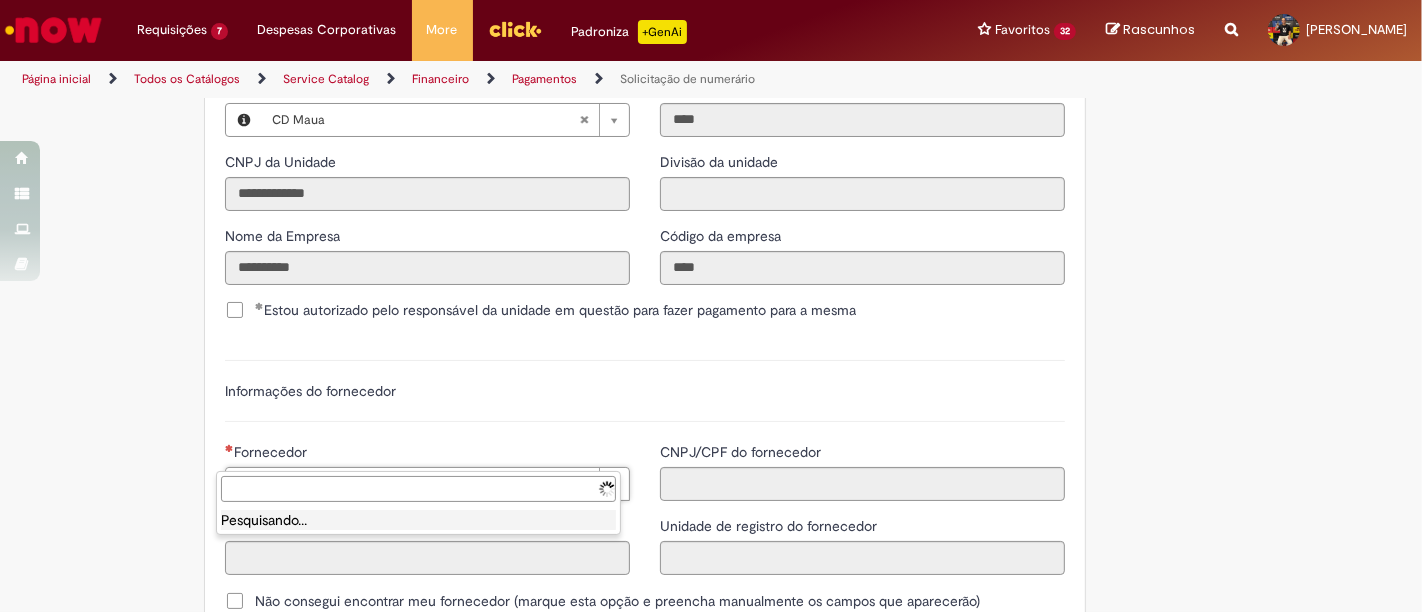 type on "**********" 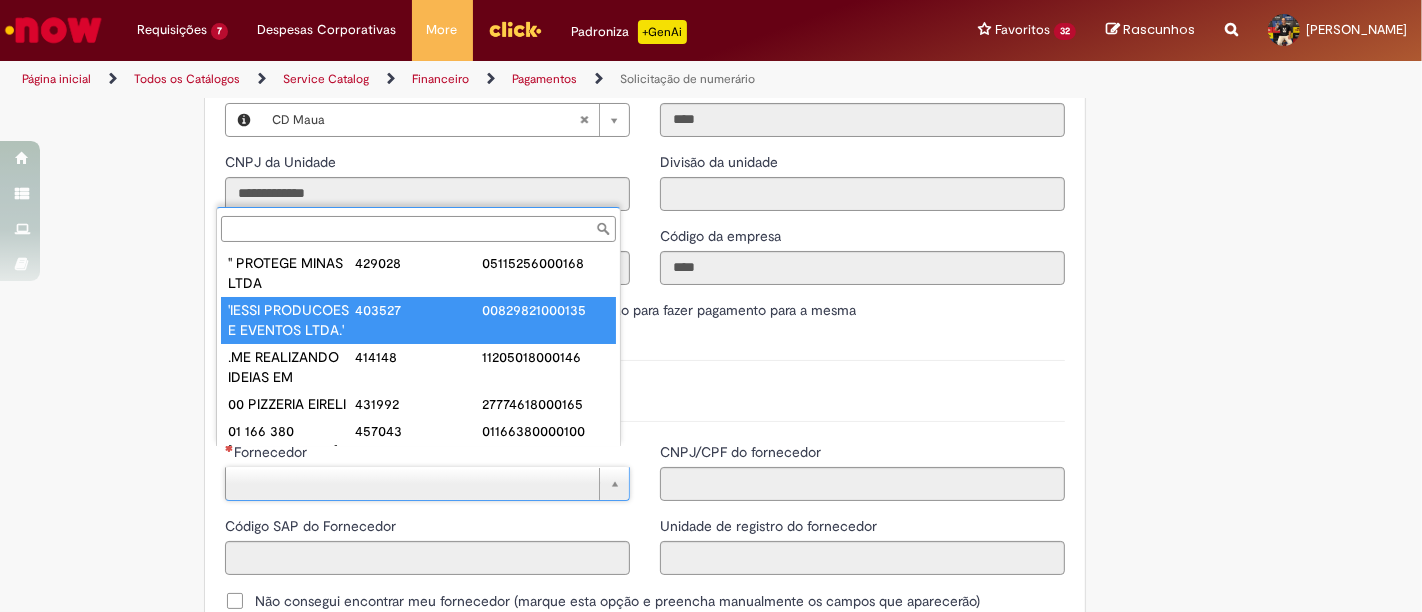 paste on "******" 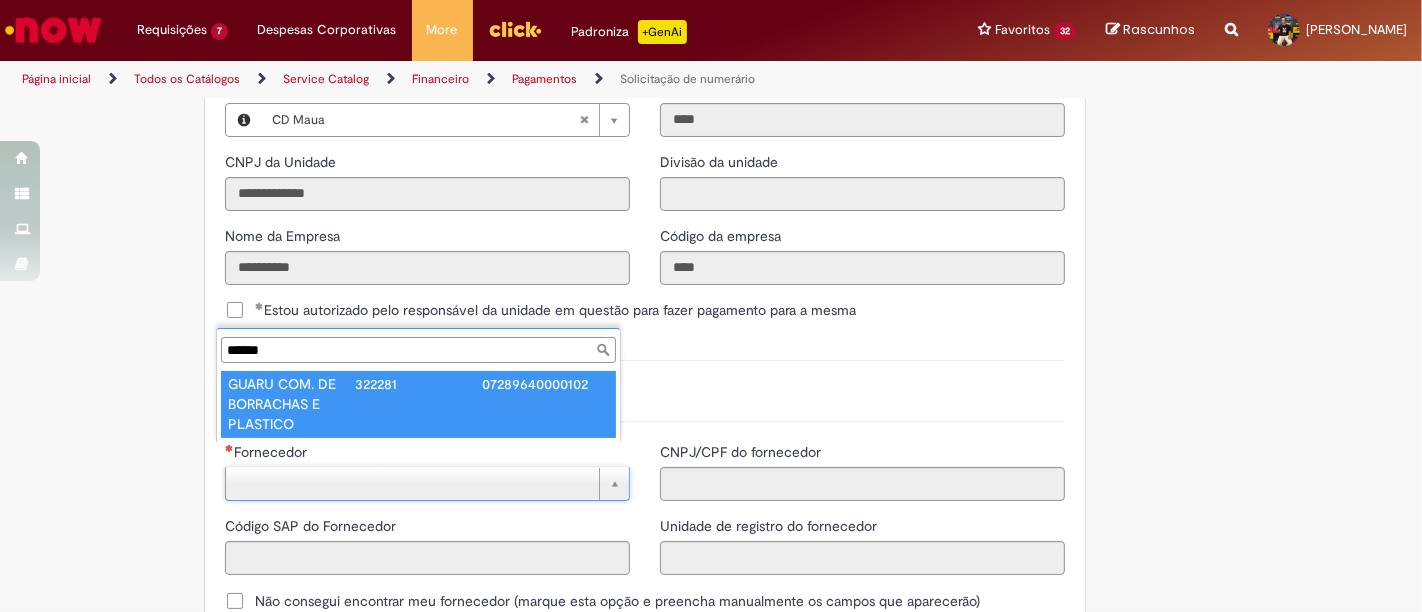 type on "**********" 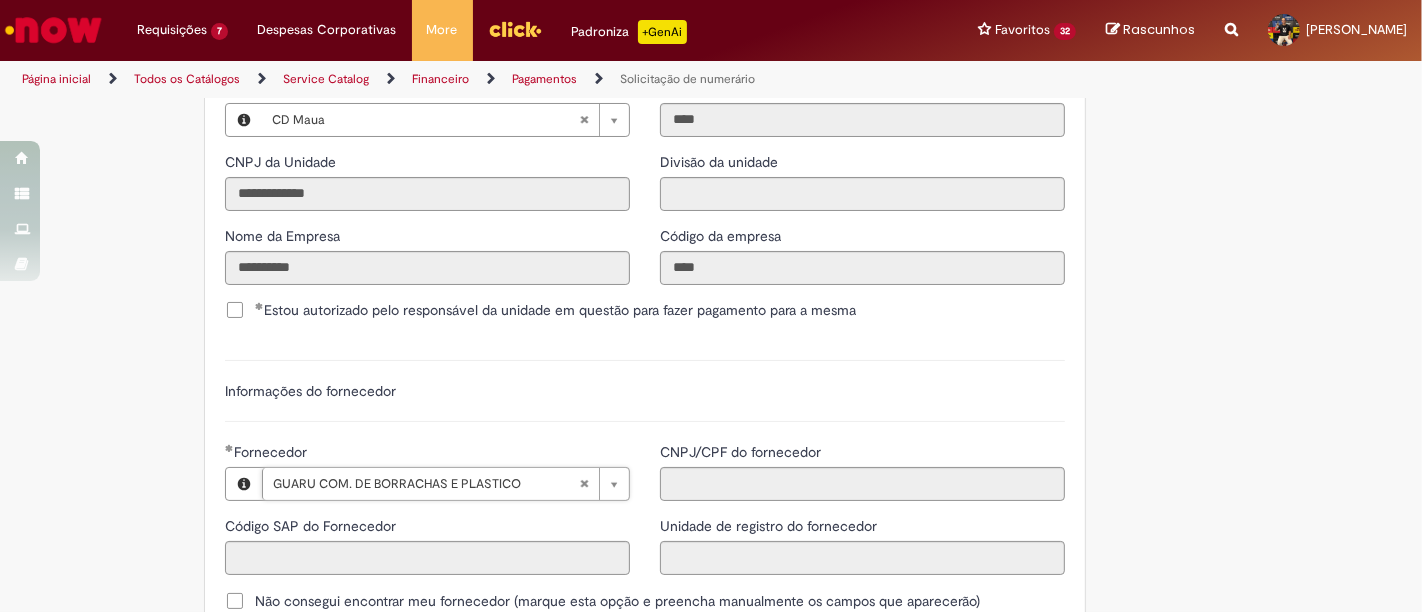 type on "******" 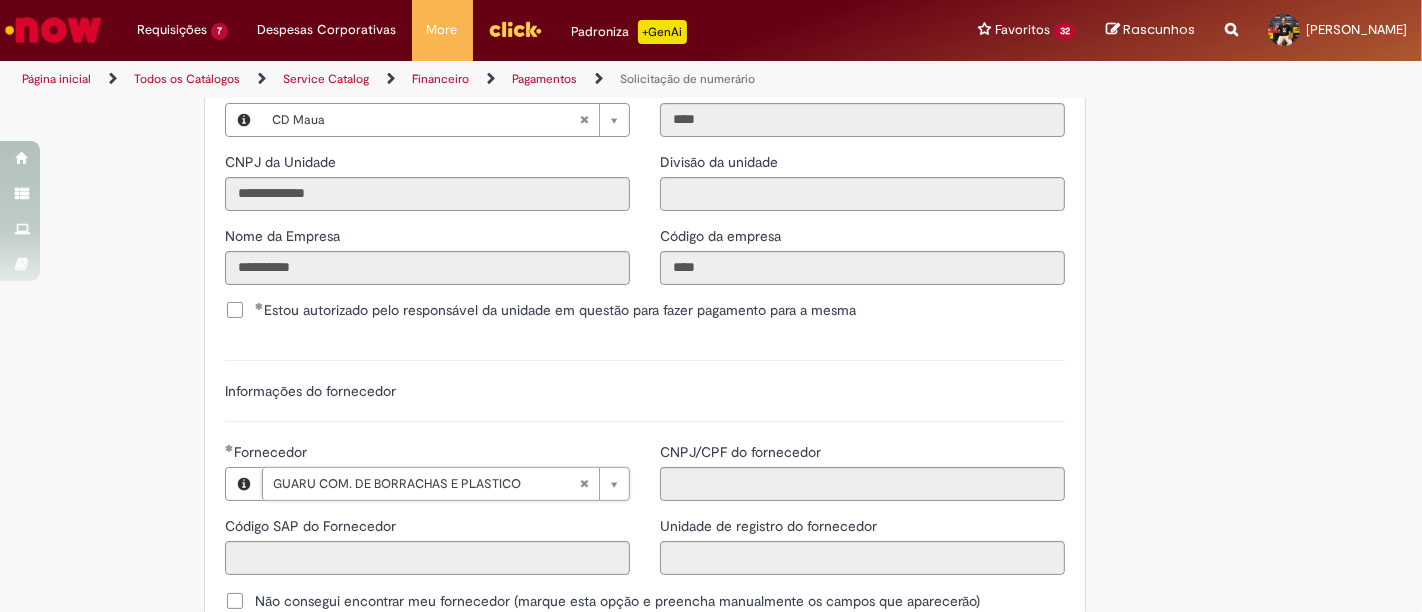 type on "**********" 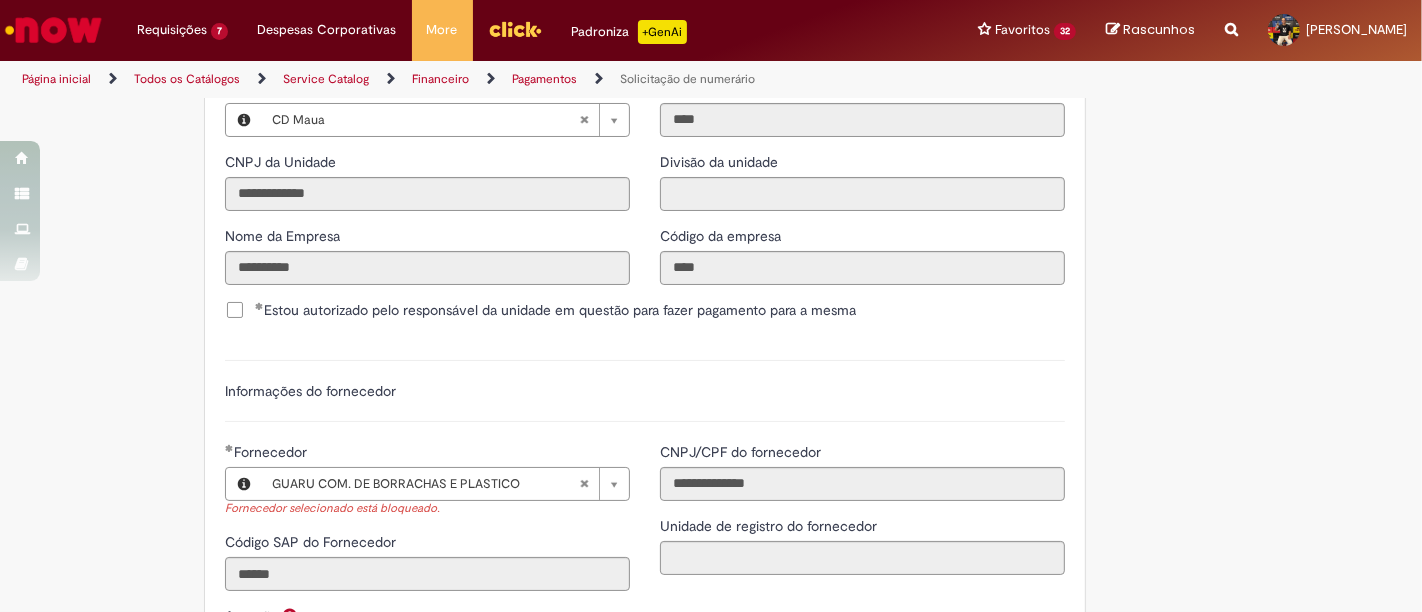 click on "**********" at bounding box center [427, 484] 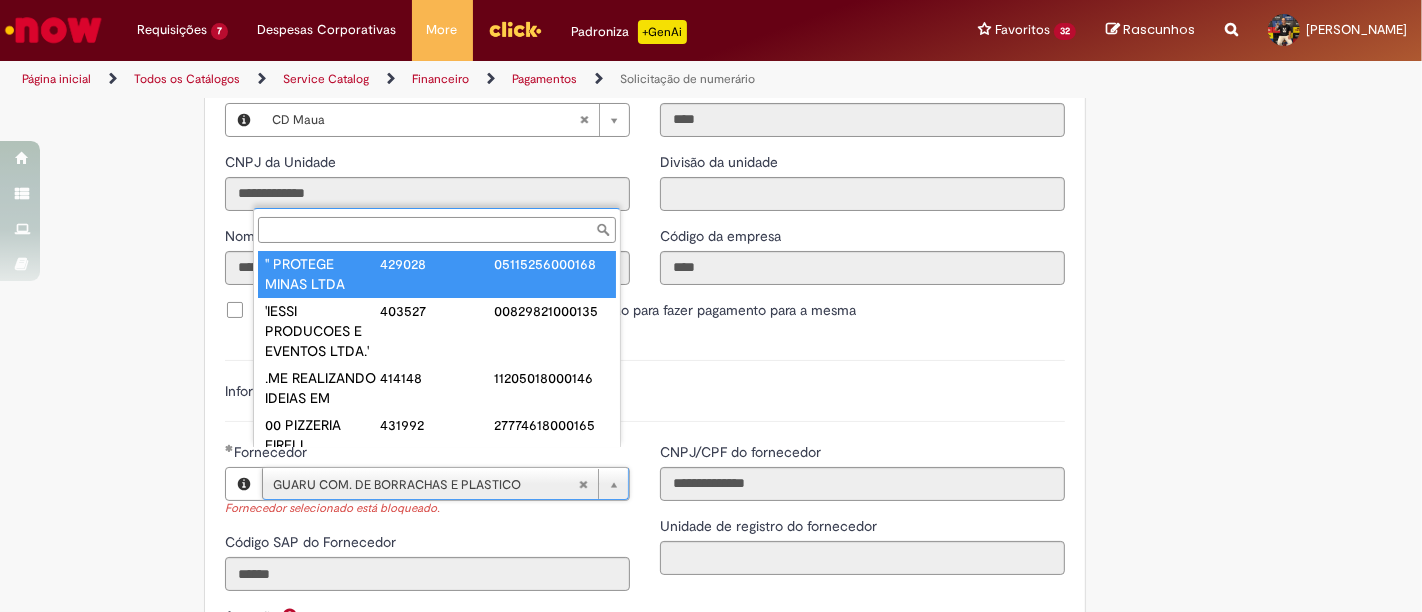 paste on "******" 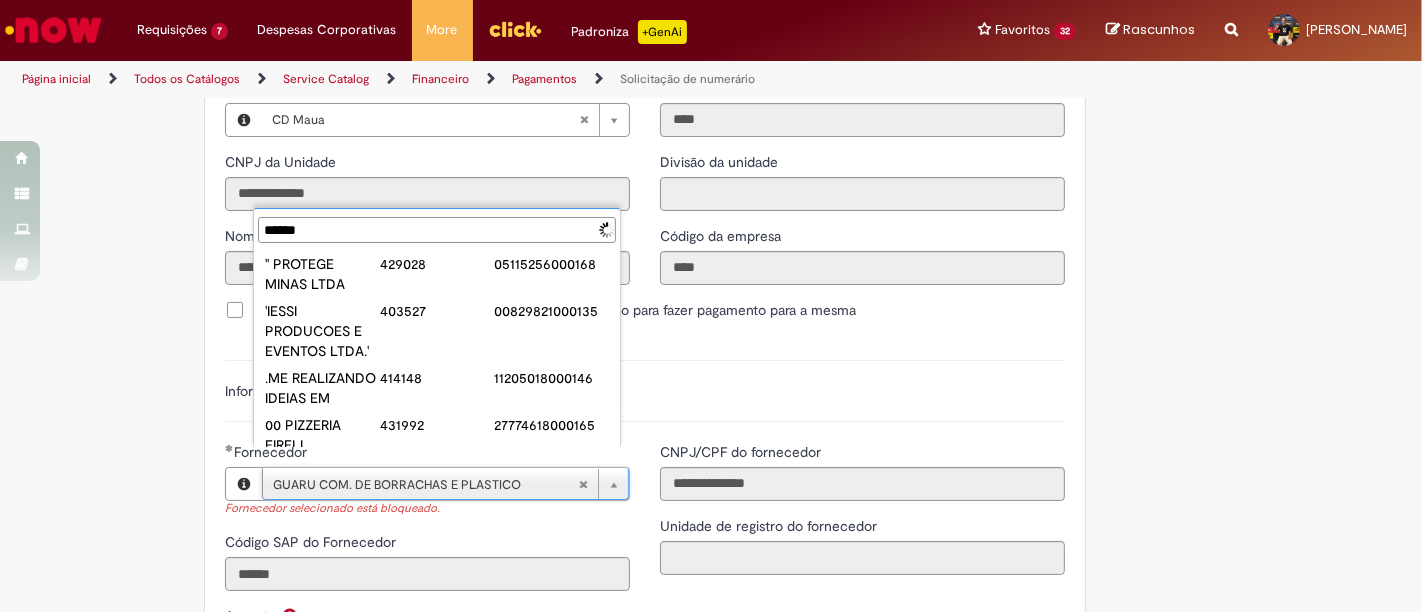 type on "******" 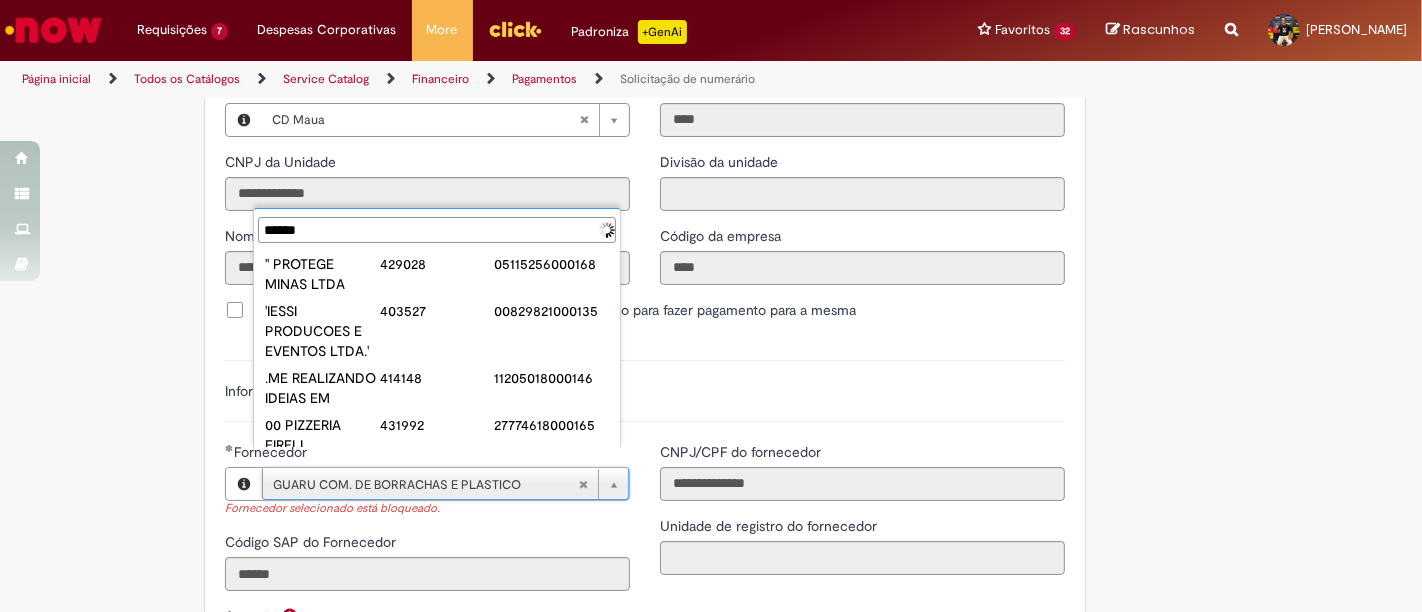 scroll, scrollTop: 28, scrollLeft: 0, axis: vertical 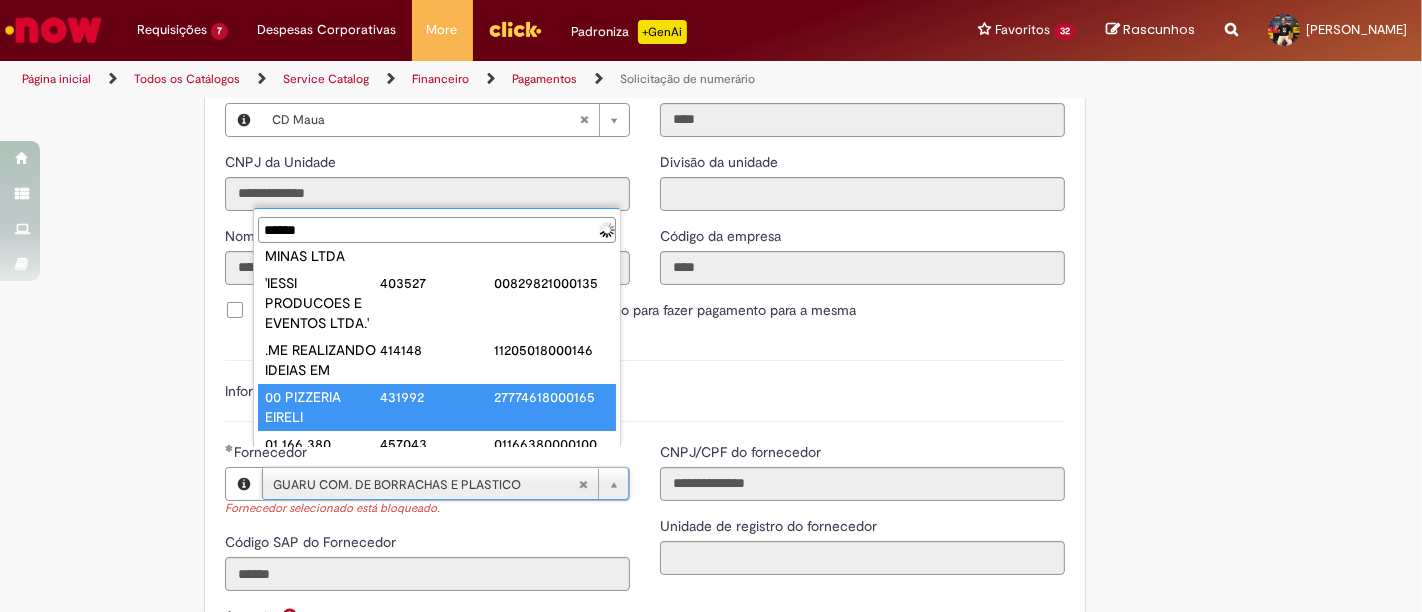 drag, startPoint x: 395, startPoint y: 441, endPoint x: 571, endPoint y: 268, distance: 246.78938 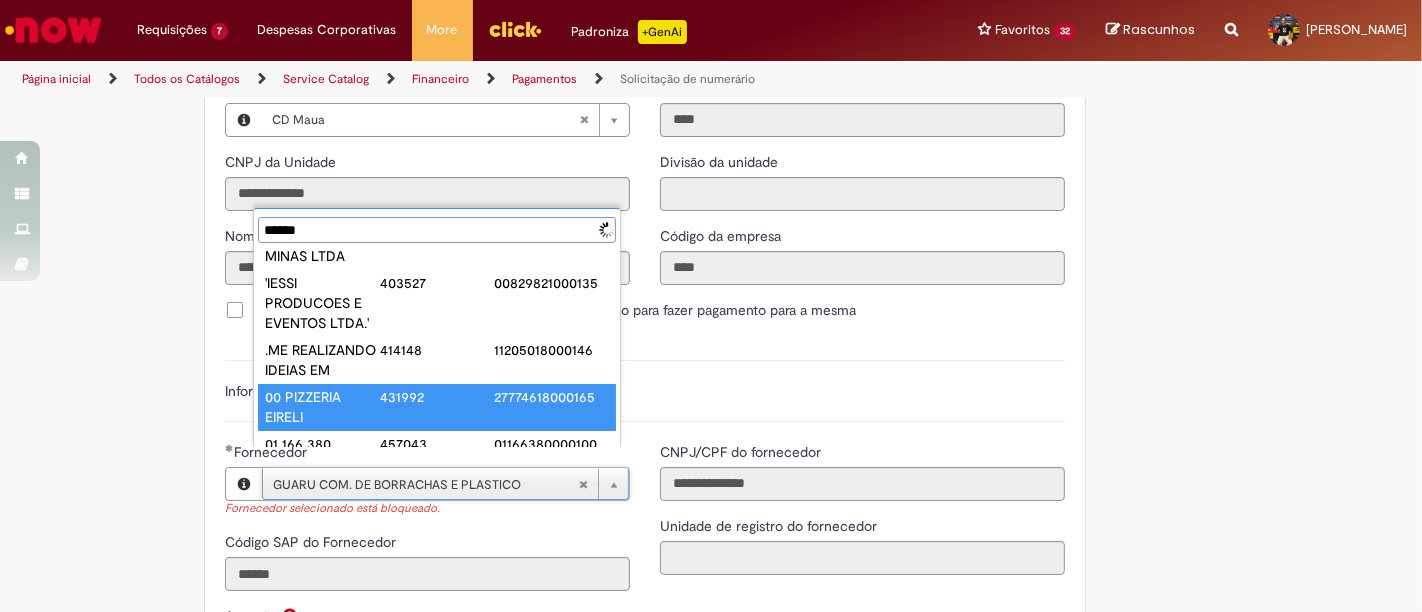 type on "**********" 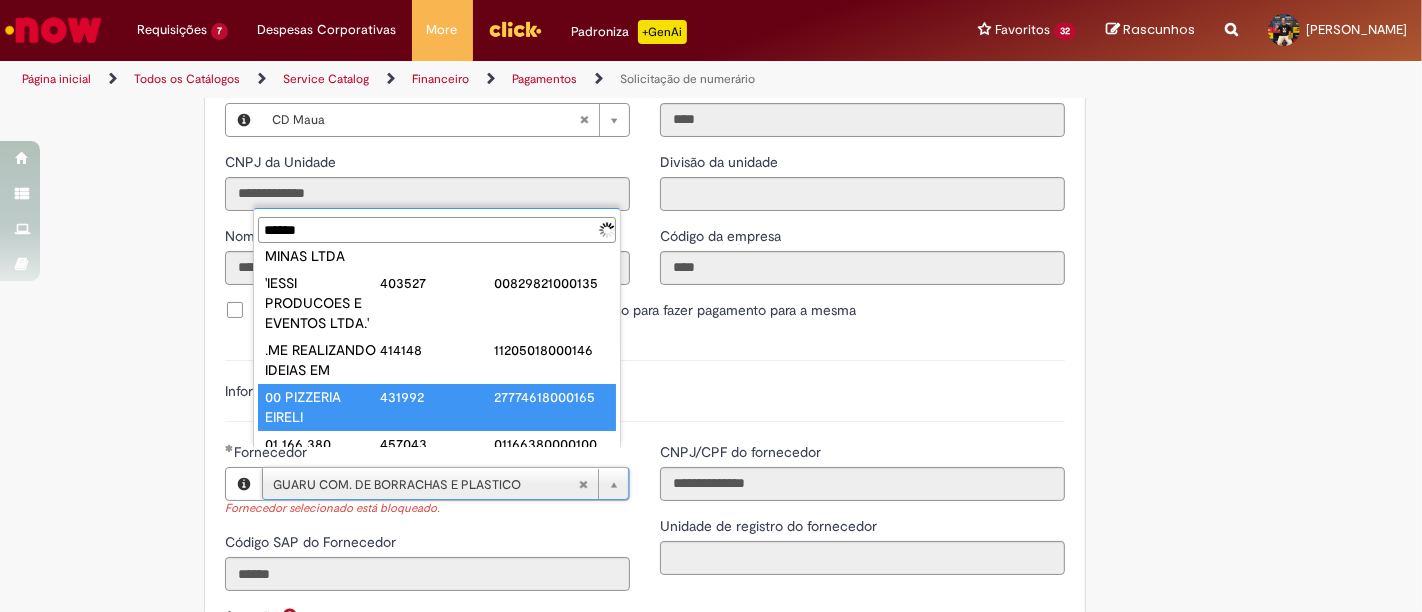 type on "**********" 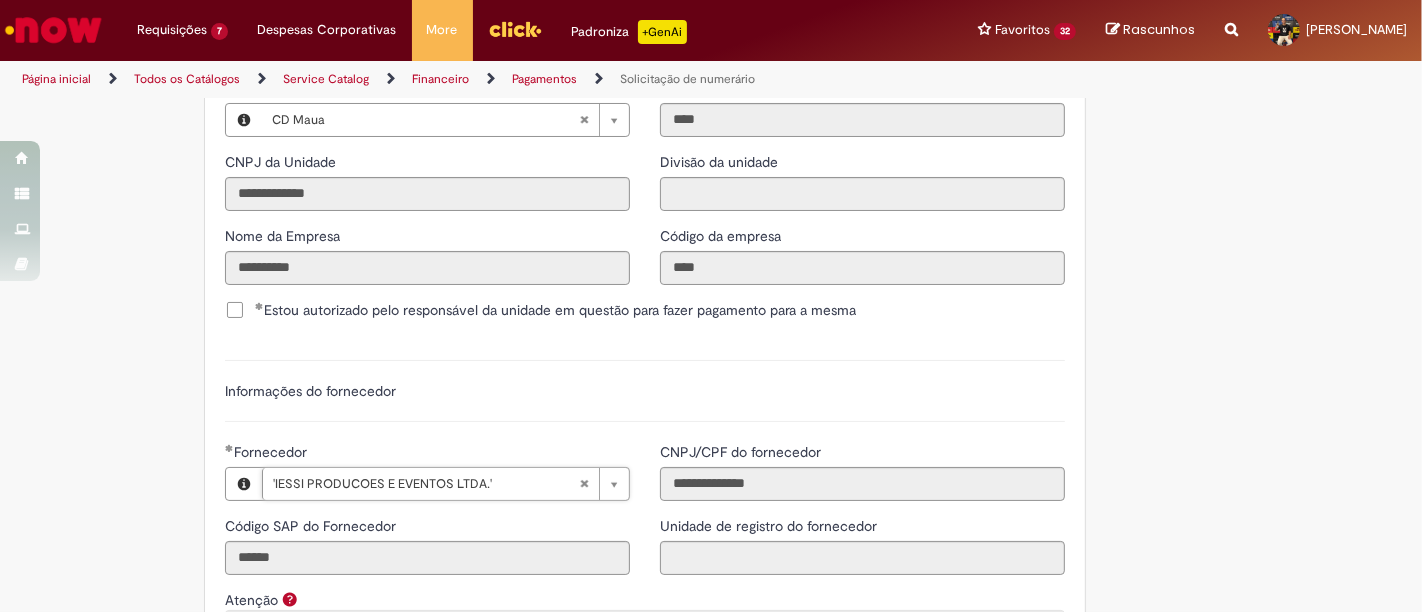 scroll, scrollTop: 0, scrollLeft: 242, axis: horizontal 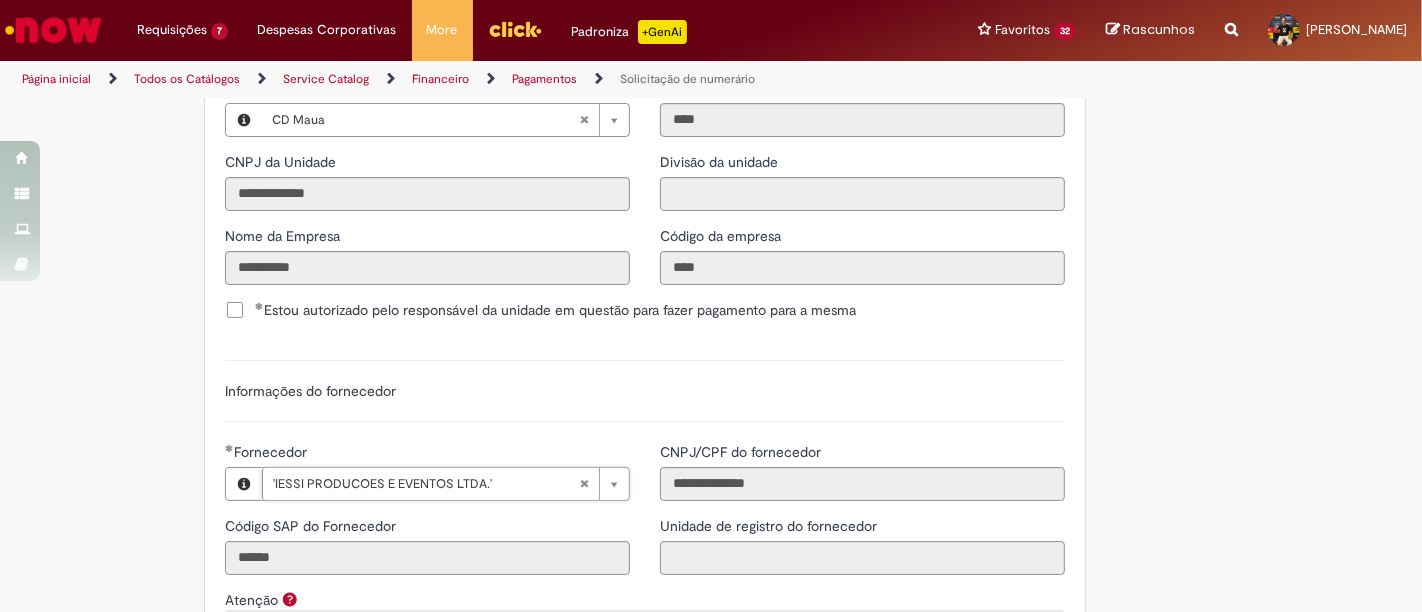 type on "******" 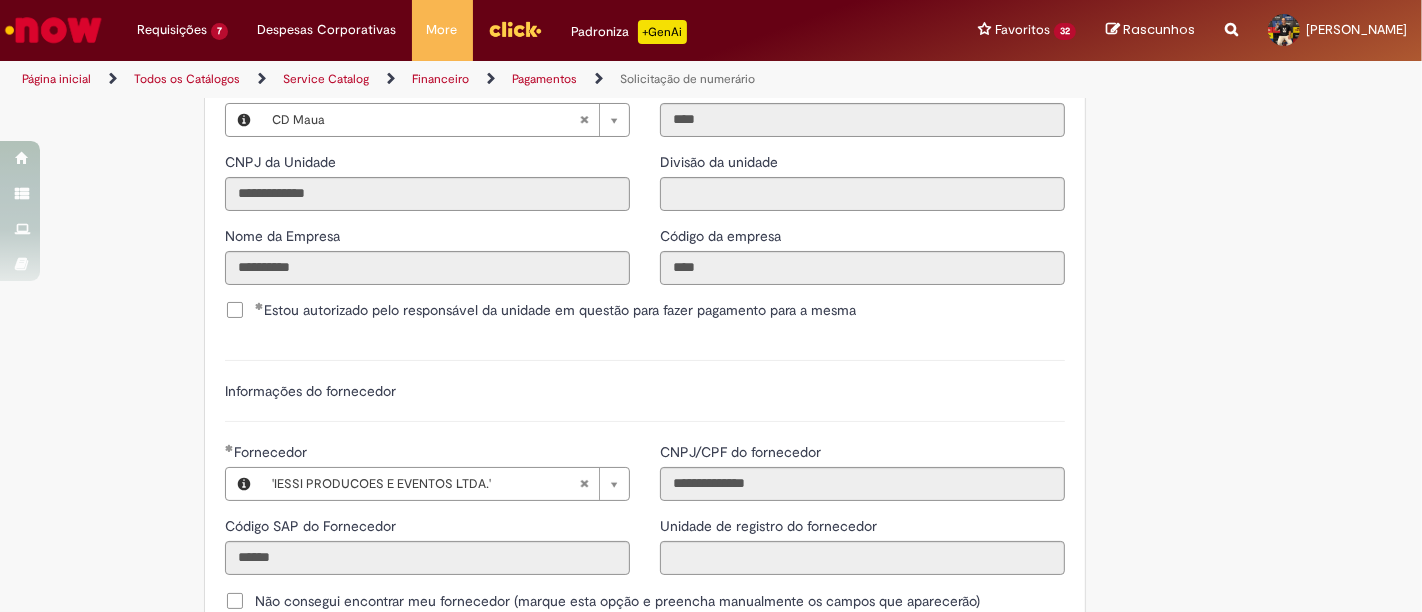 scroll, scrollTop: 0, scrollLeft: 0, axis: both 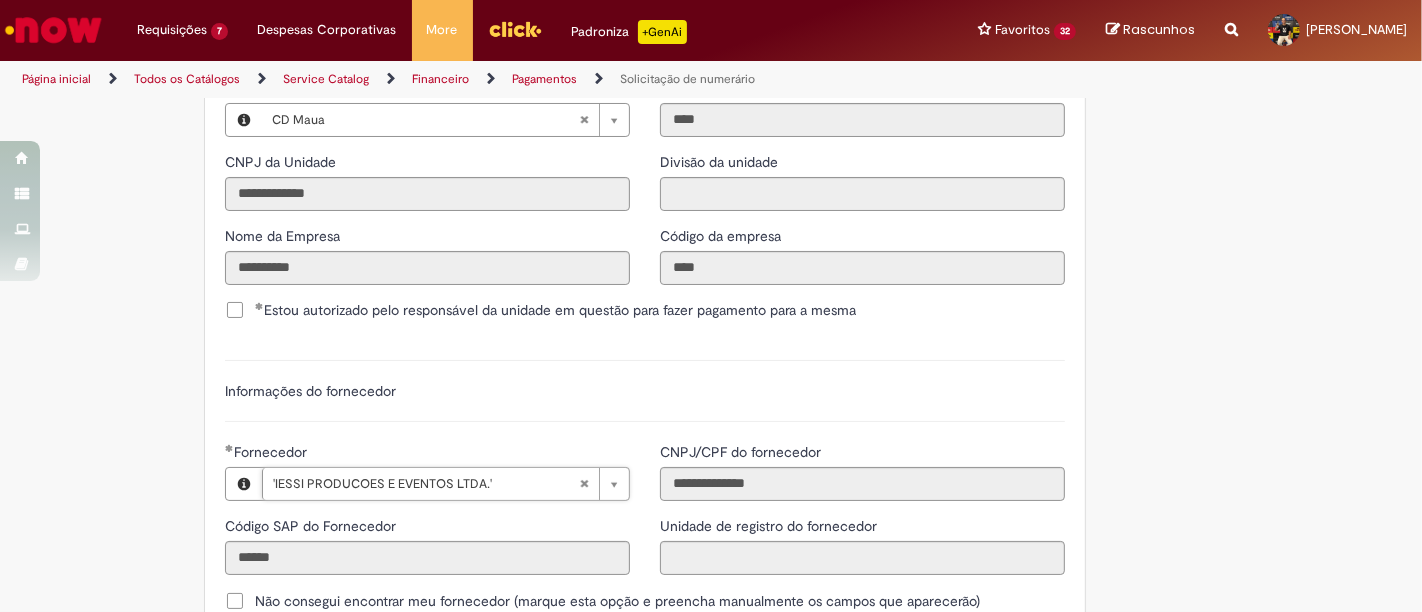 paste on "******" 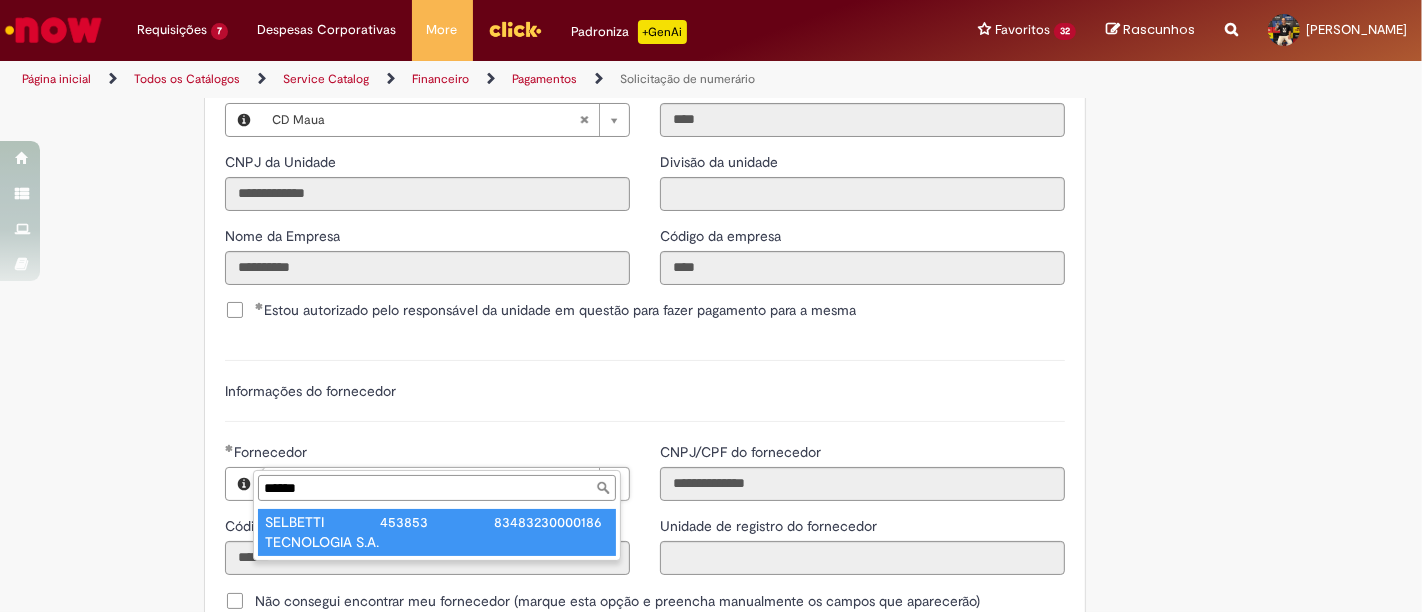 type on "**********" 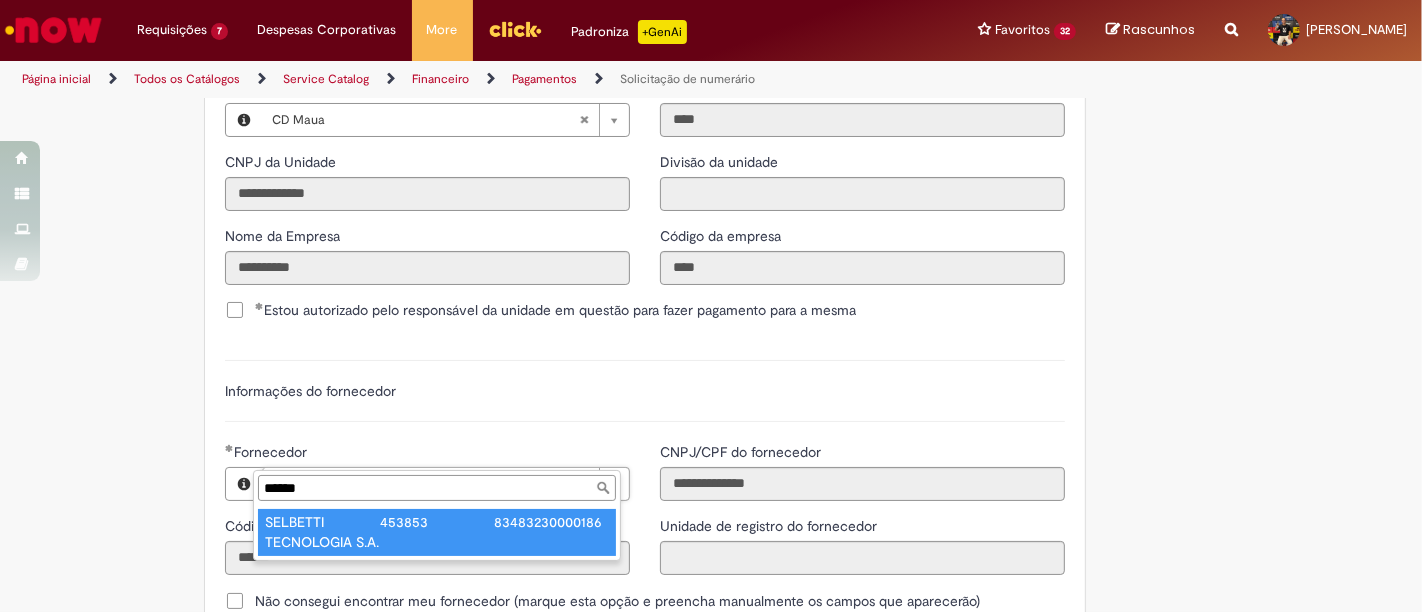 type on "**********" 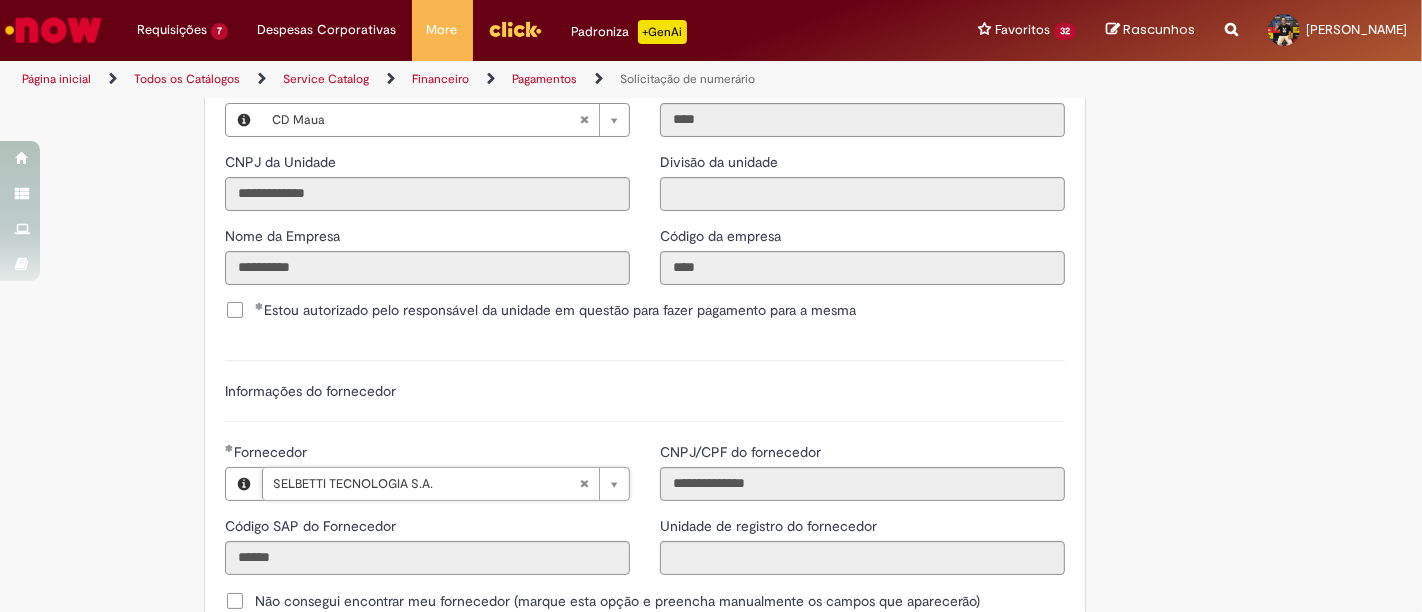 type on "******" 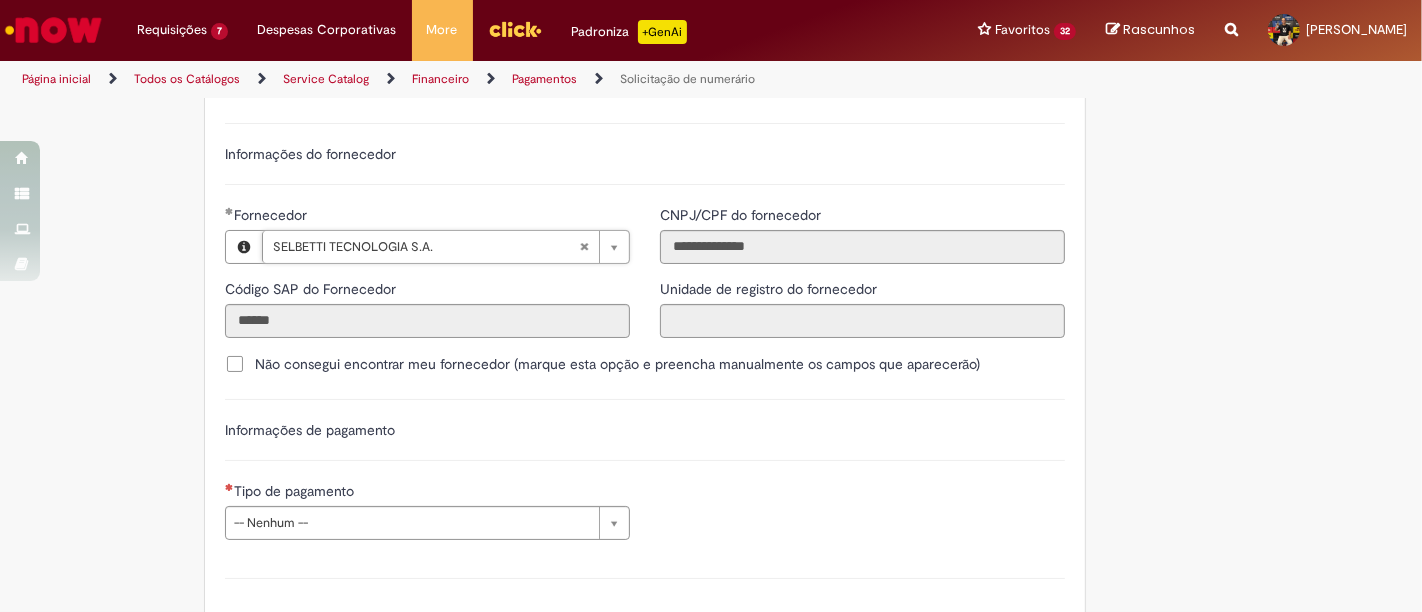 scroll, scrollTop: 2637, scrollLeft: 0, axis: vertical 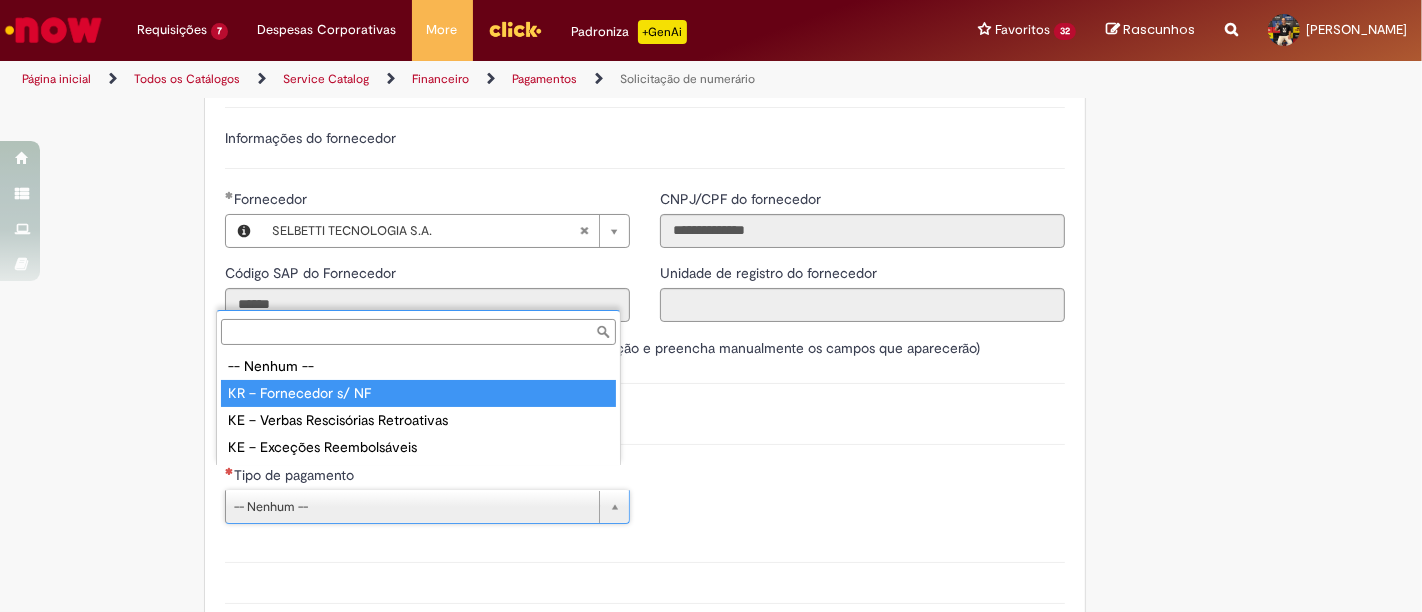 type on "**********" 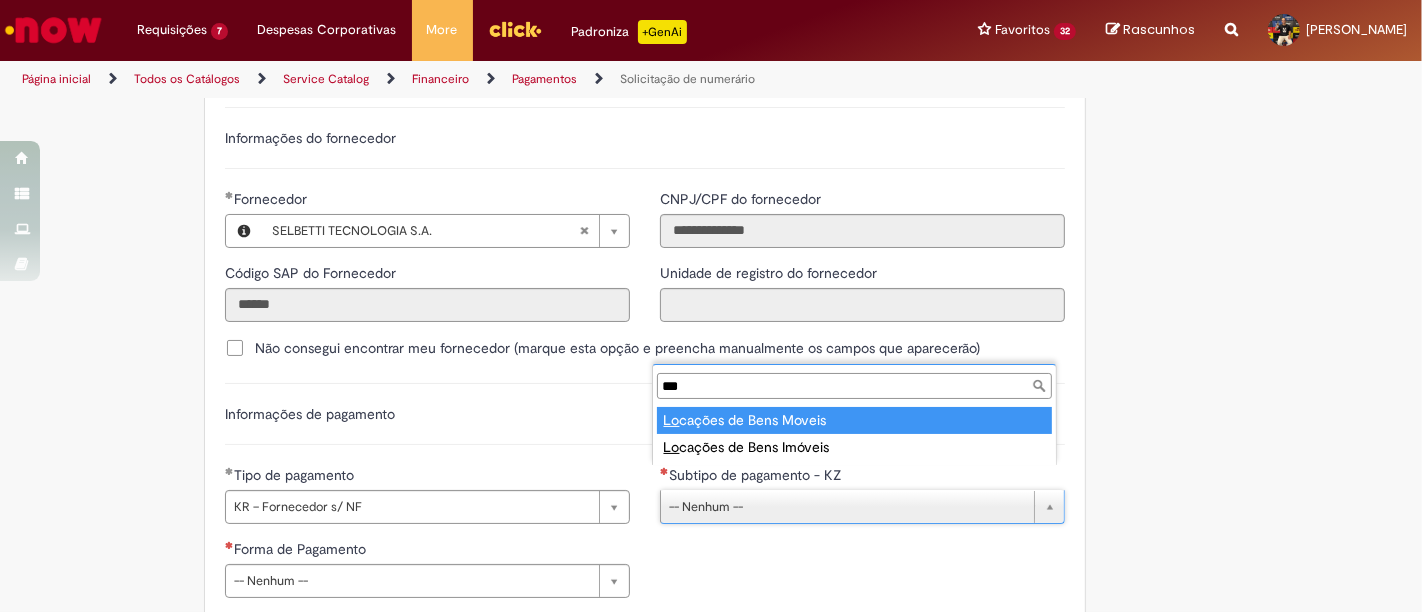 type on "****" 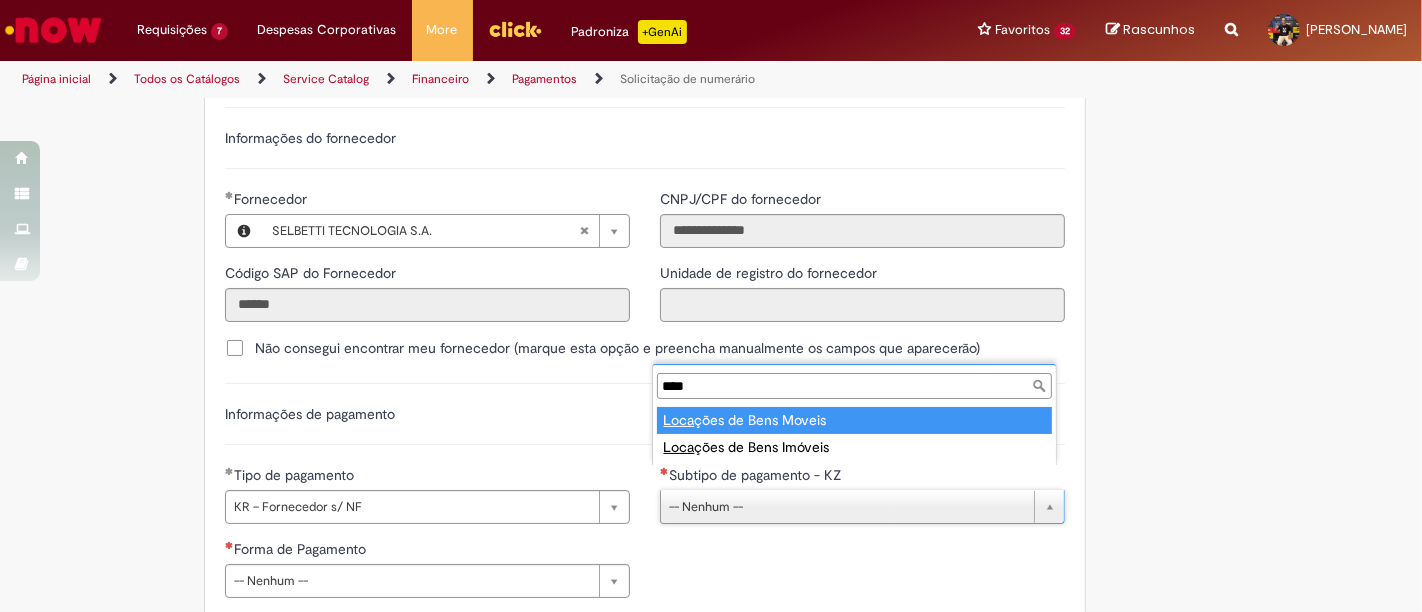 type on "**********" 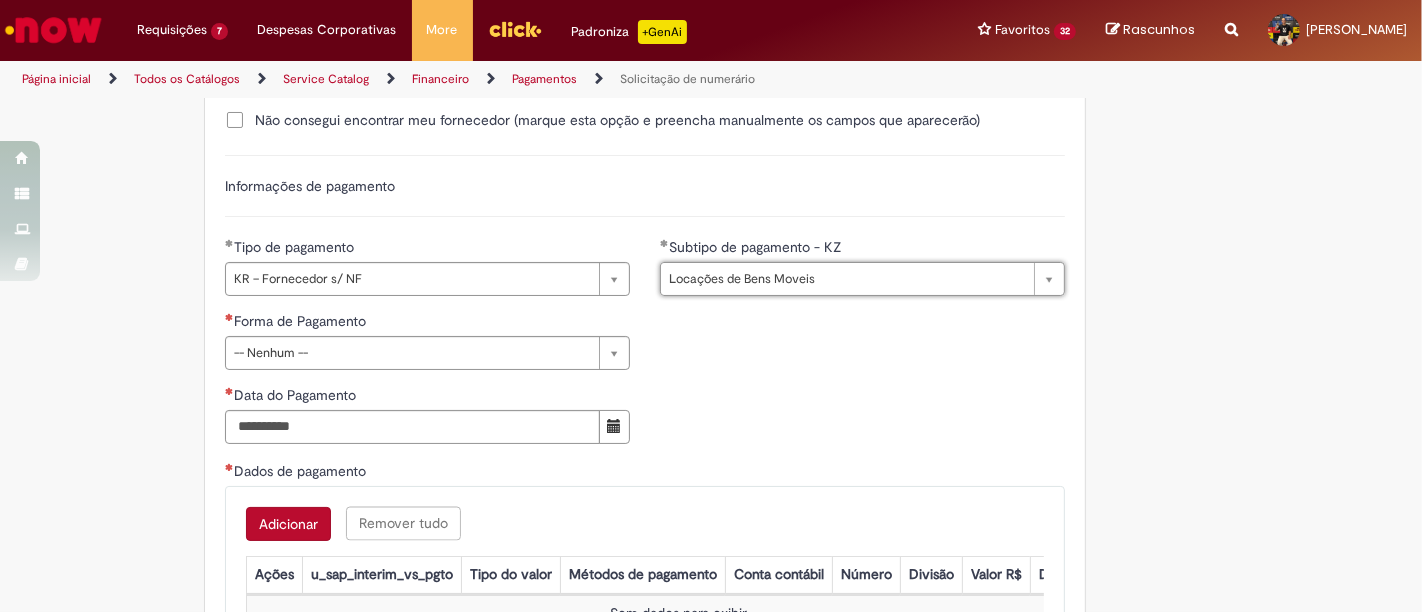 scroll, scrollTop: 2877, scrollLeft: 0, axis: vertical 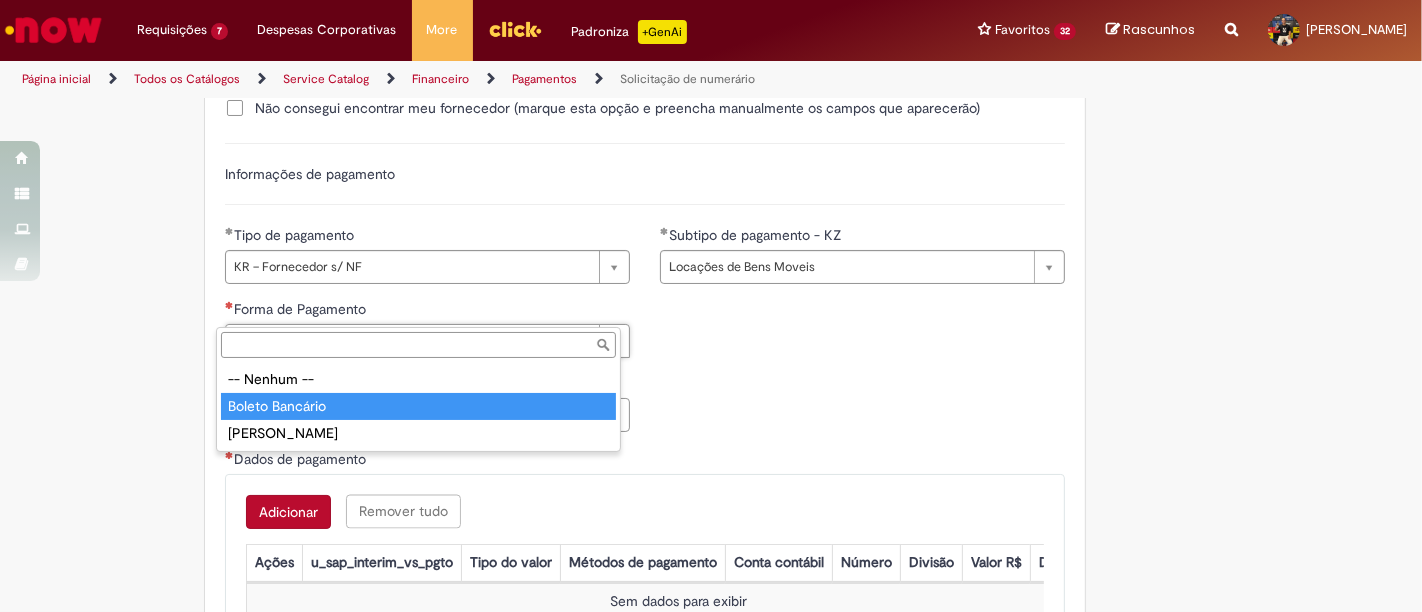 type on "**********" 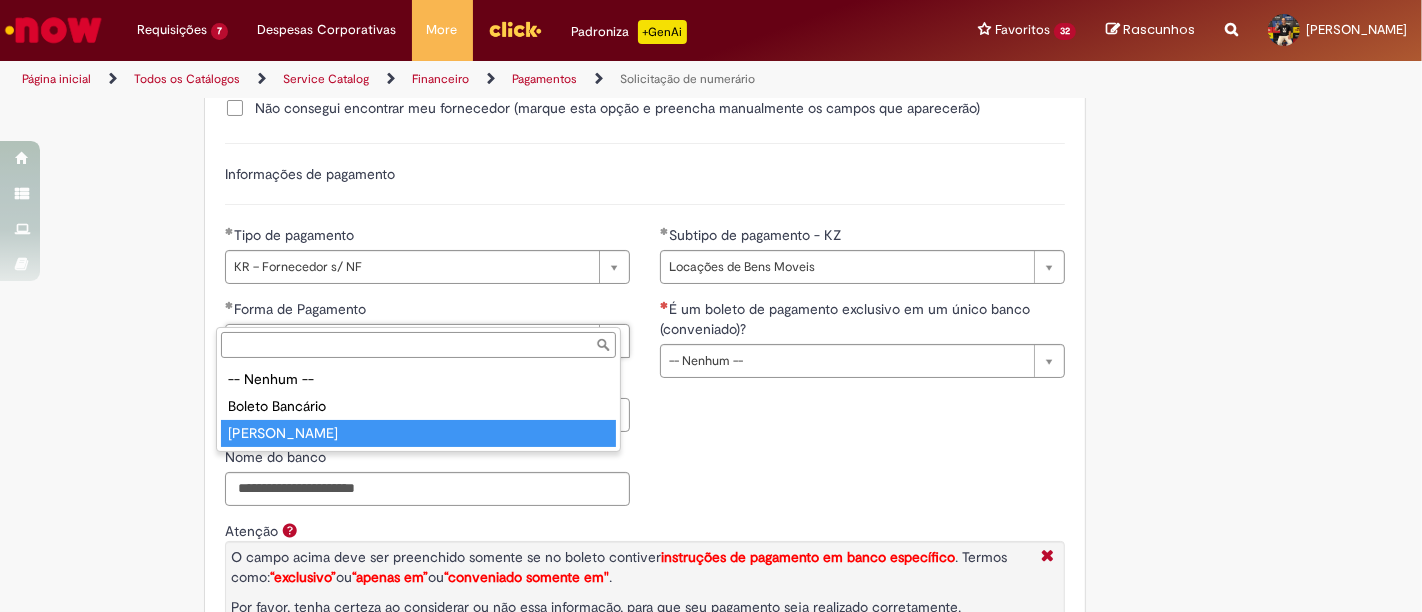 type on "**********" 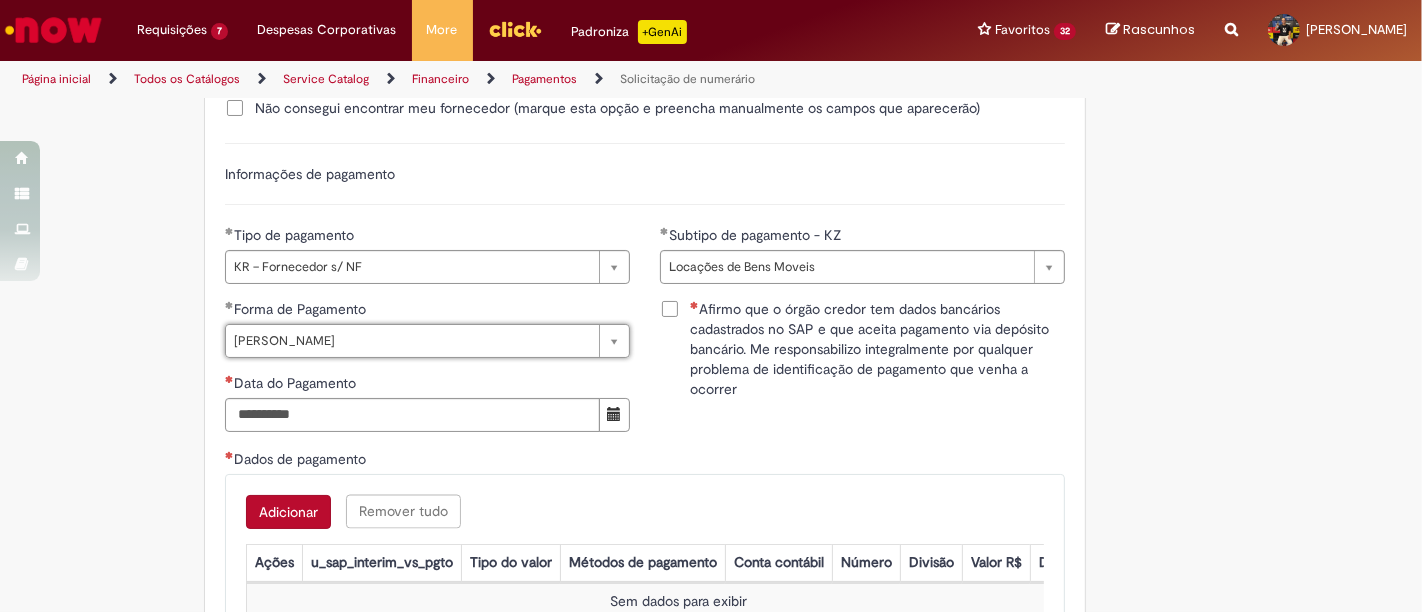 scroll, scrollTop: 0, scrollLeft: 97, axis: horizontal 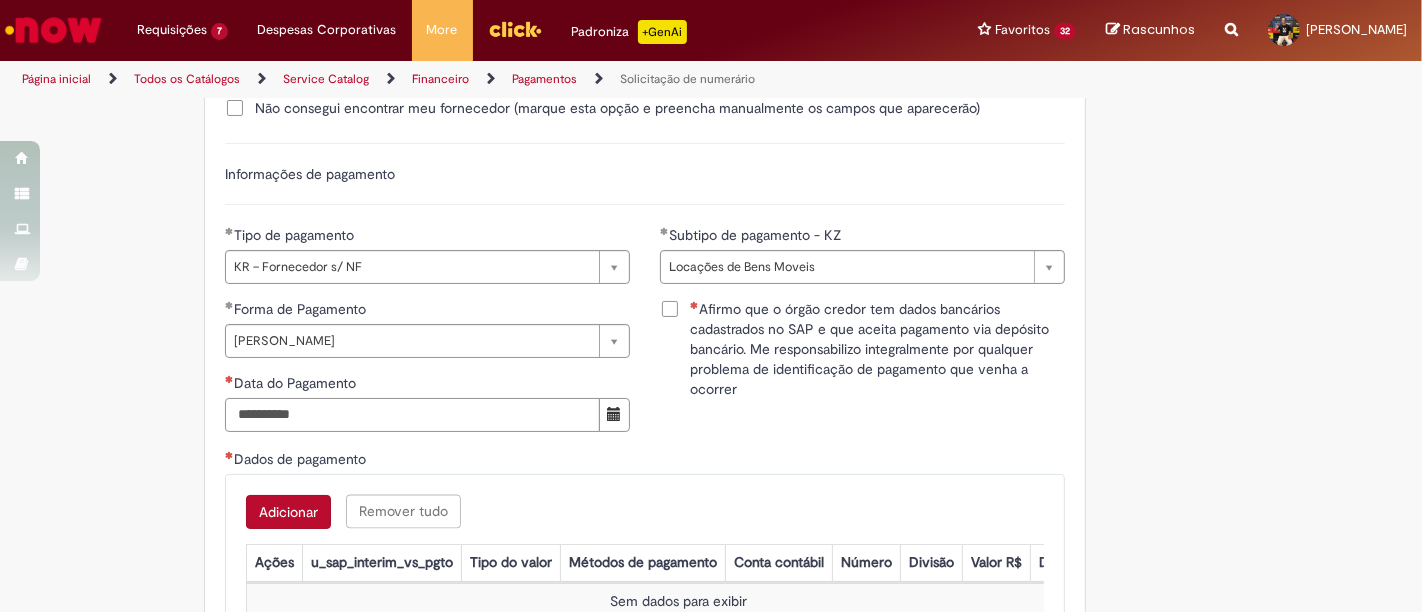 click on "Data do Pagamento" at bounding box center (412, 415) 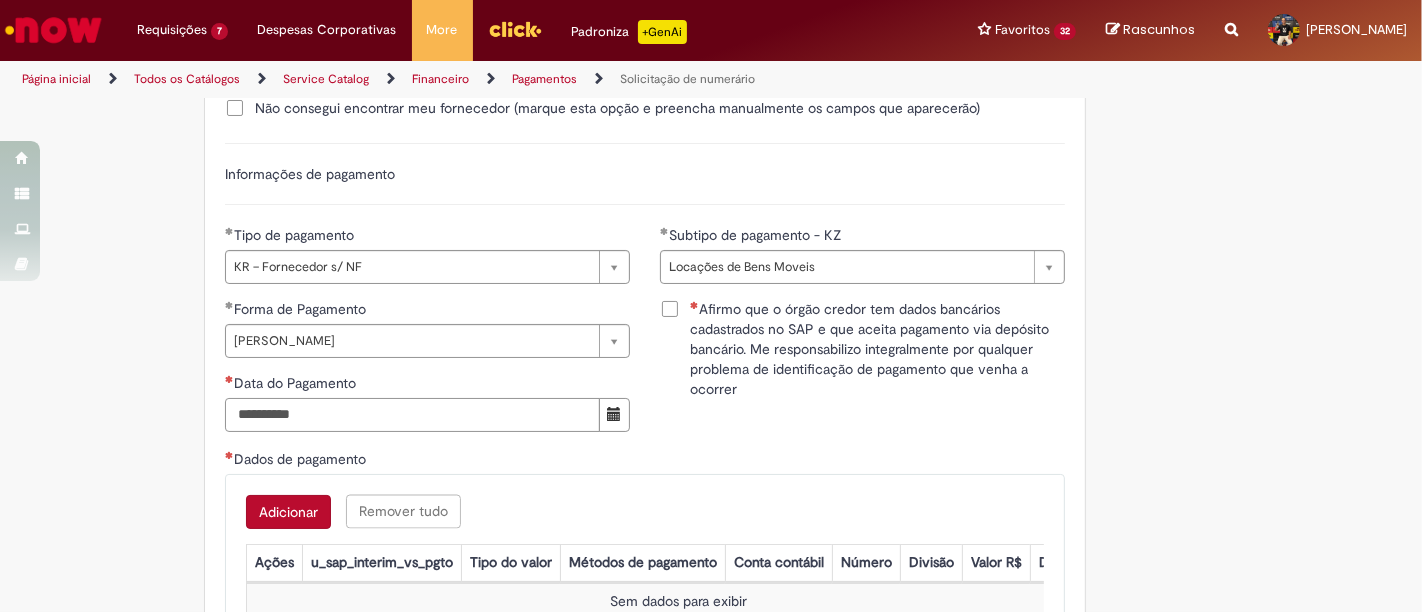 click on "Data do Pagamento" at bounding box center (412, 415) 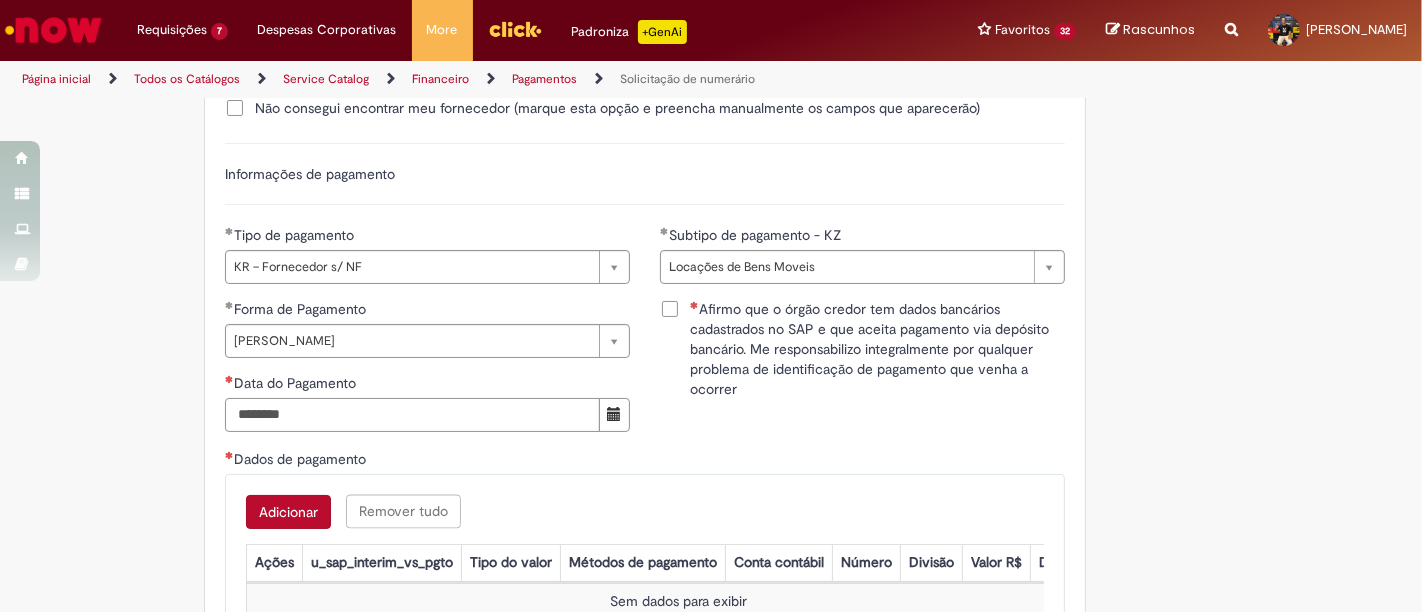 type on "********" 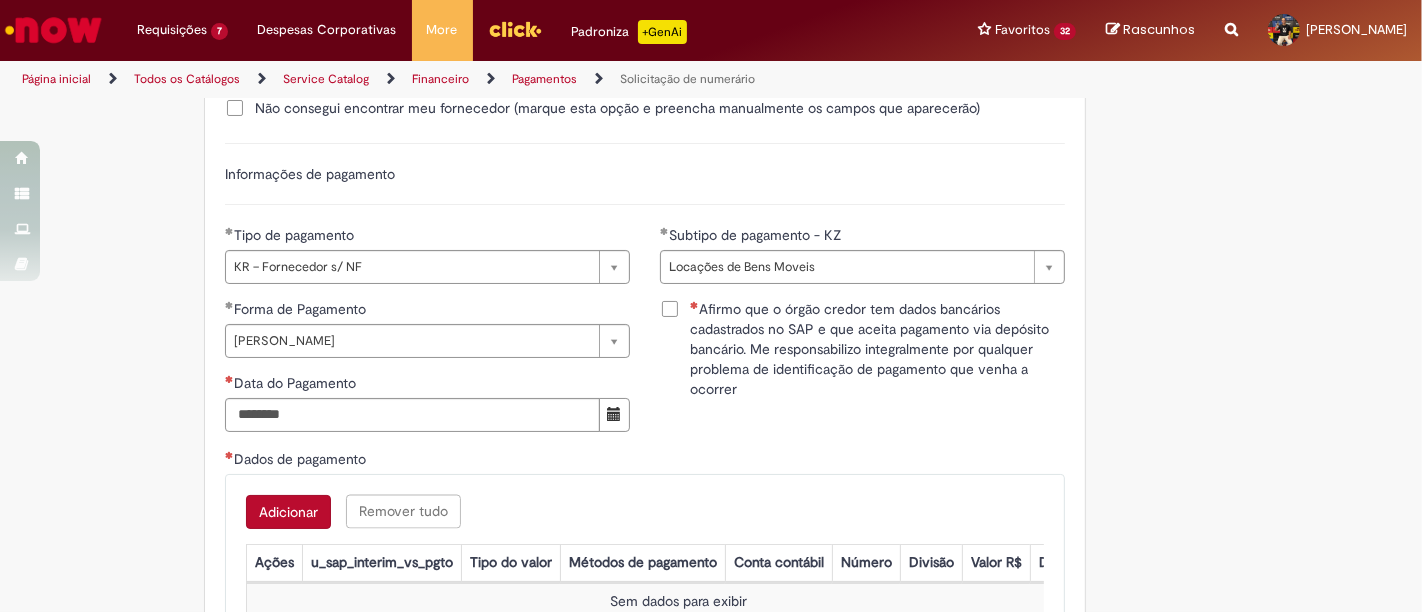 type 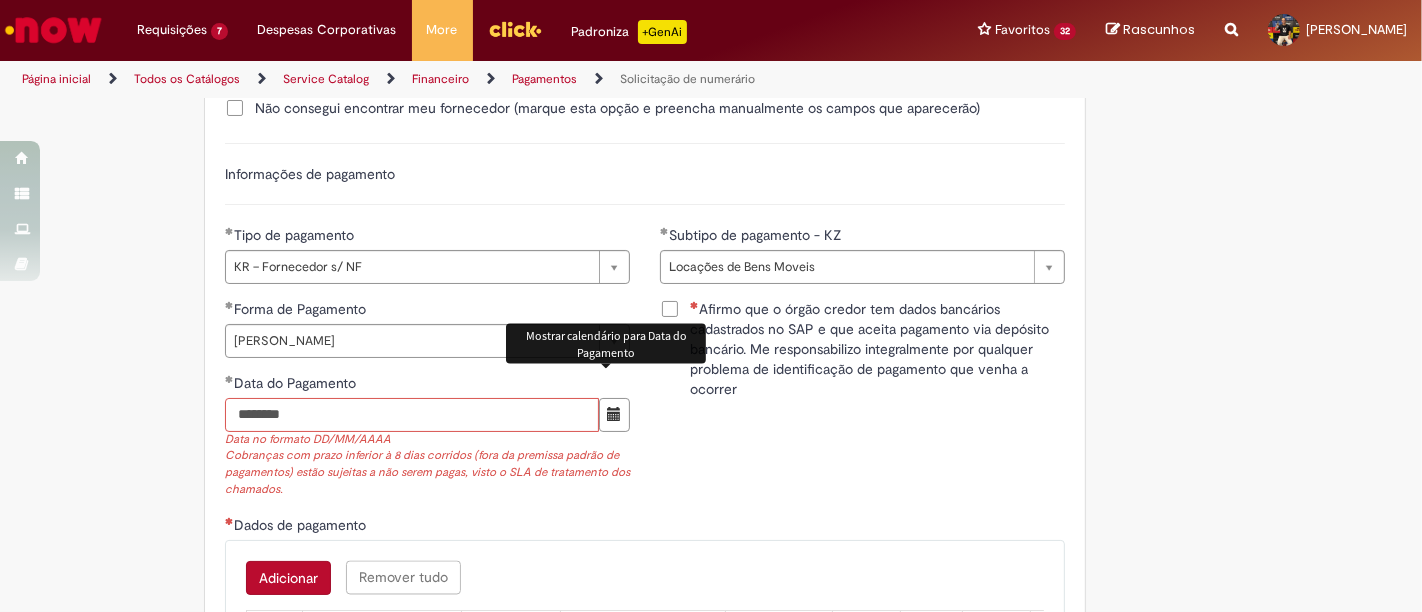 click on "********" at bounding box center [412, 415] 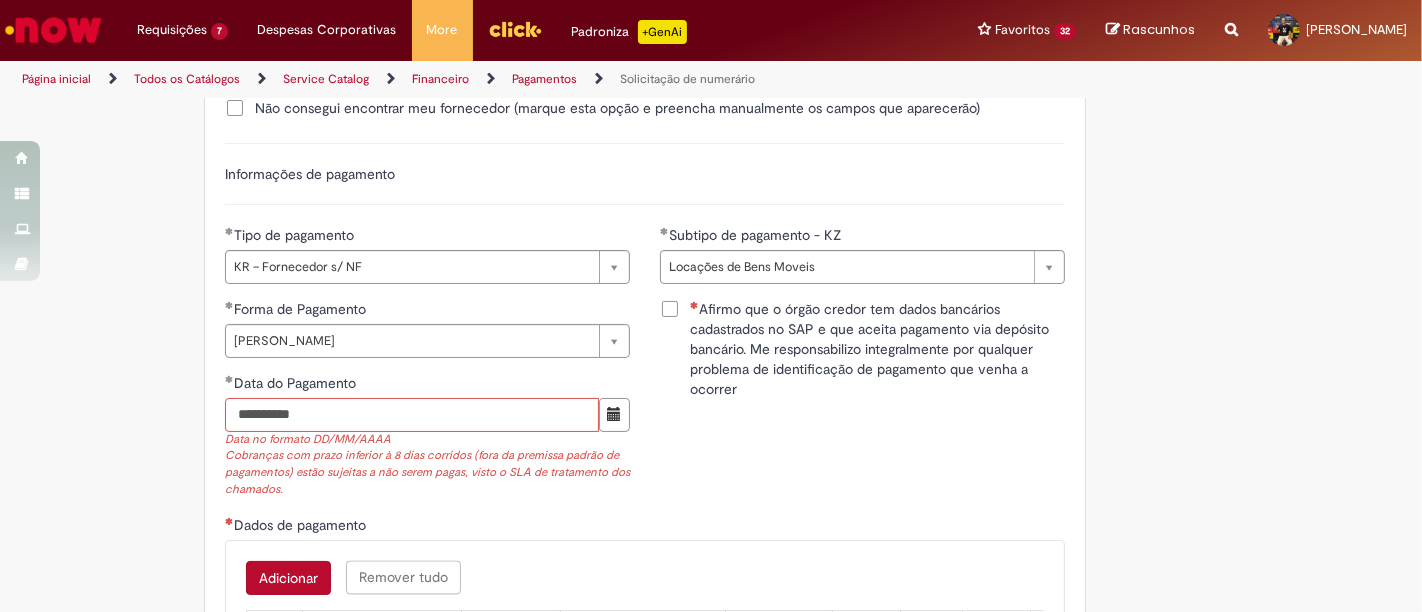 type on "**********" 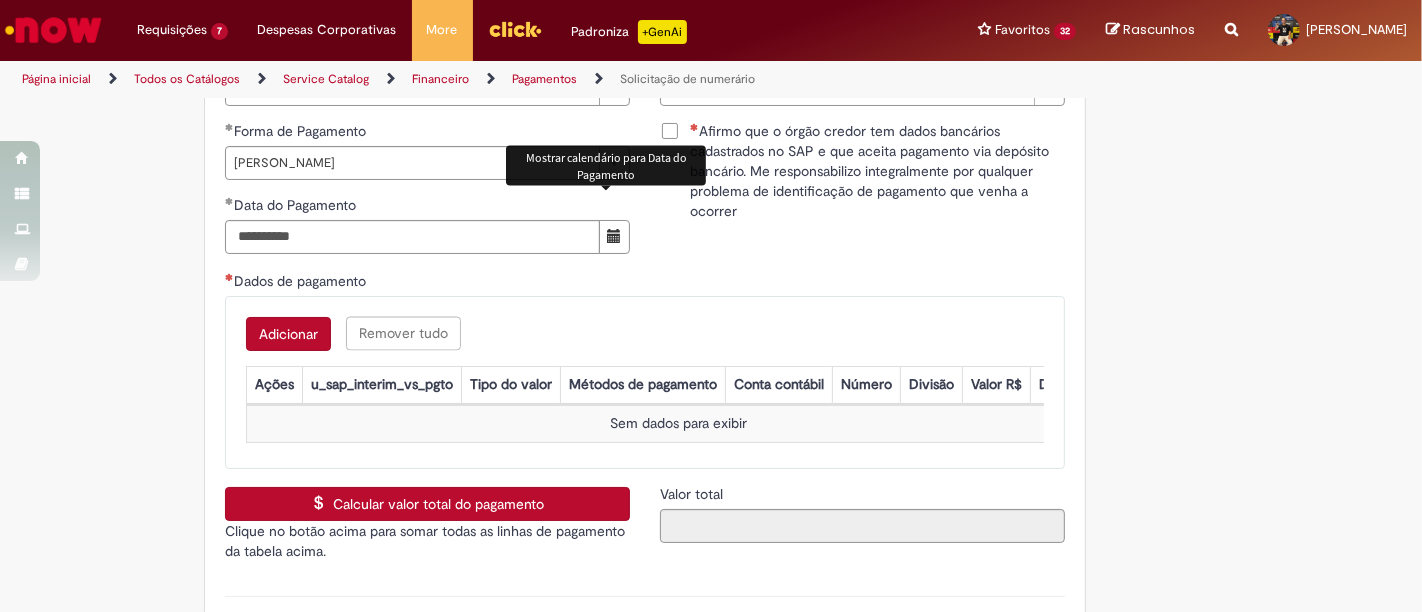 scroll, scrollTop: 3068, scrollLeft: 0, axis: vertical 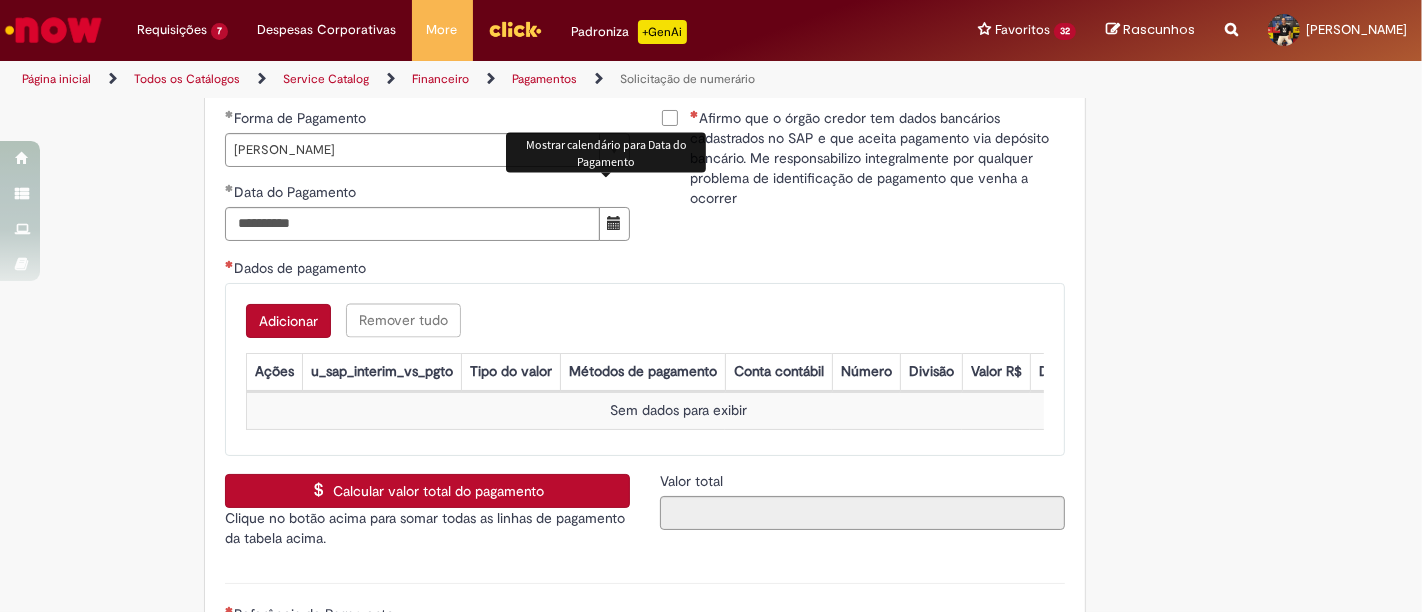 click on "Adicionar" at bounding box center [288, 321] 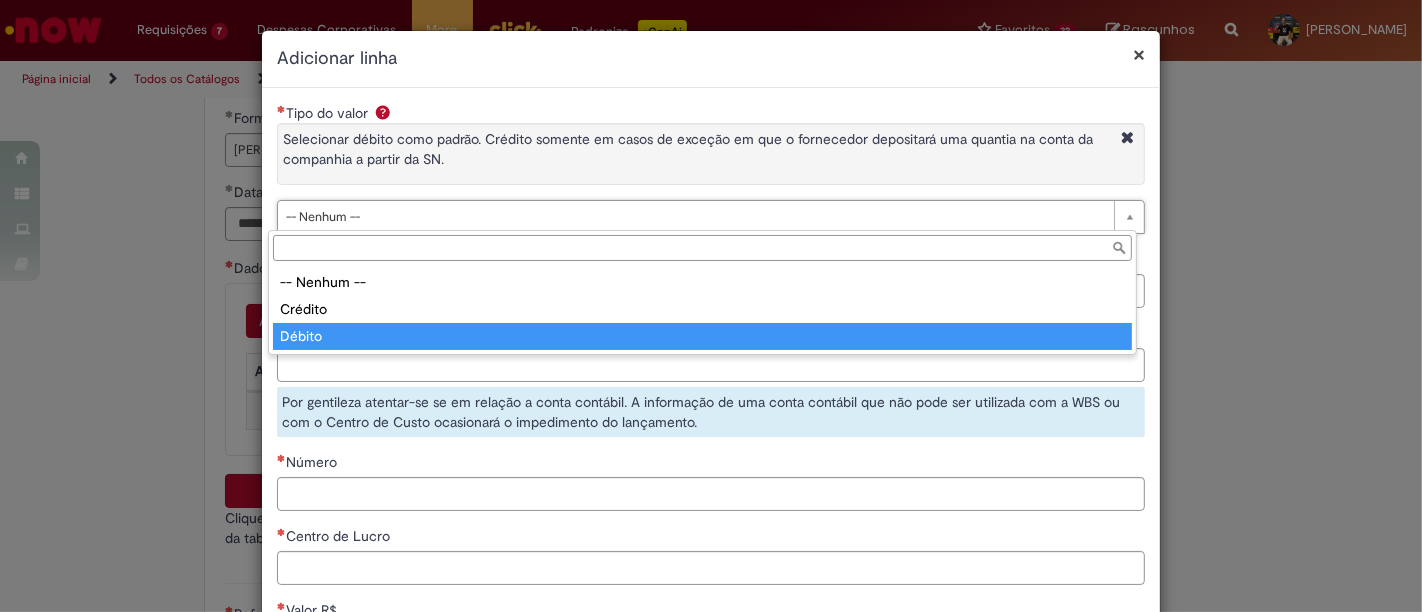 type on "******" 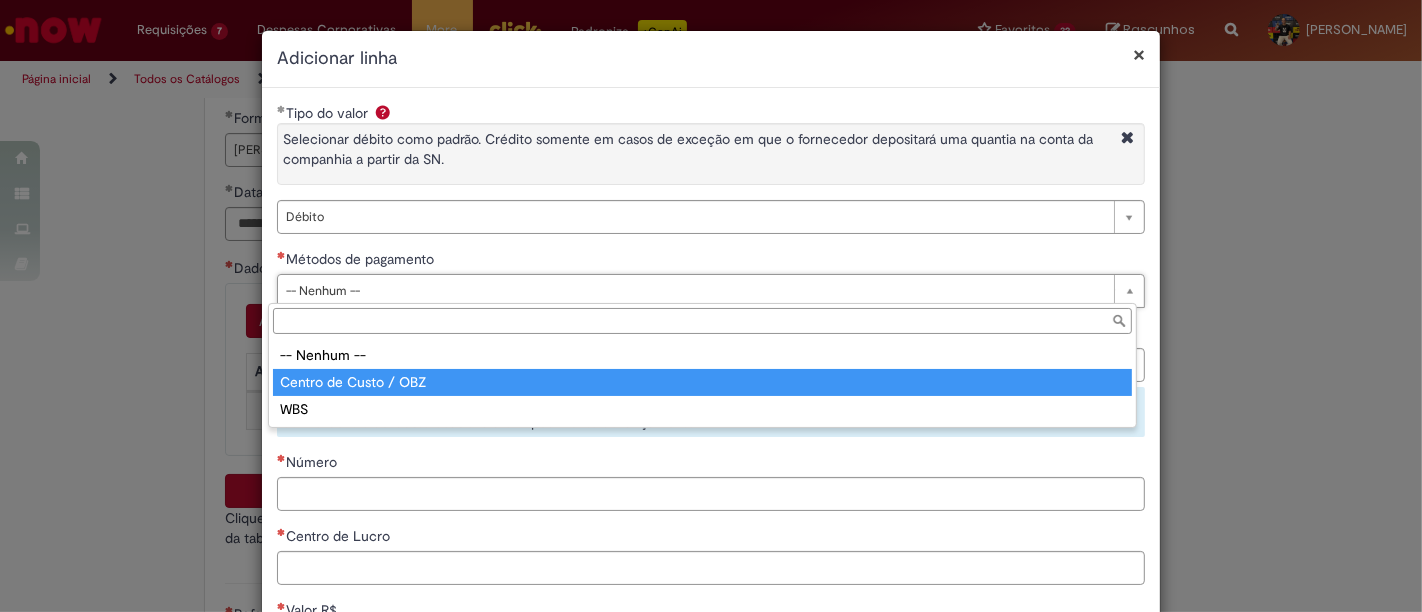 type on "**********" 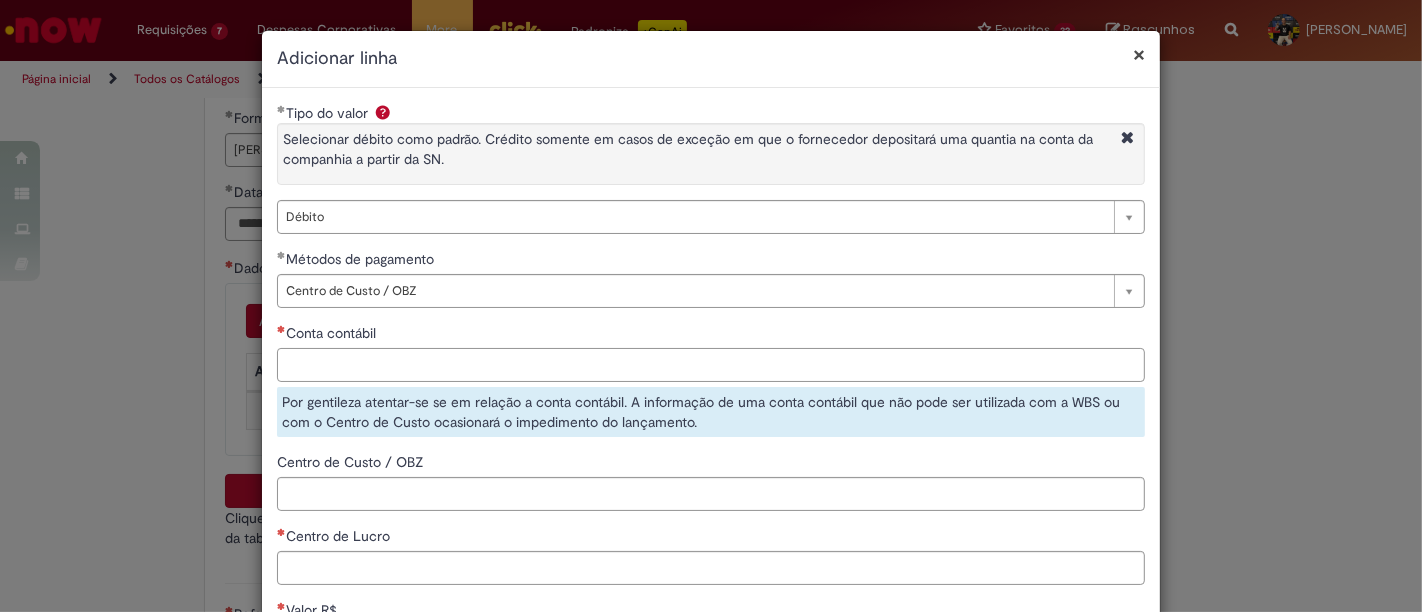 click on "Conta contábil" at bounding box center (711, 365) 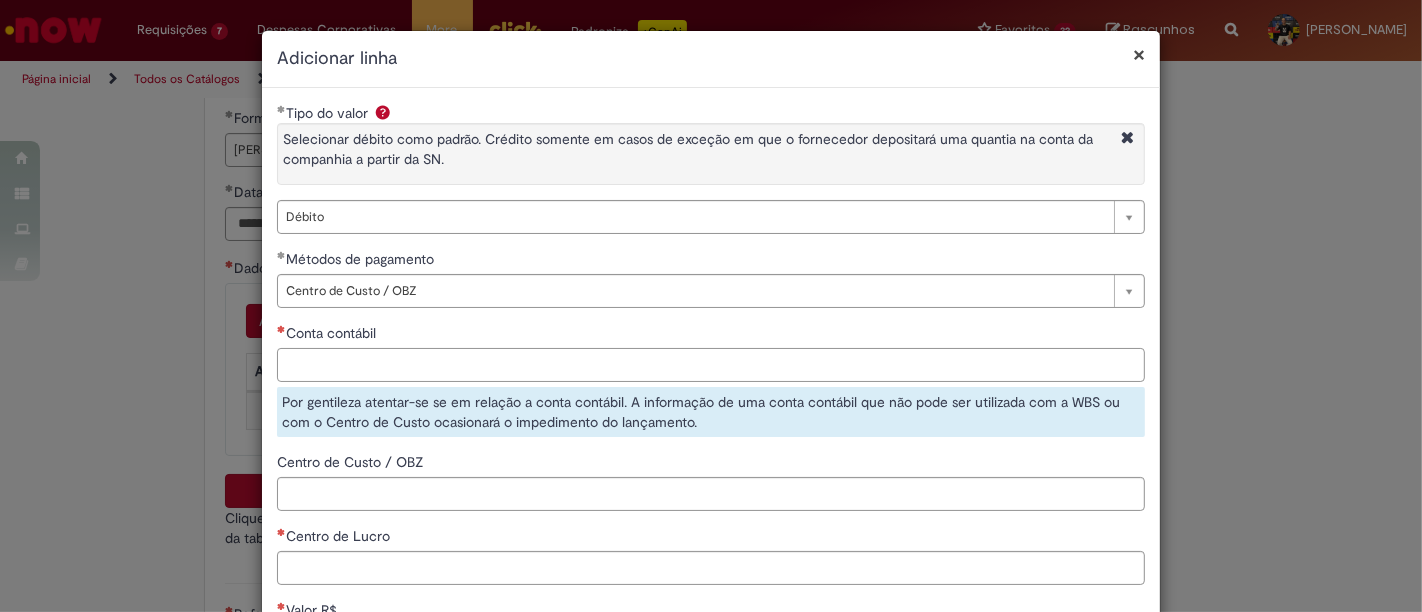paste on "********" 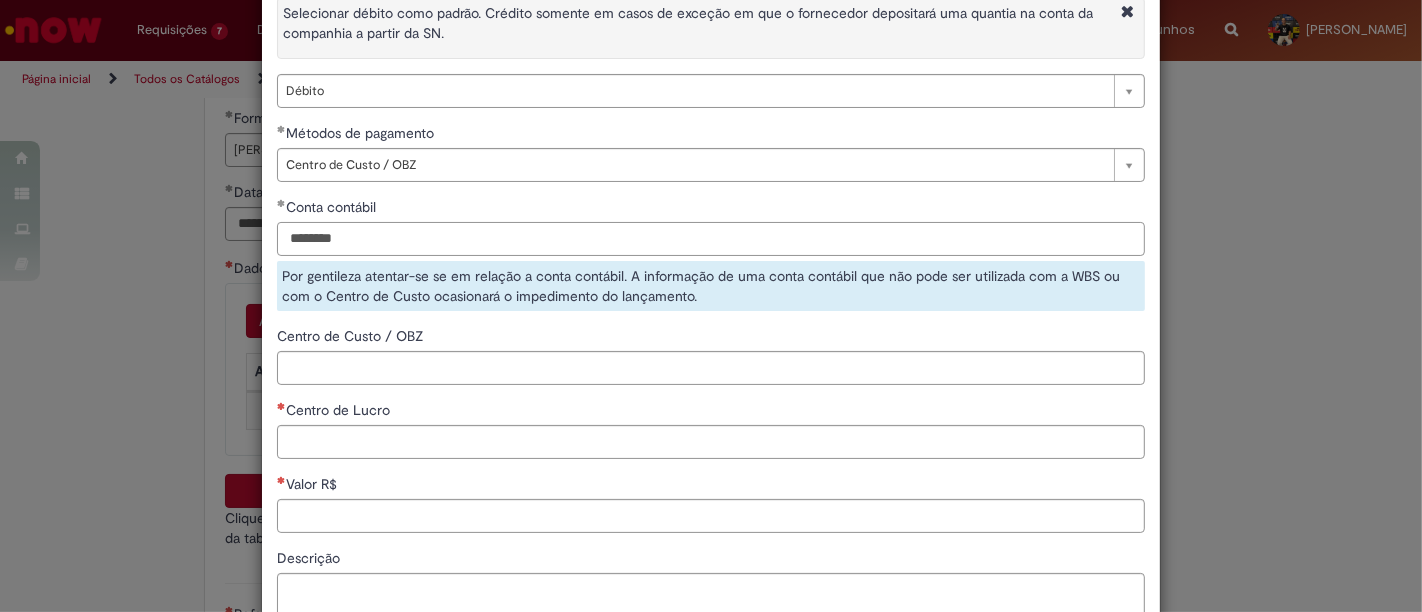 scroll, scrollTop: 128, scrollLeft: 0, axis: vertical 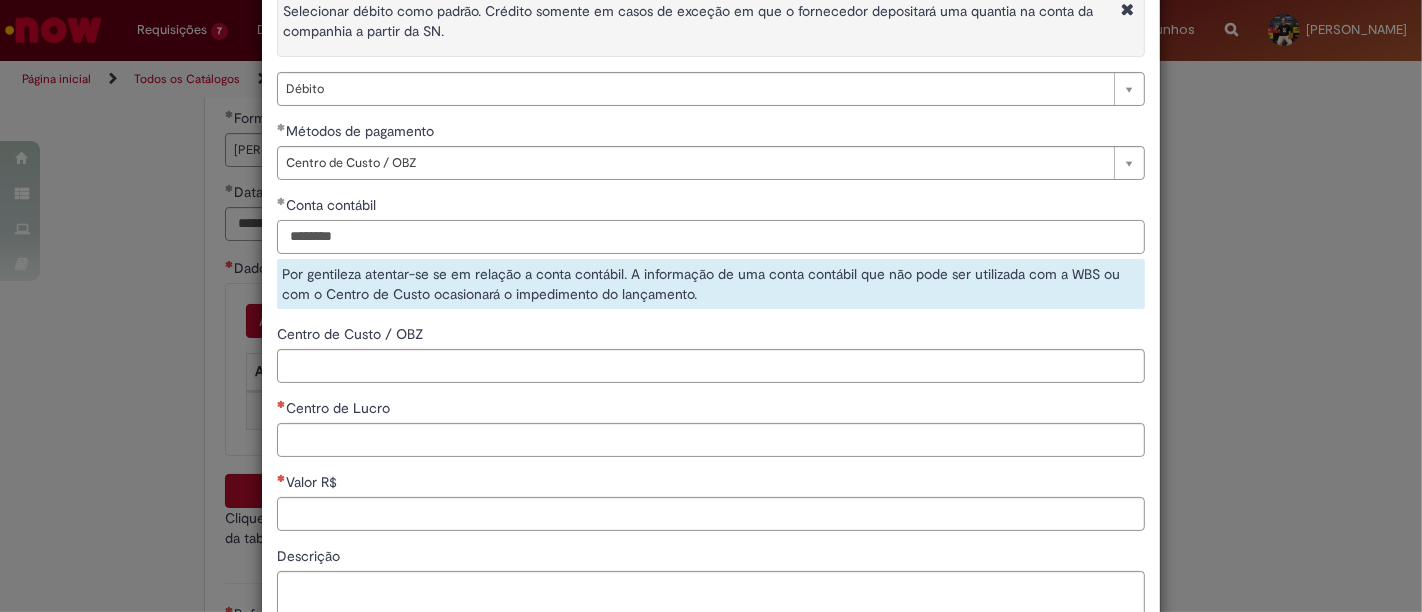 type on "********" 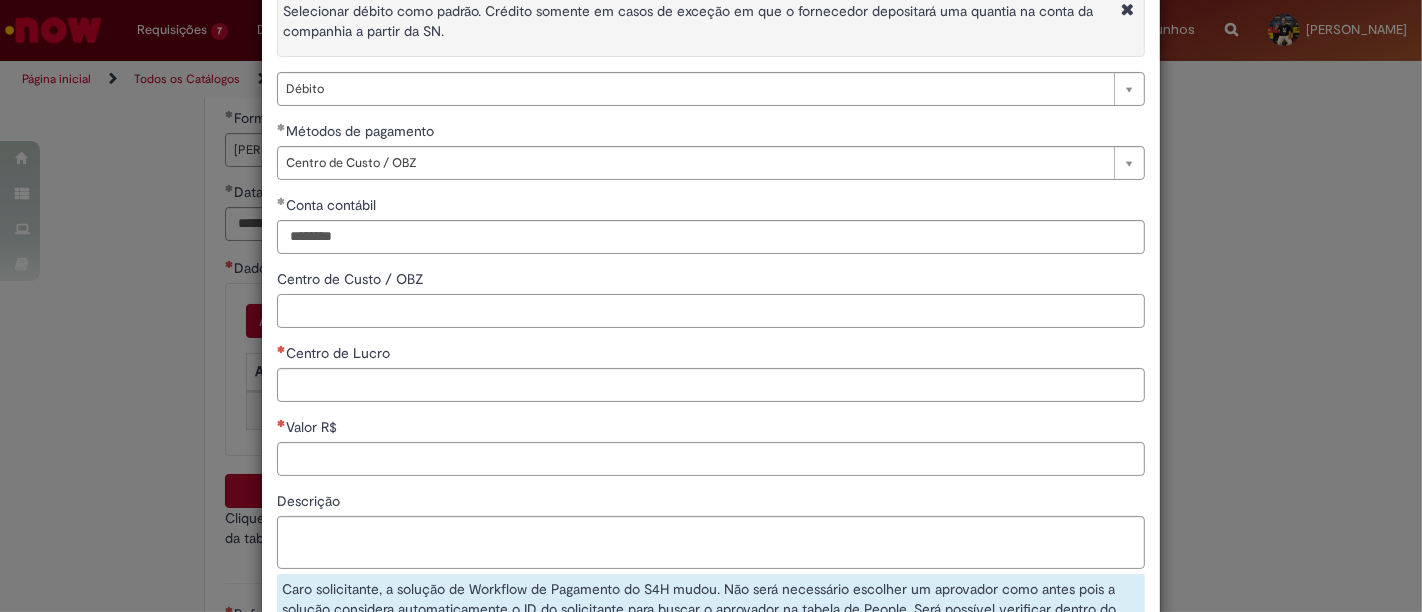 click on "**********" at bounding box center [711, 317] 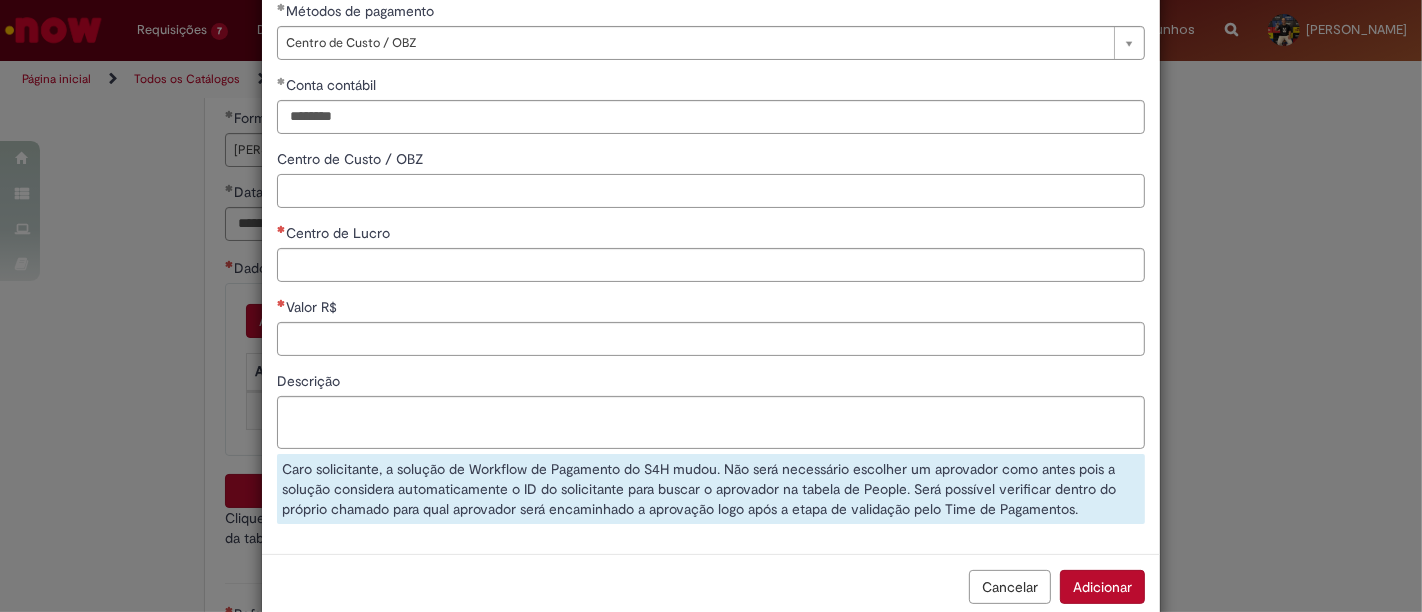 scroll, scrollTop: 251, scrollLeft: 0, axis: vertical 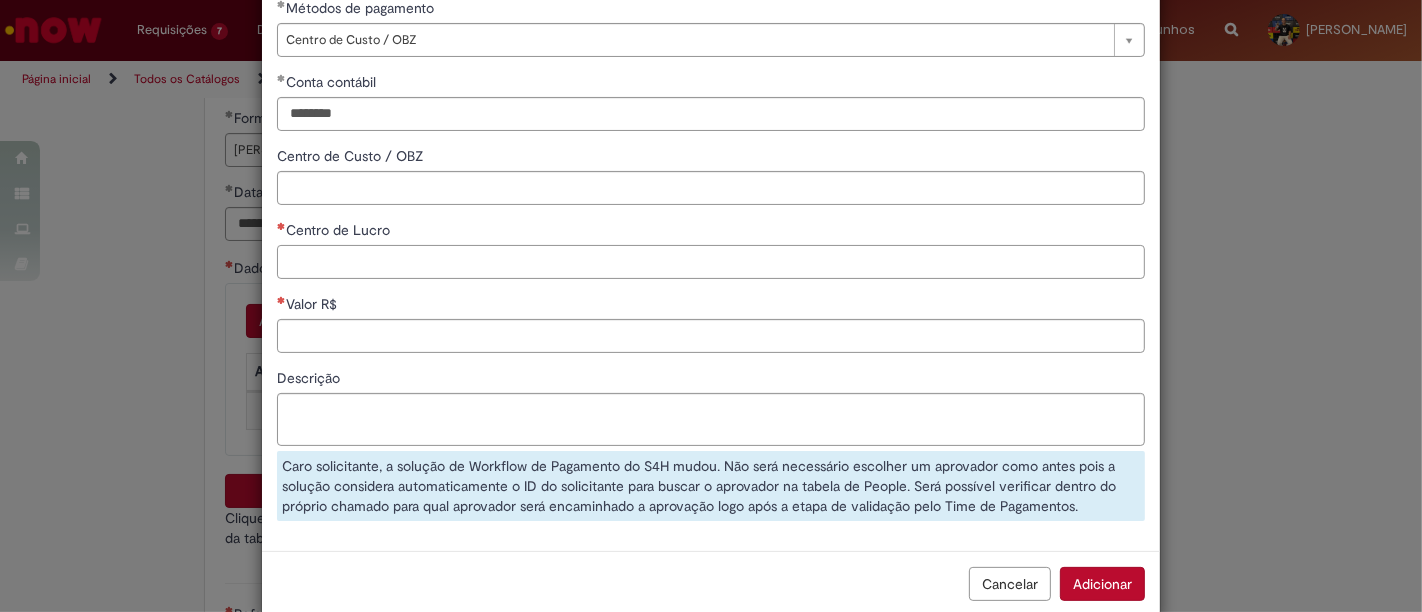 click on "Centro de Lucro" at bounding box center [711, 262] 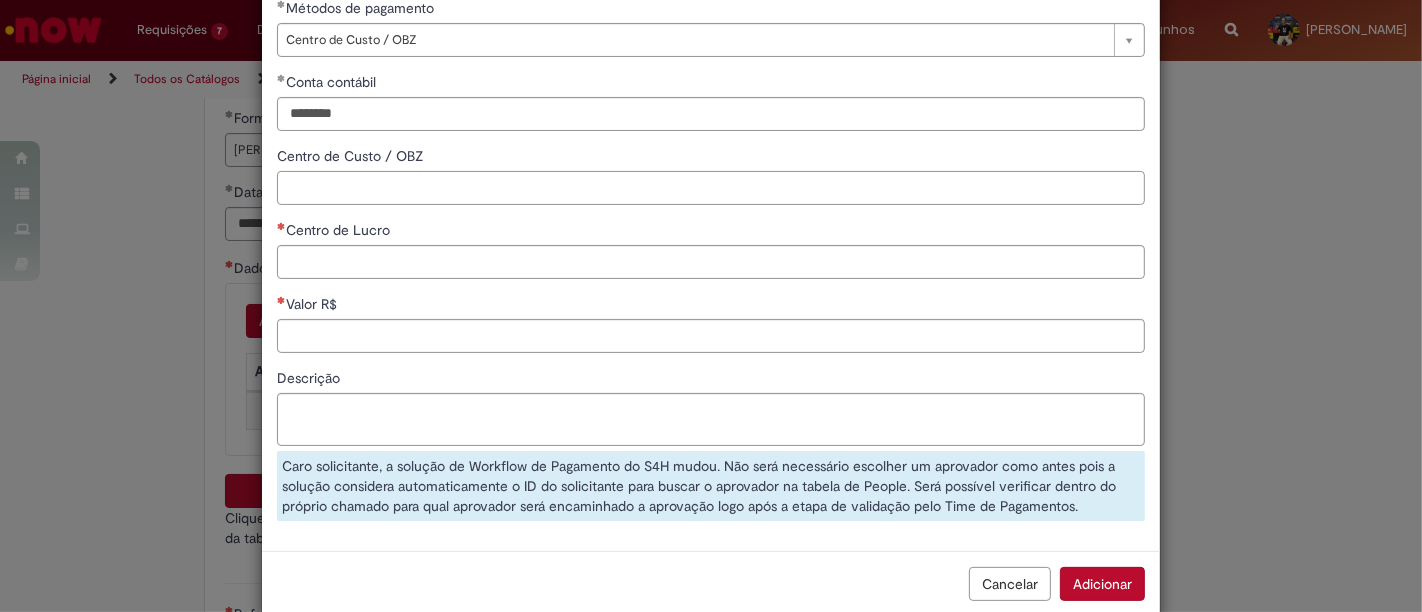 click on "Centro de Custo / OBZ" at bounding box center (711, 188) 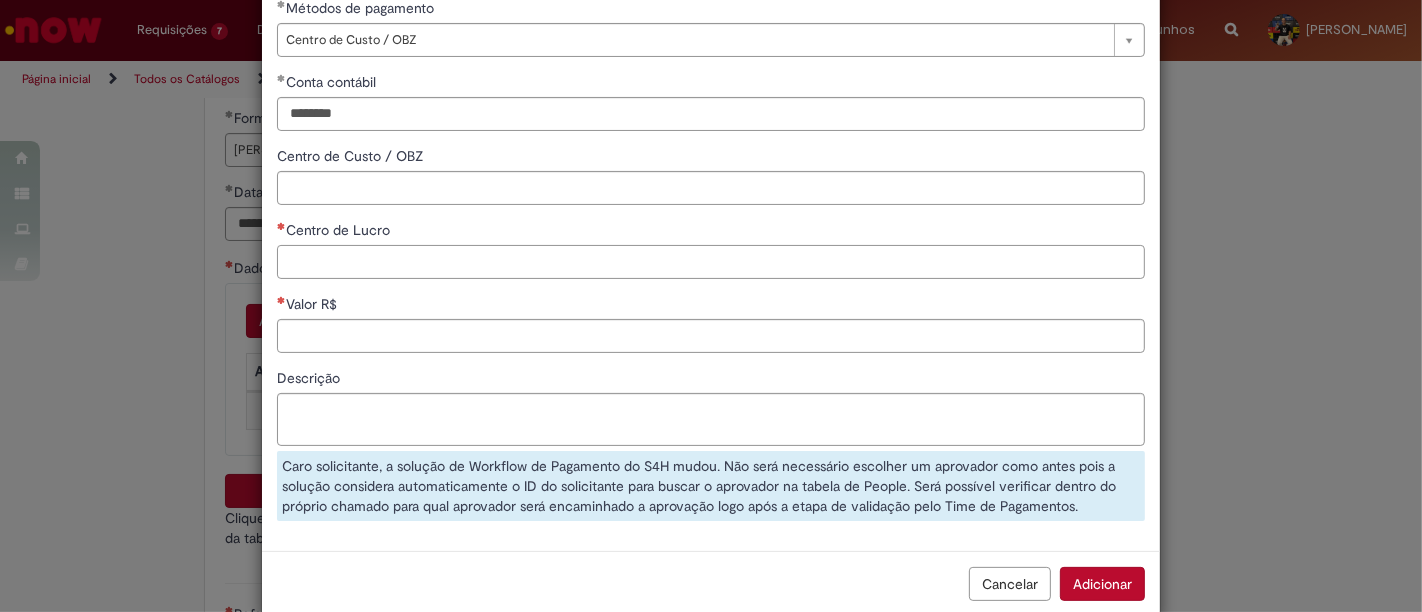 click on "Centro de Lucro" at bounding box center (711, 262) 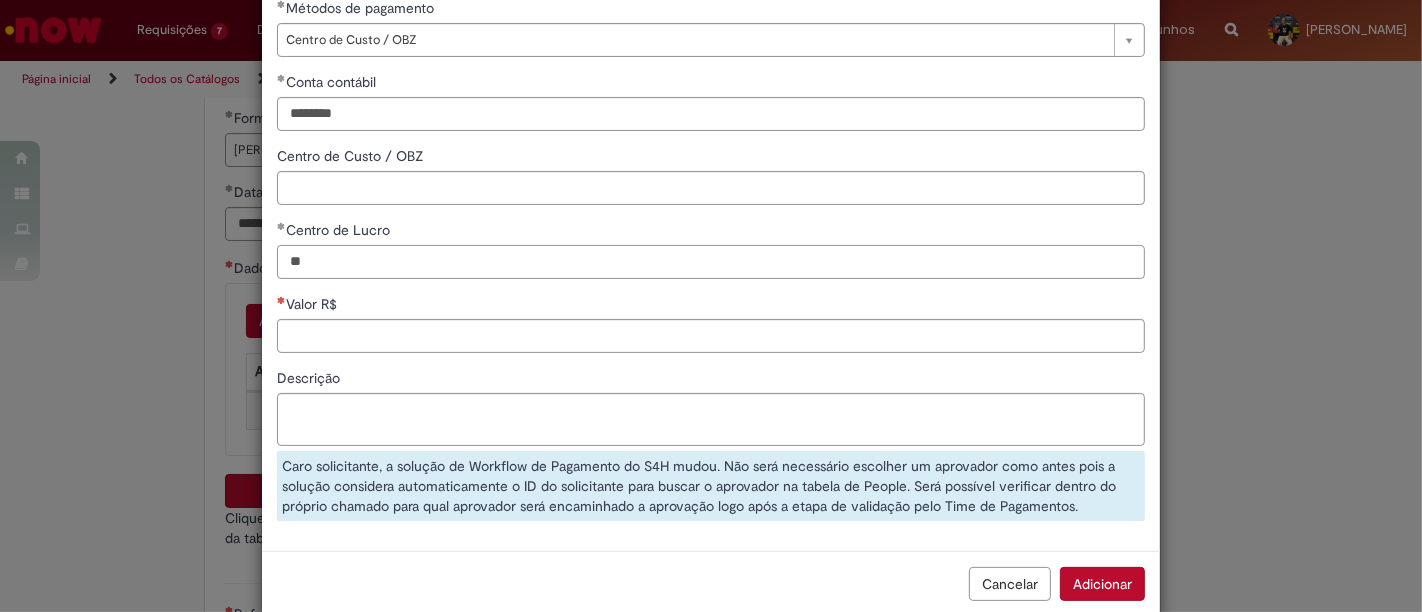 type on "*" 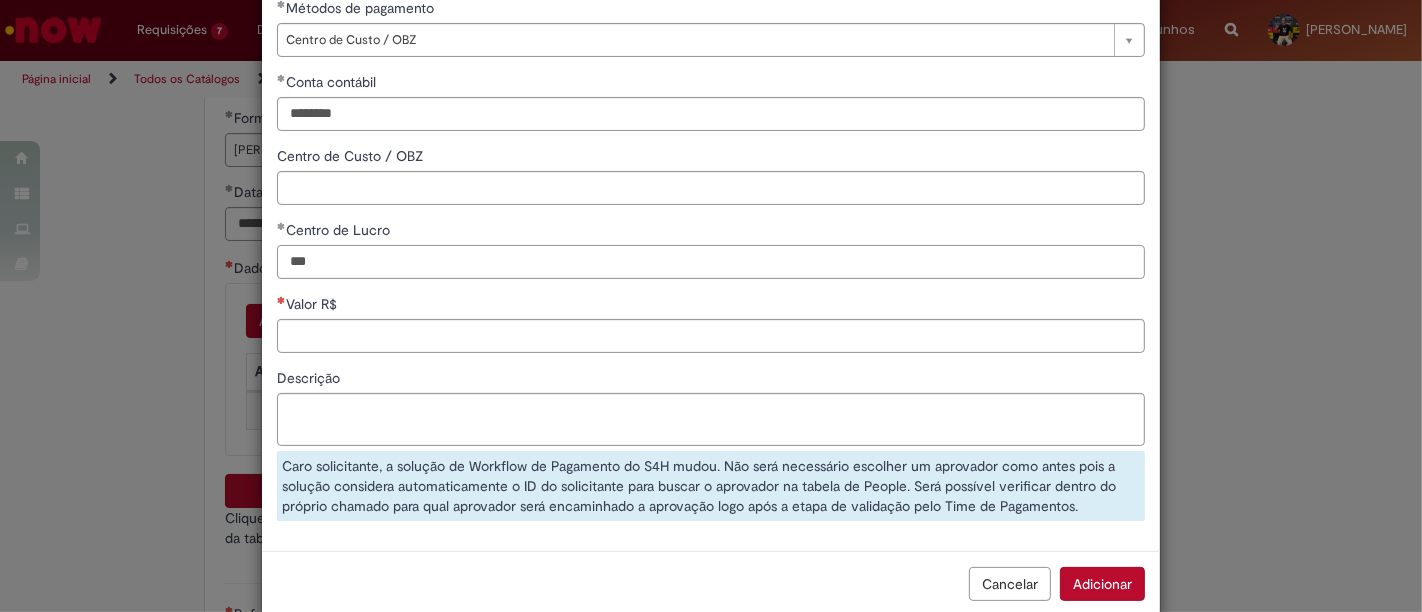 type on "****" 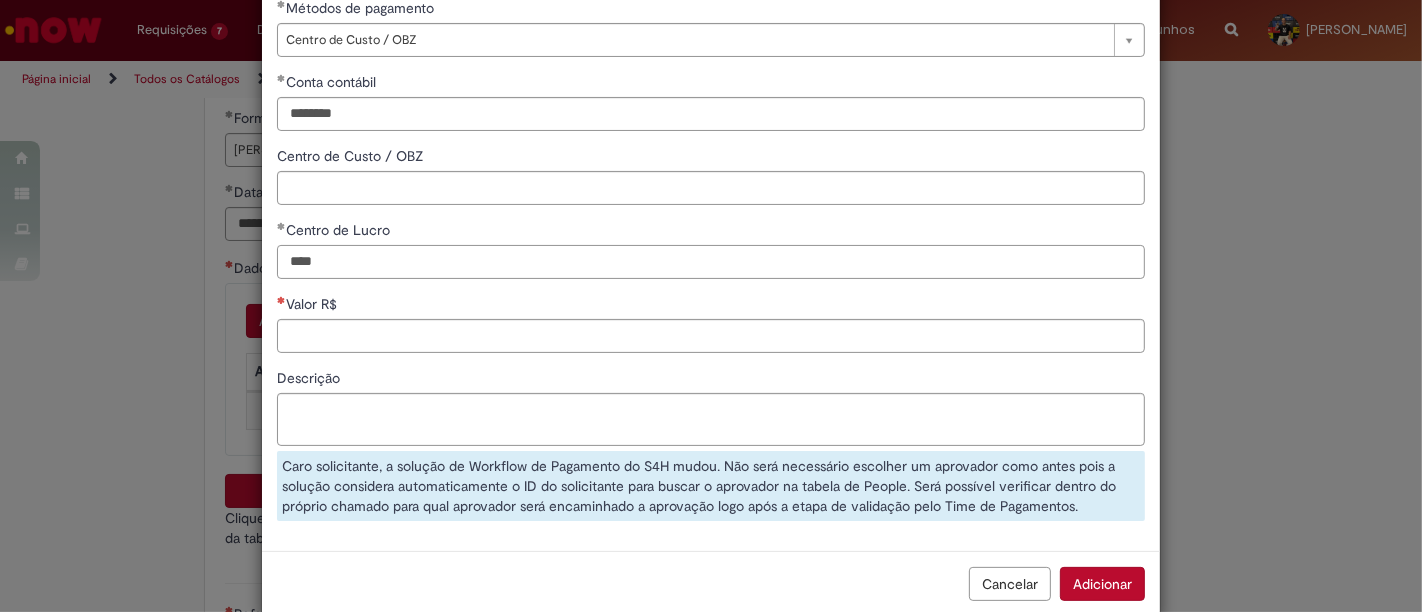 type 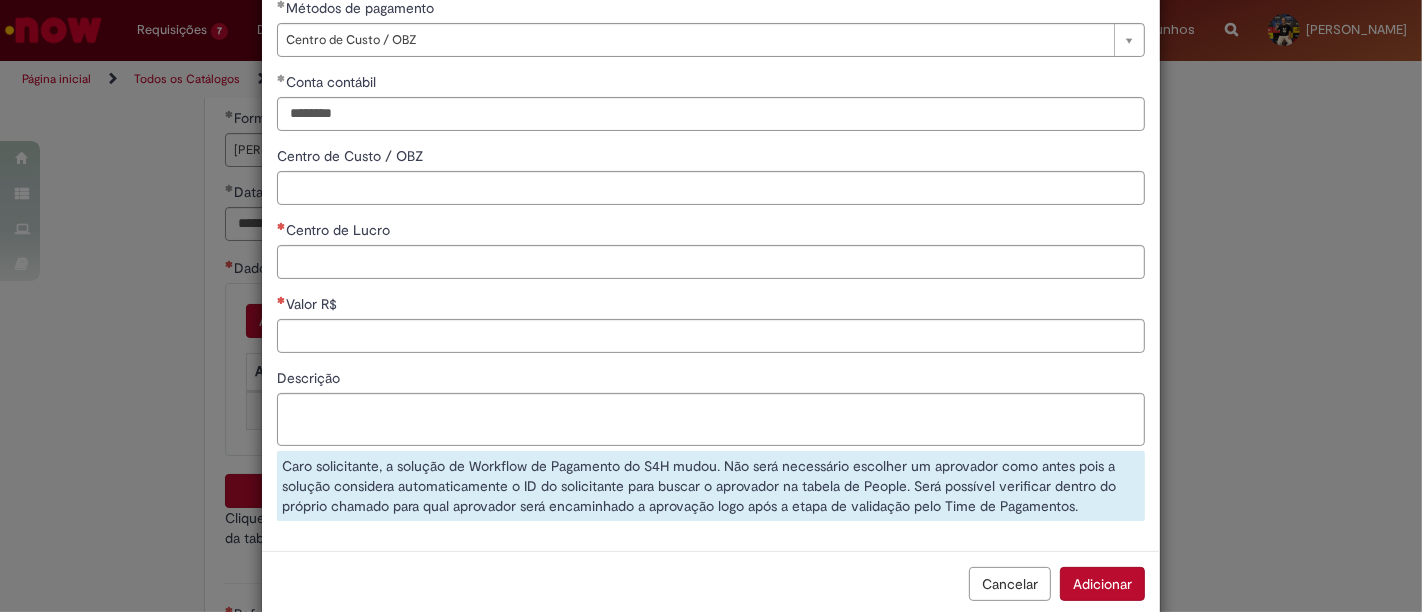 click on "Cancelar   Adicionar" at bounding box center (711, 583) 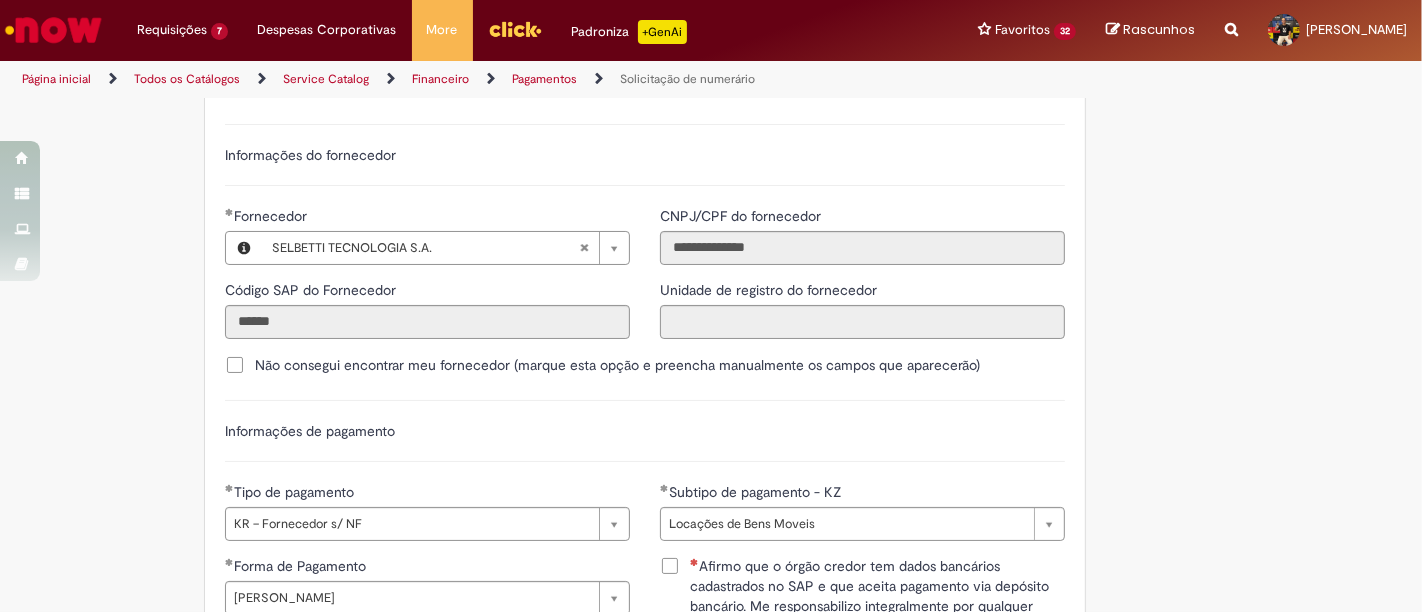 scroll, scrollTop: 2617, scrollLeft: 0, axis: vertical 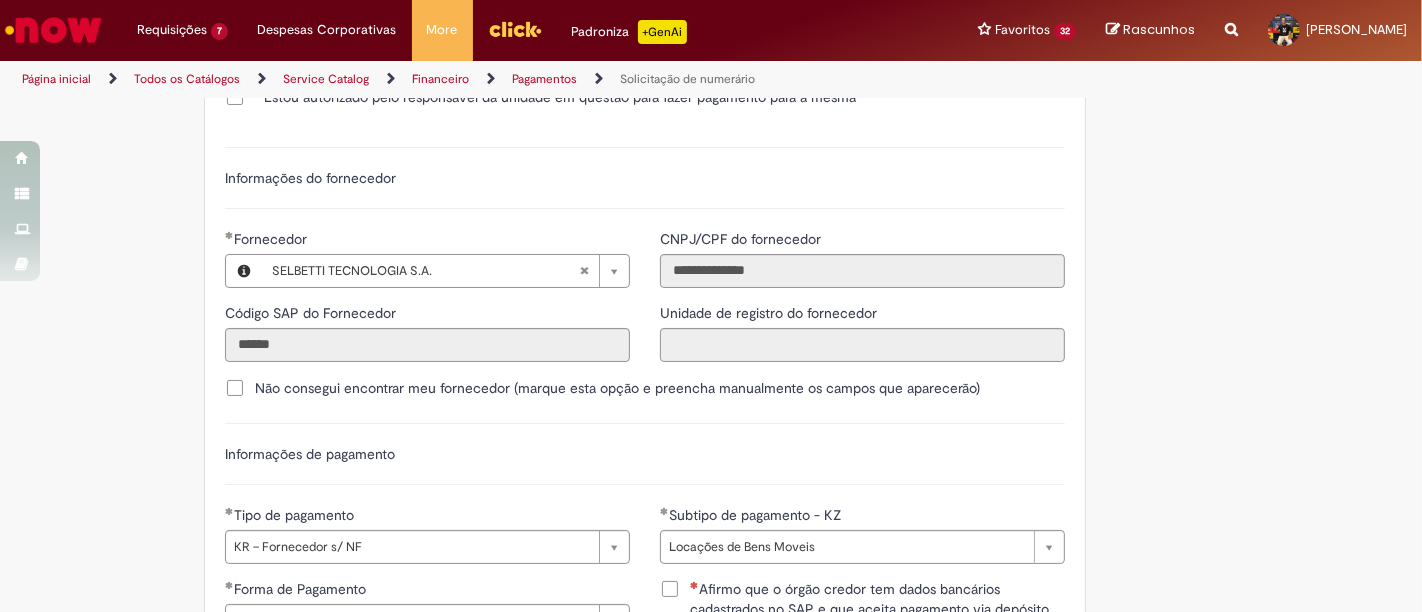 type 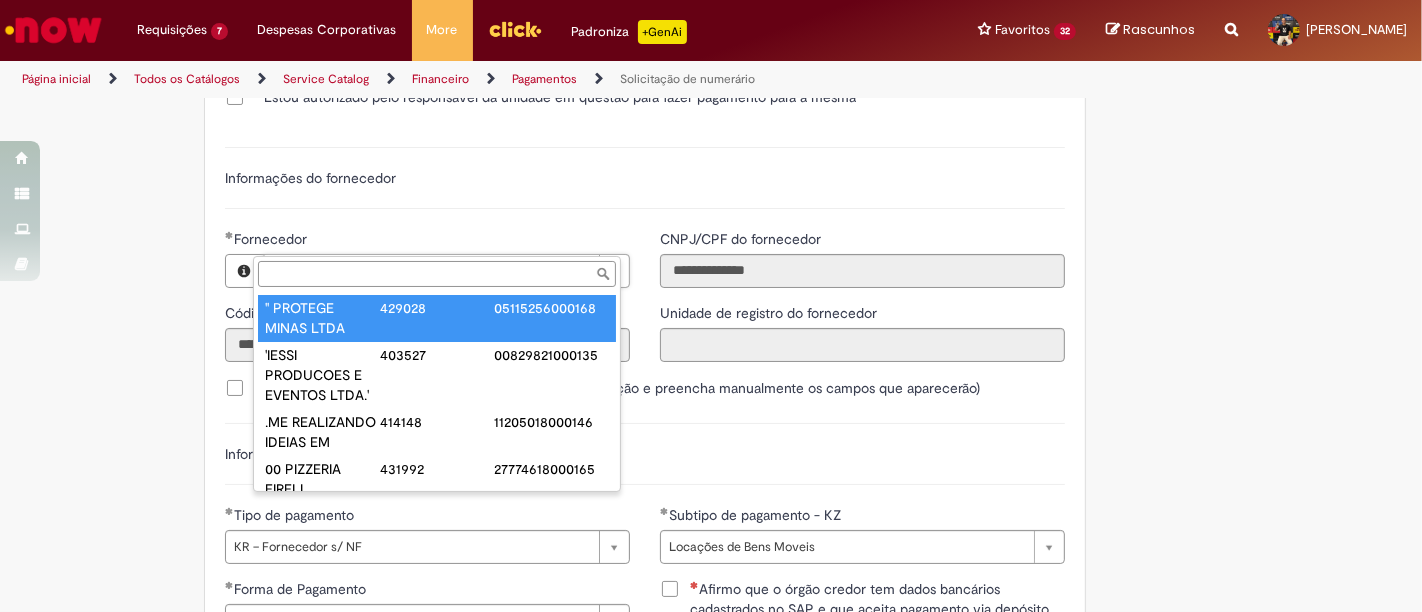 type on "**********" 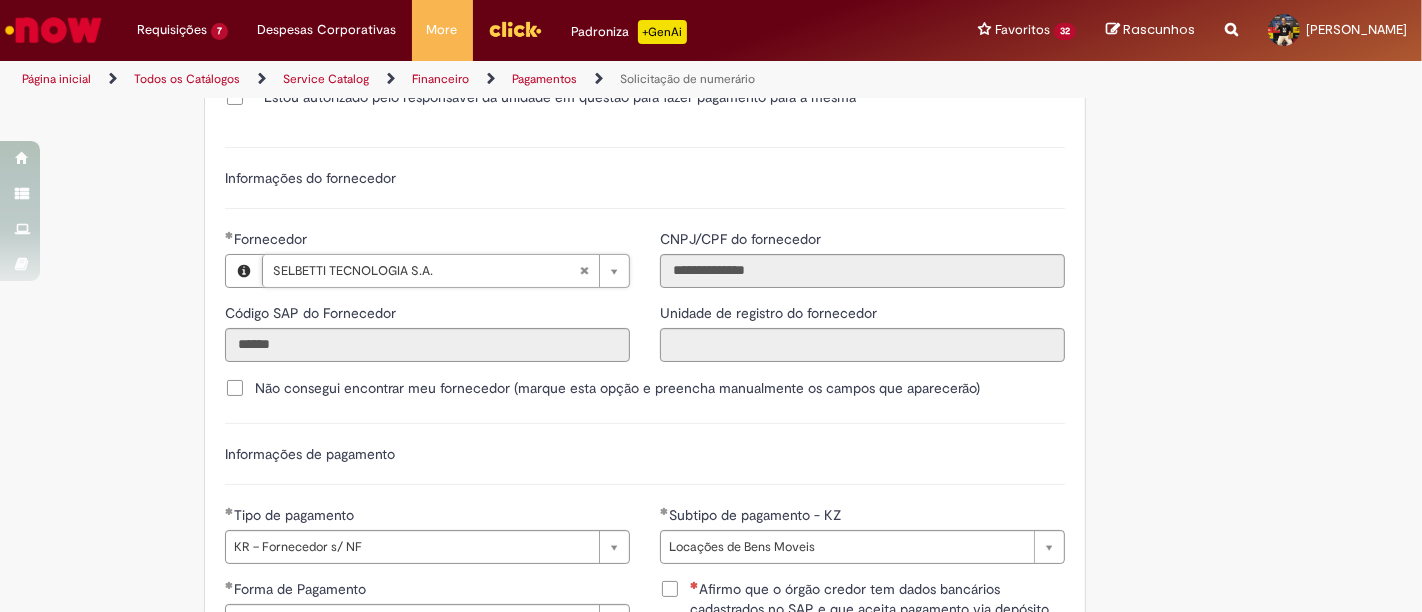 scroll, scrollTop: 0, scrollLeft: 180, axis: horizontal 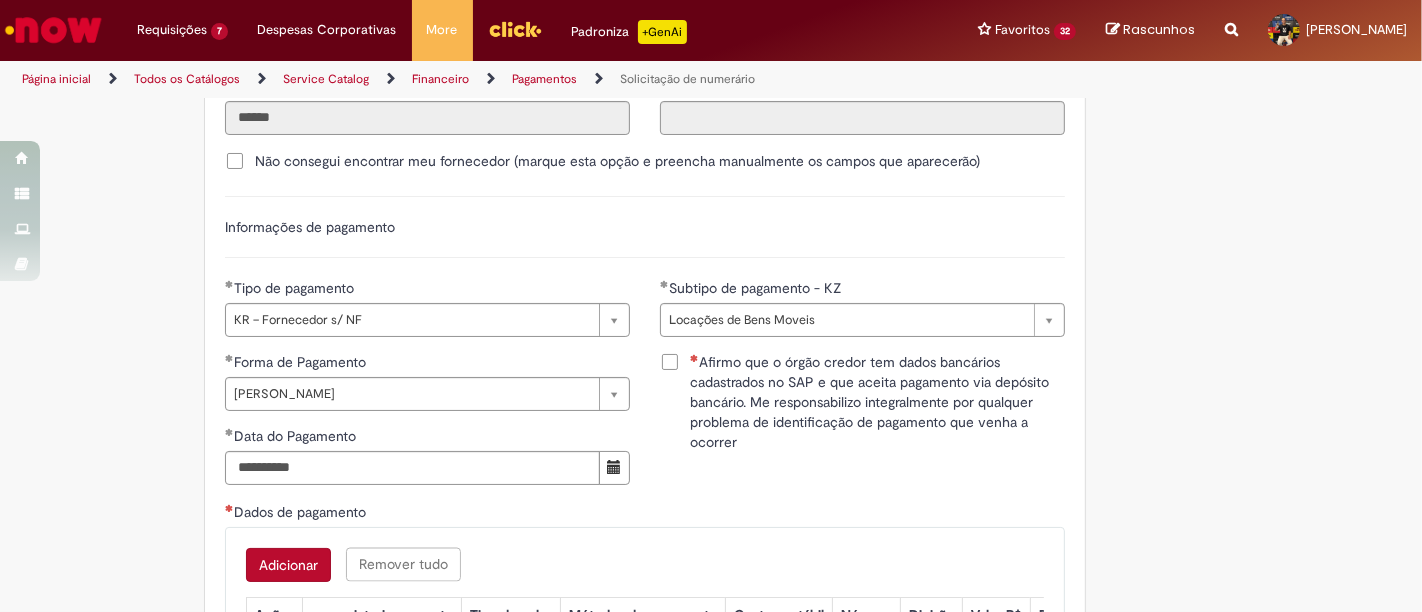 click on "Afirmo que o órgão credor tem dados bancários cadastrados no SAP e que aceita pagamento via depósito bancário. Me responsabilizo integralmente por qualquer problema de identificação de pagamento que venha a ocorrer" at bounding box center [877, 402] 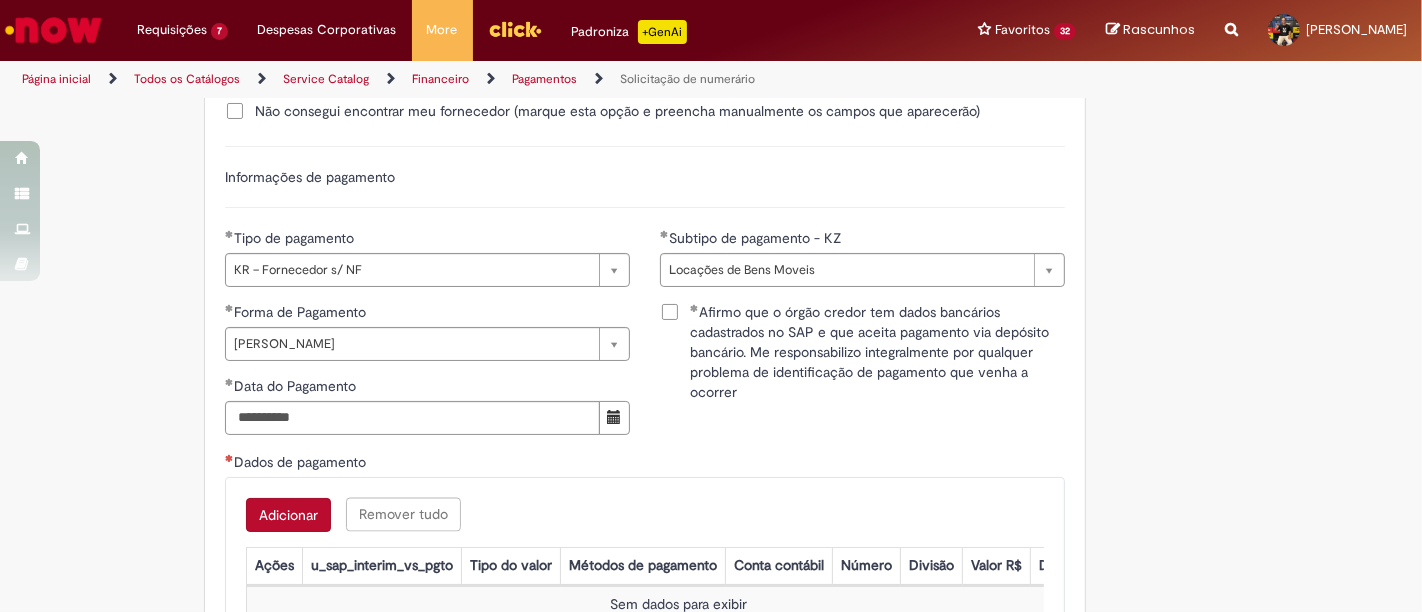 scroll, scrollTop: 2872, scrollLeft: 0, axis: vertical 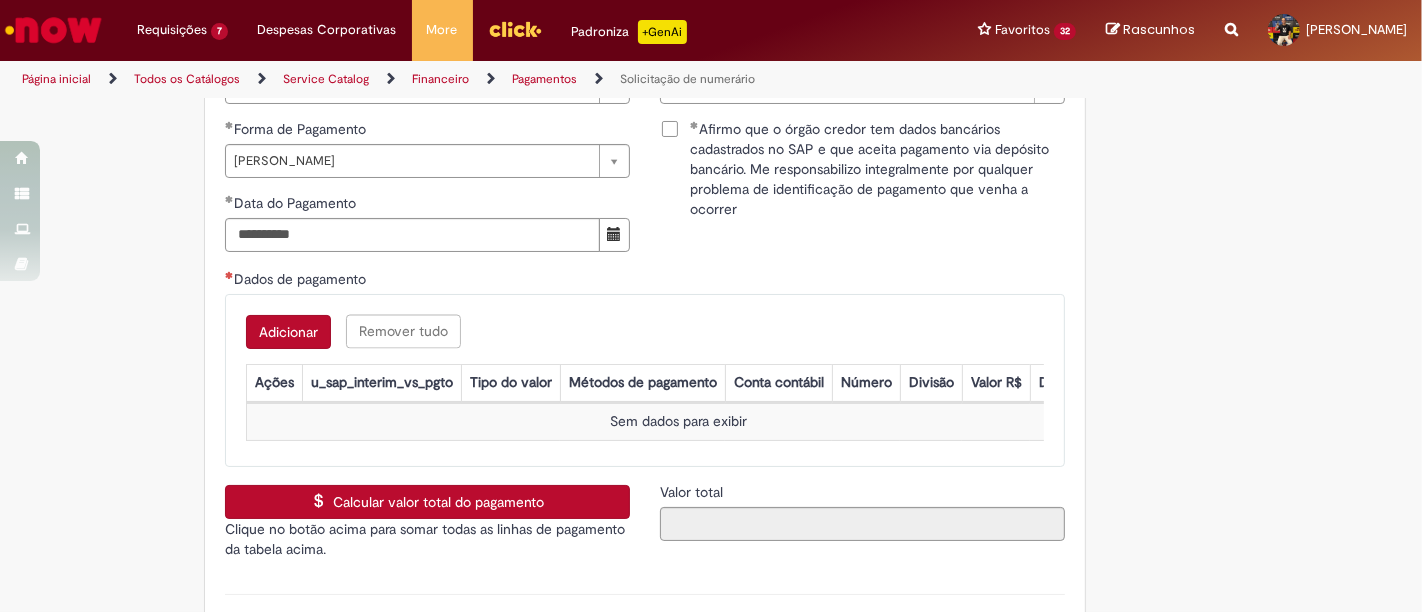 click on "Adicionar" at bounding box center [288, 332] 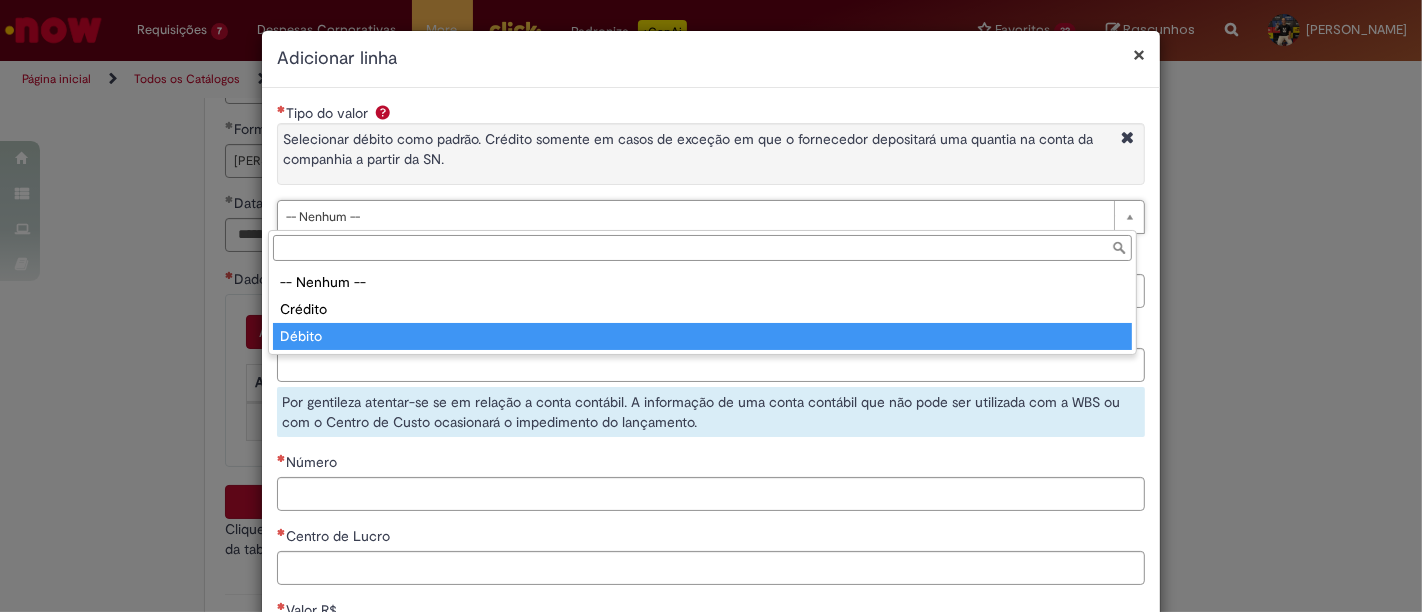 type on "******" 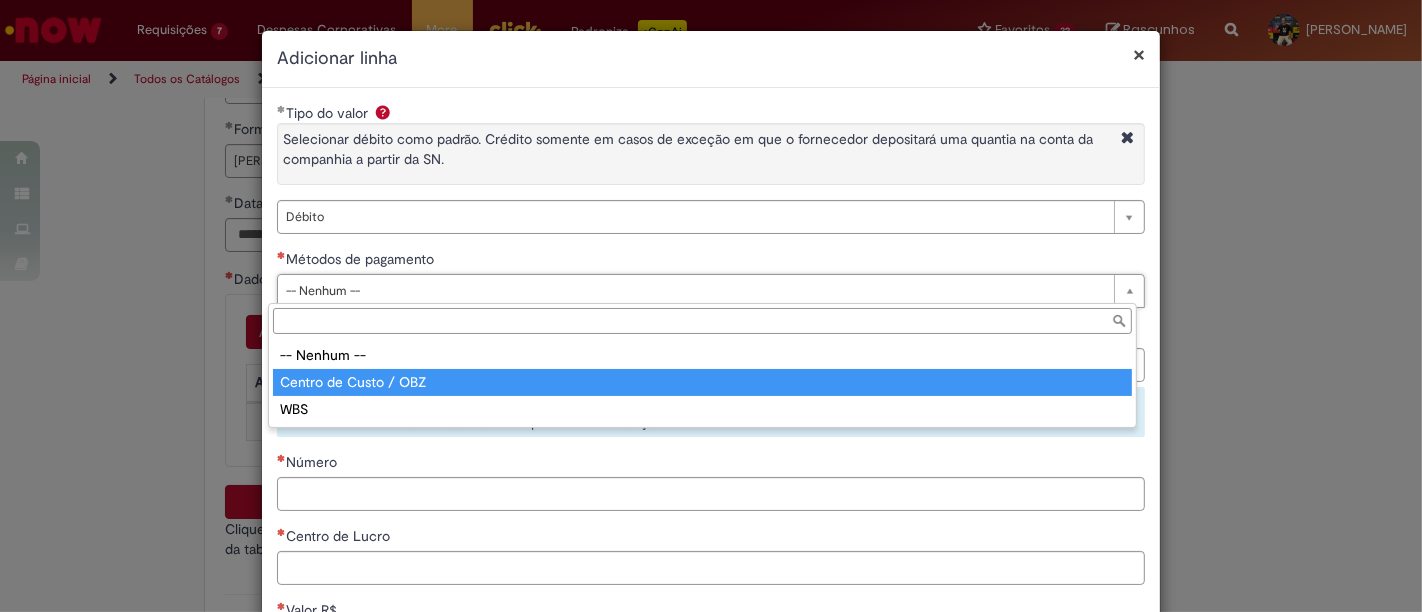 type on "**********" 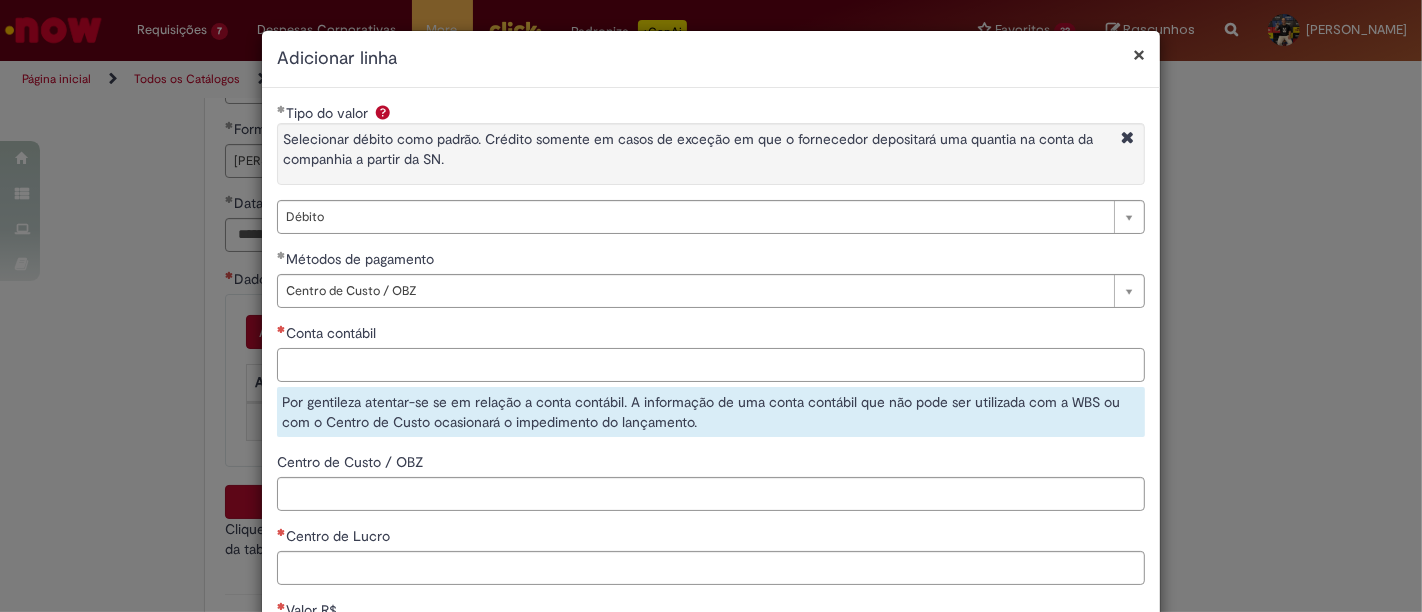 click on "Conta contábil" at bounding box center [711, 365] 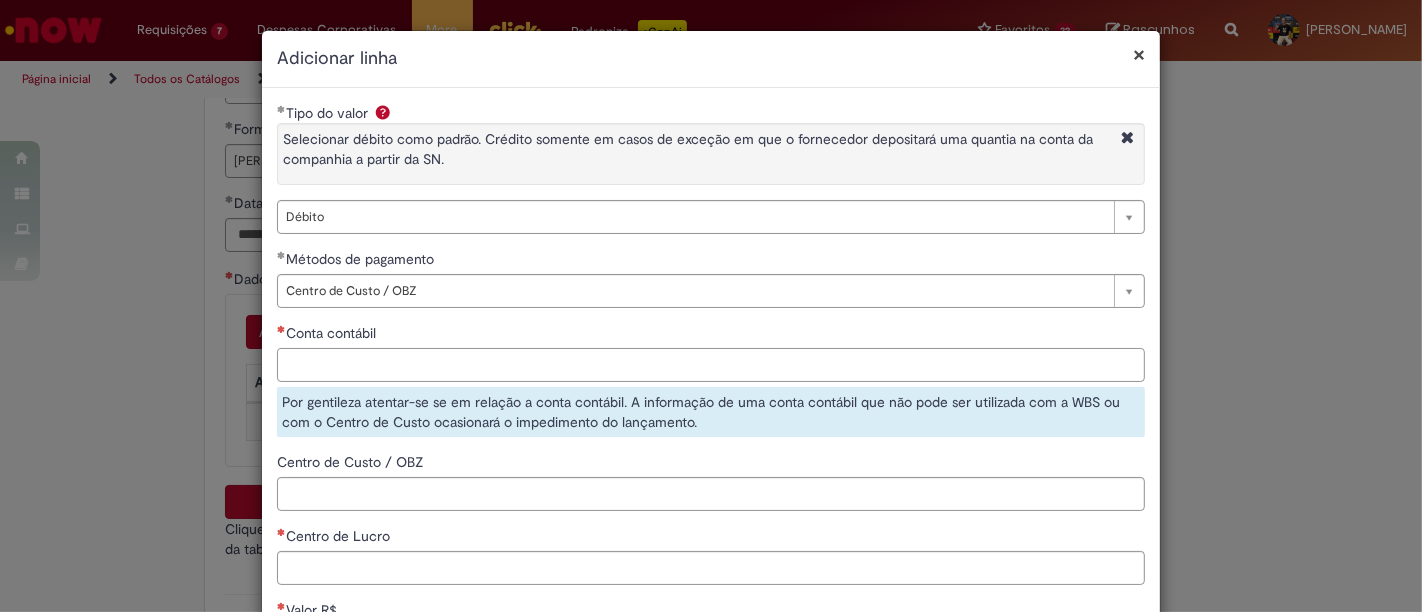 paste on "********" 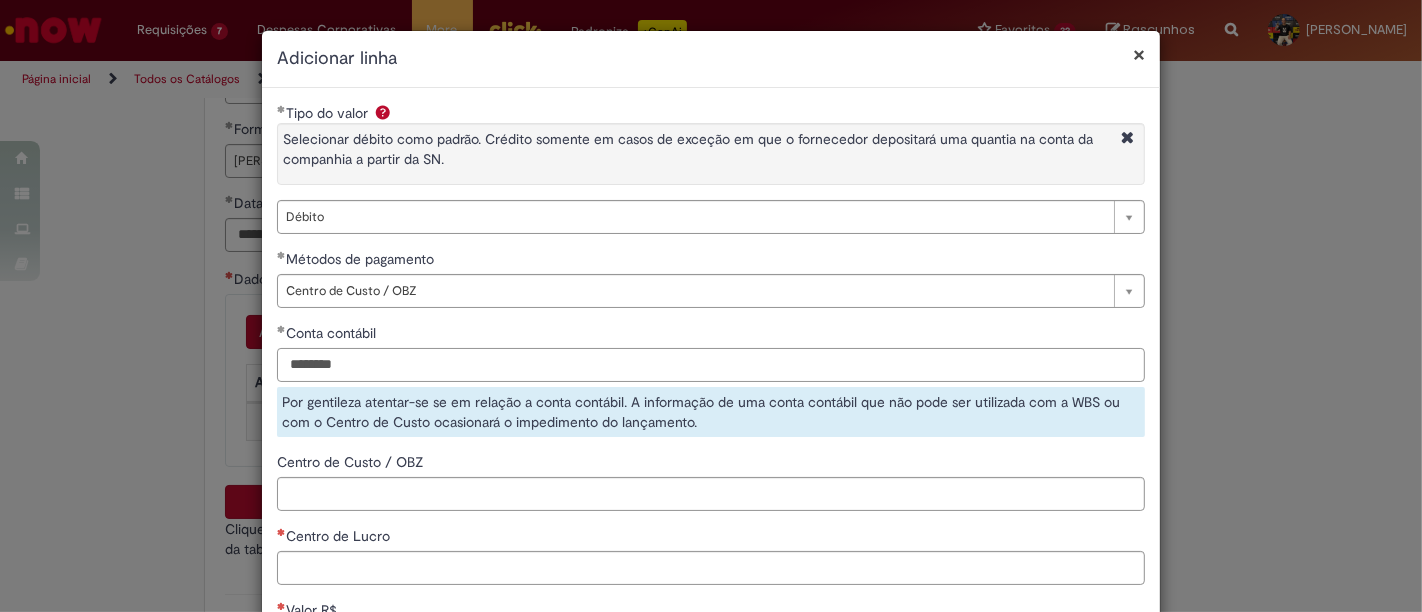 type on "********" 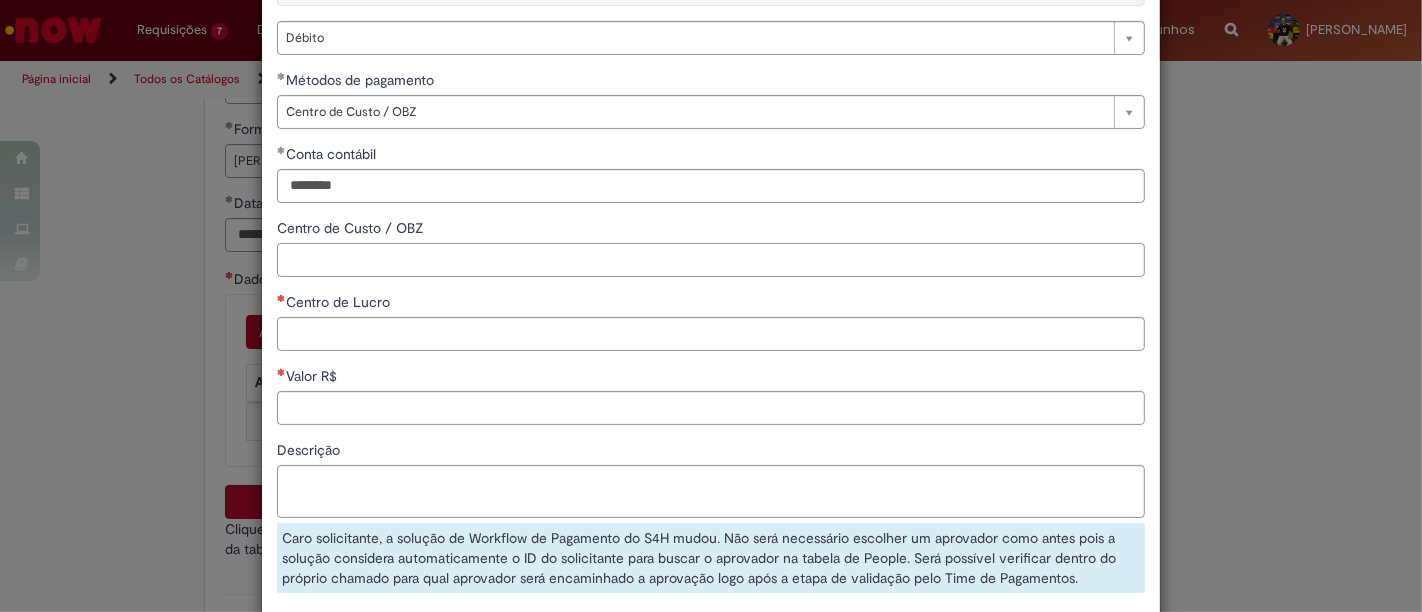 scroll, scrollTop: 180, scrollLeft: 0, axis: vertical 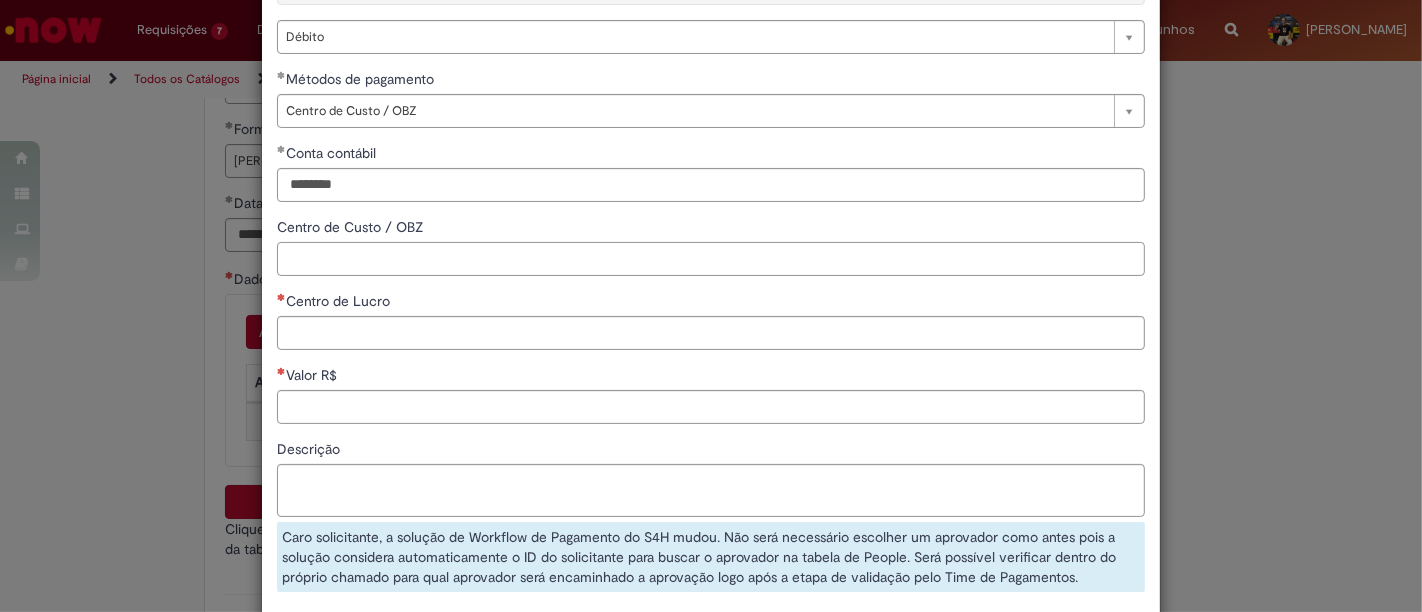 paste on "**********" 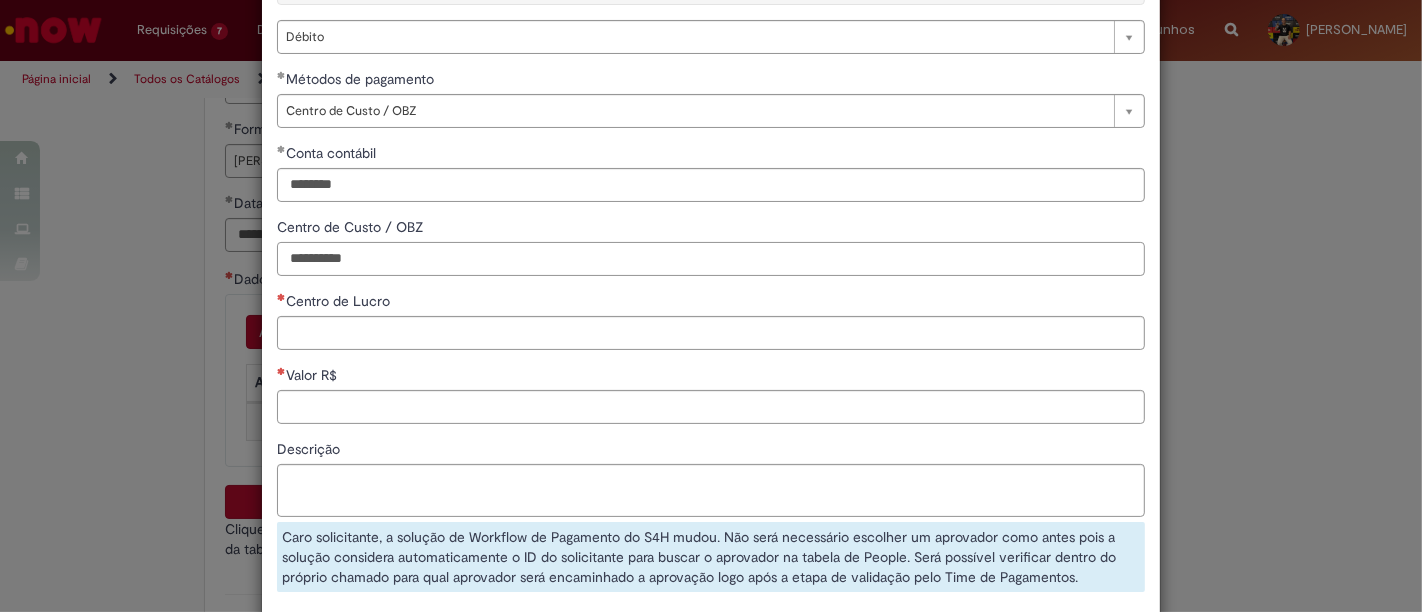 type on "**********" 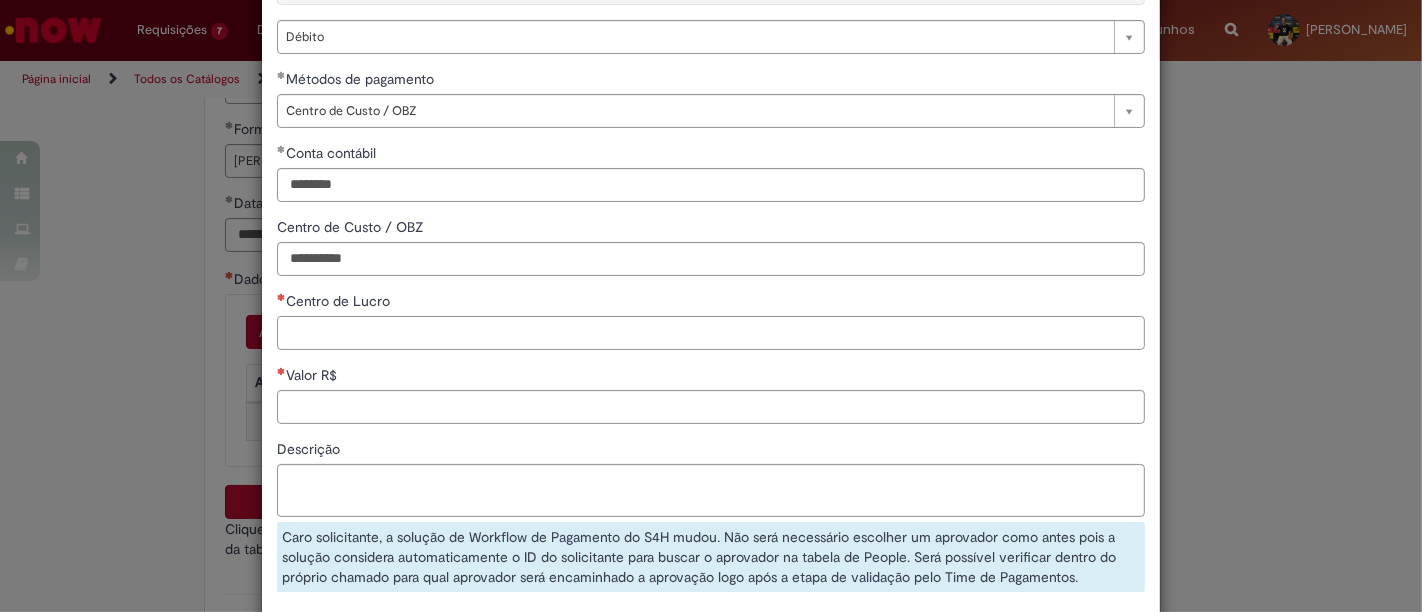 click on "Centro de Lucro" at bounding box center (711, 333) 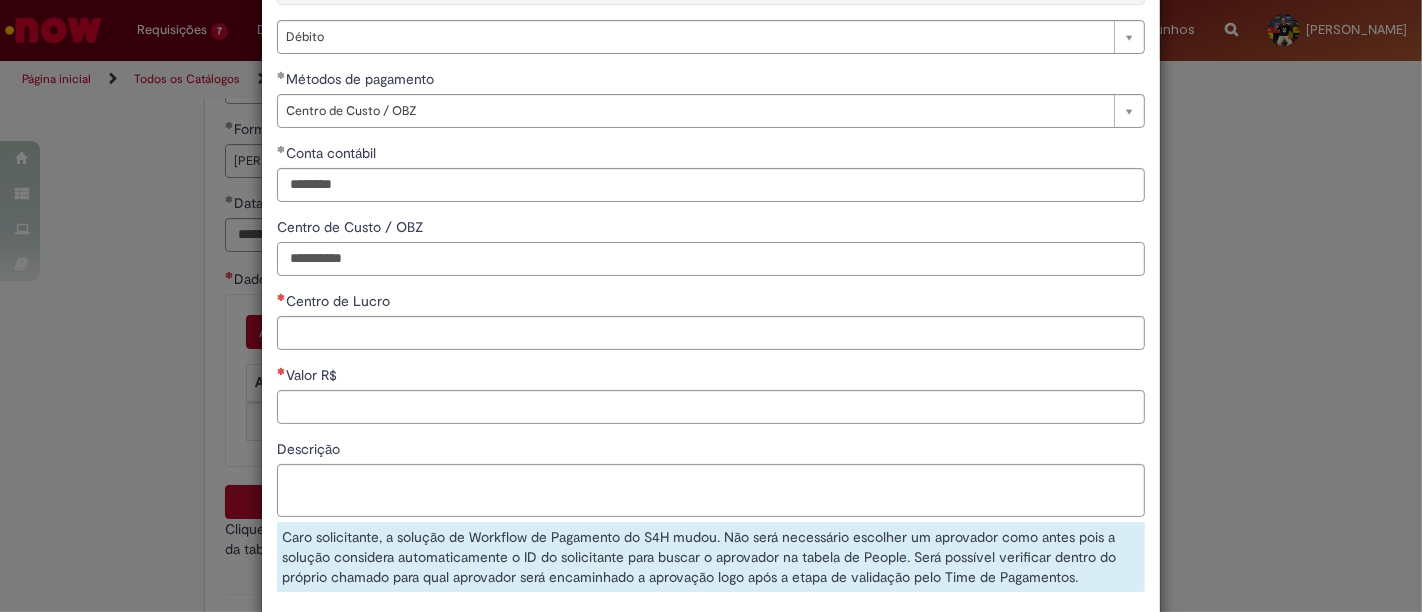 drag, startPoint x: 314, startPoint y: 253, endPoint x: 219, endPoint y: 254, distance: 95.005264 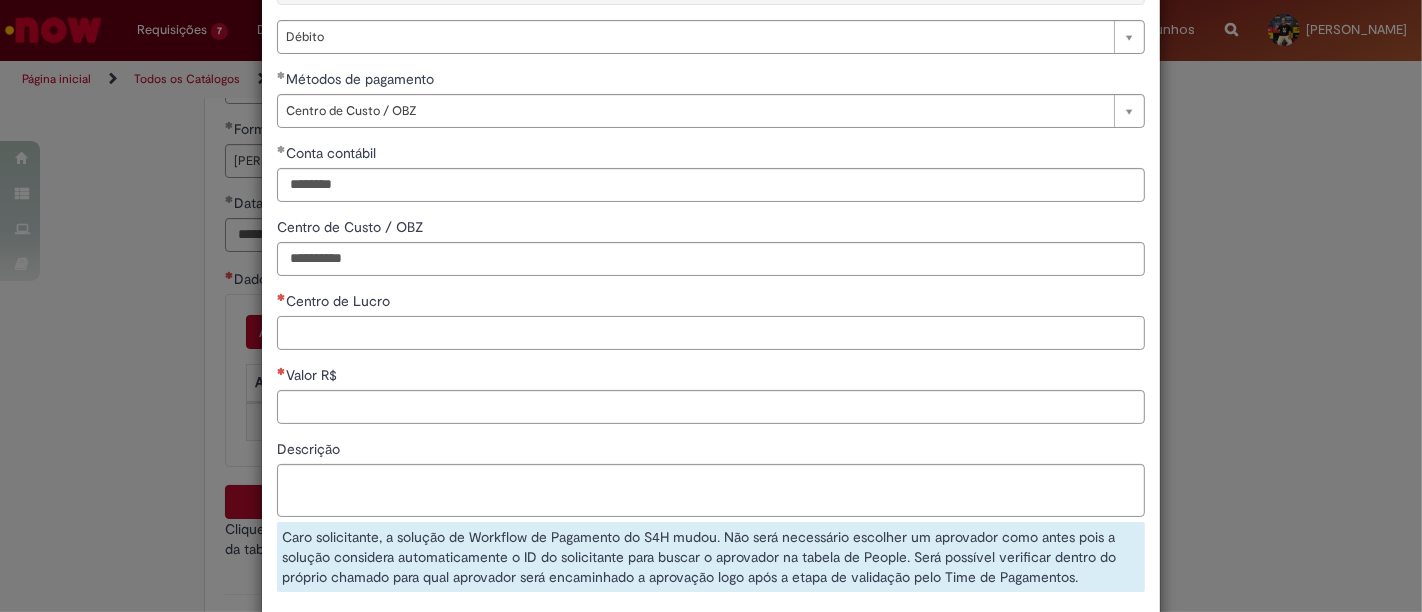 click on "Centro de Lucro" at bounding box center (711, 333) 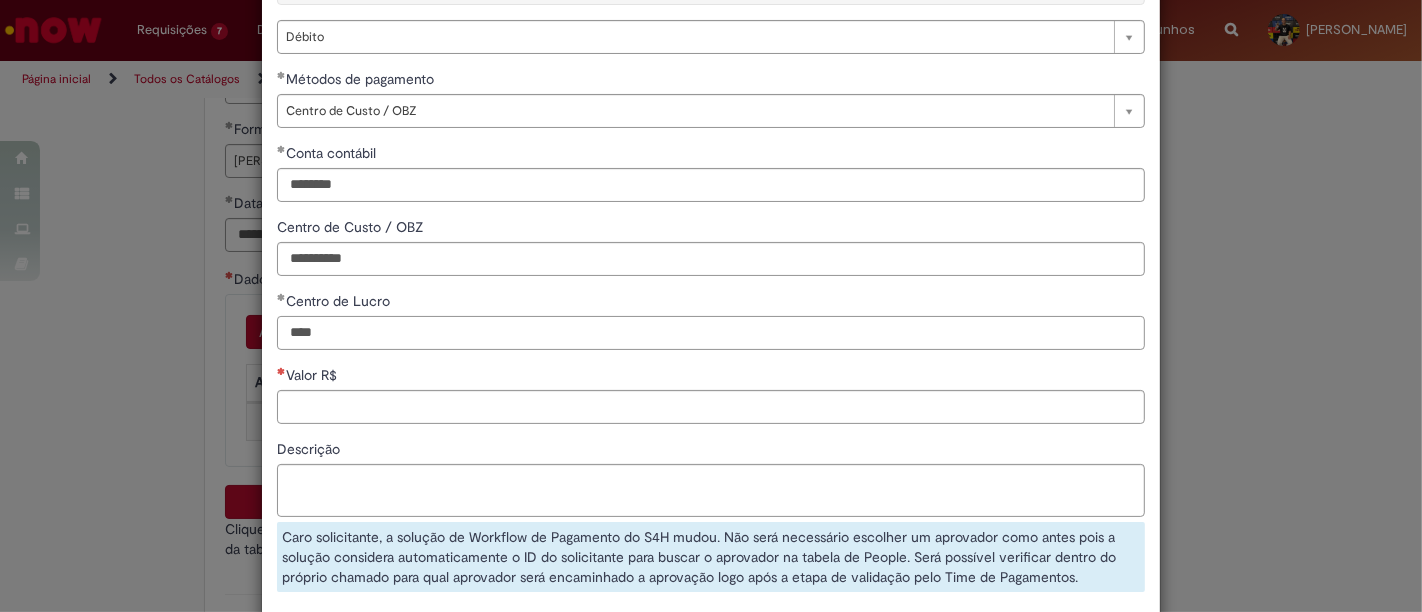 type on "****" 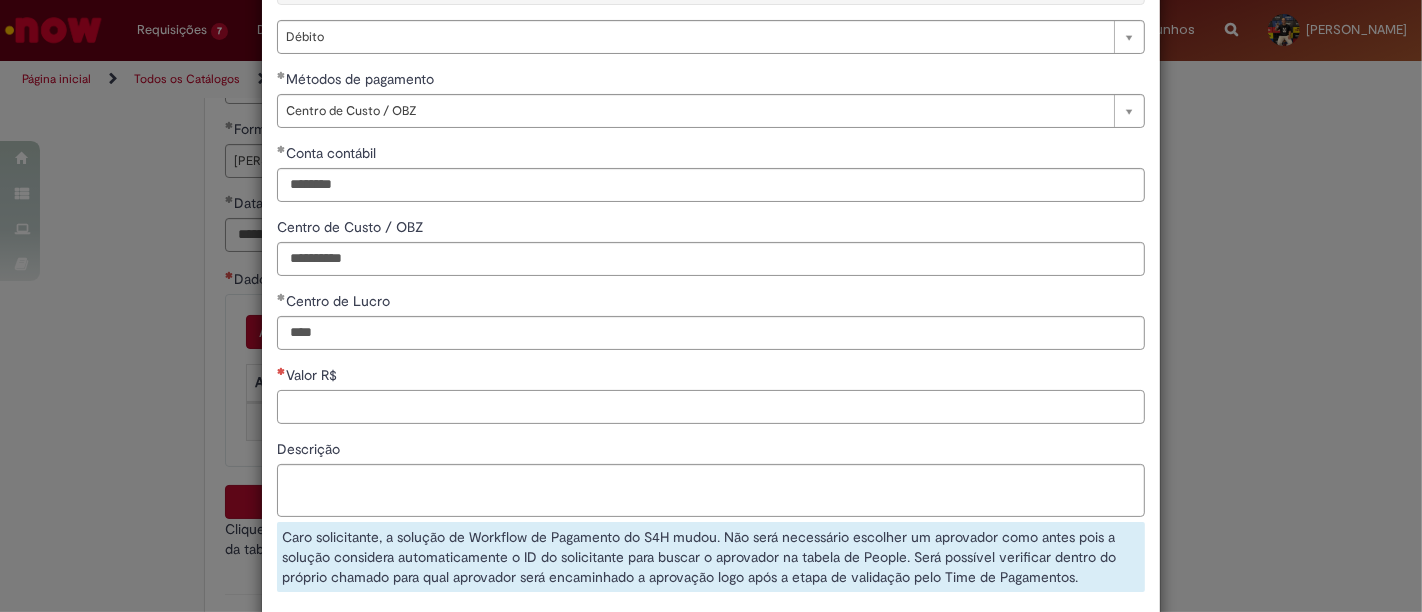 click on "Valor R$" at bounding box center (711, 407) 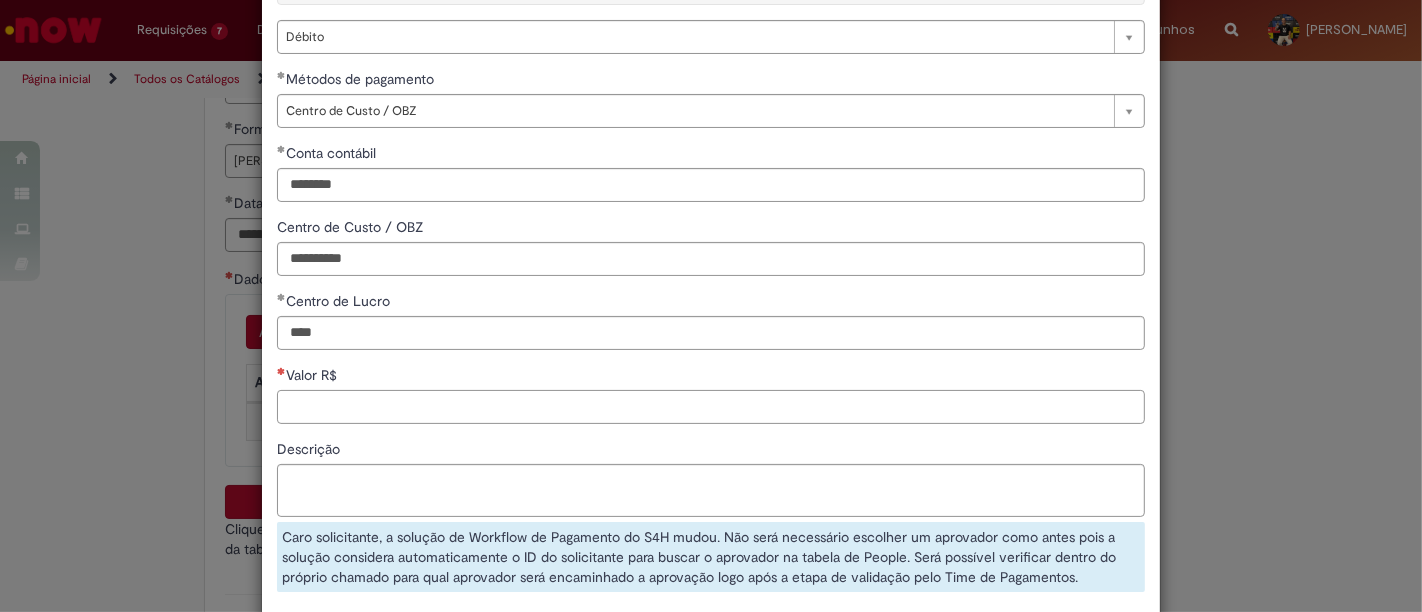 paste on "********" 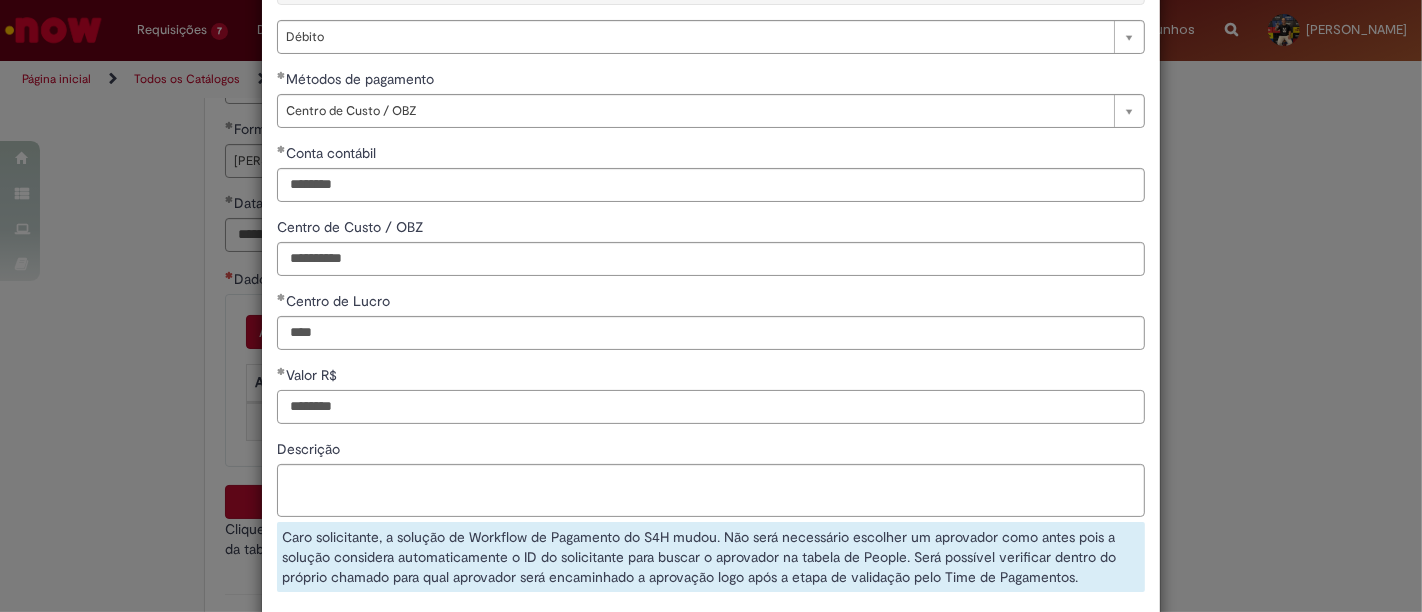 type on "********" 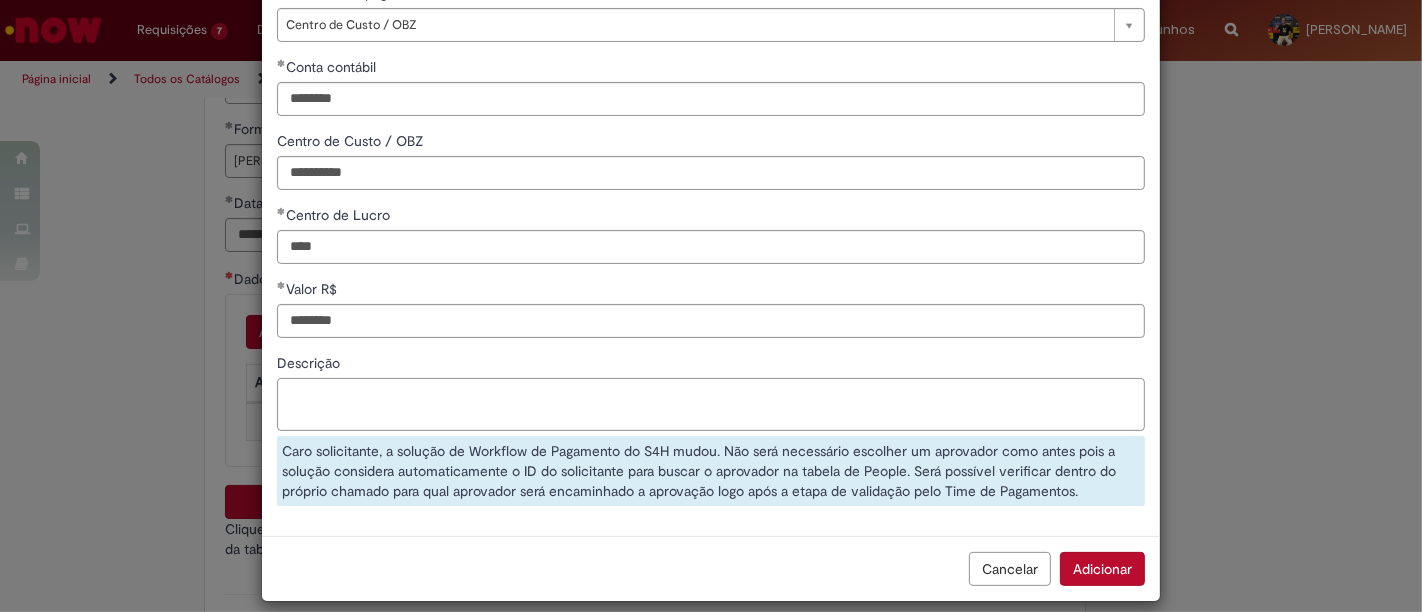 scroll, scrollTop: 283, scrollLeft: 0, axis: vertical 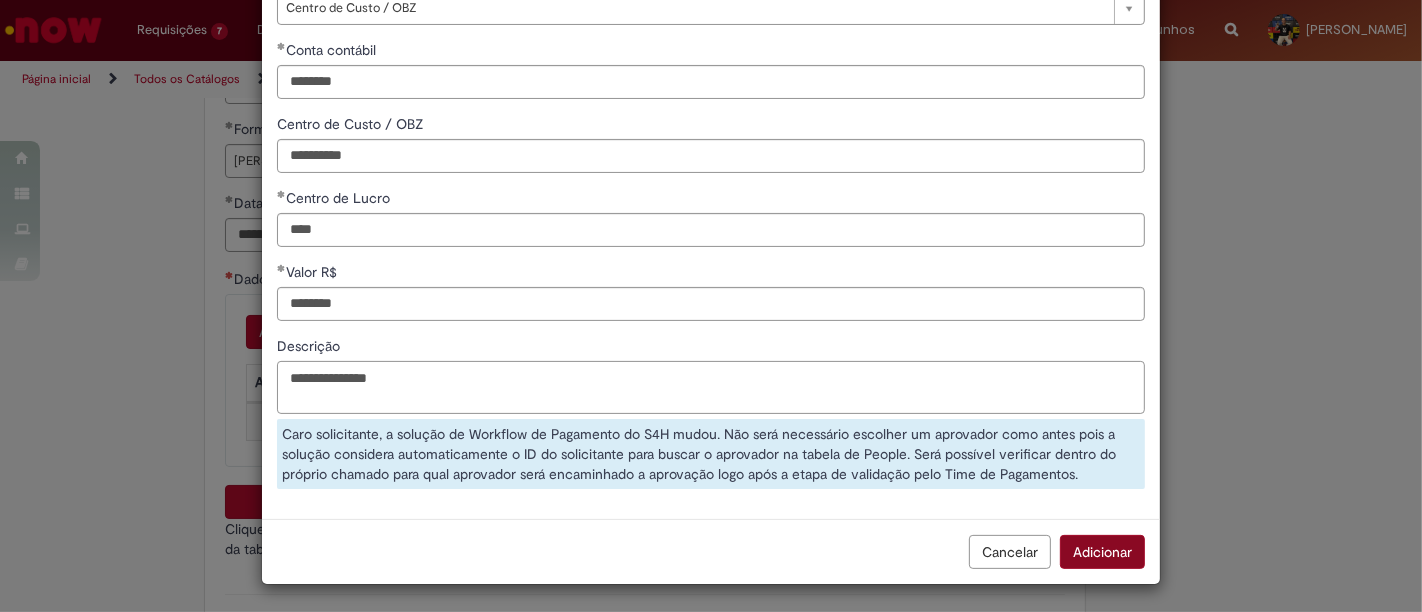type on "**********" 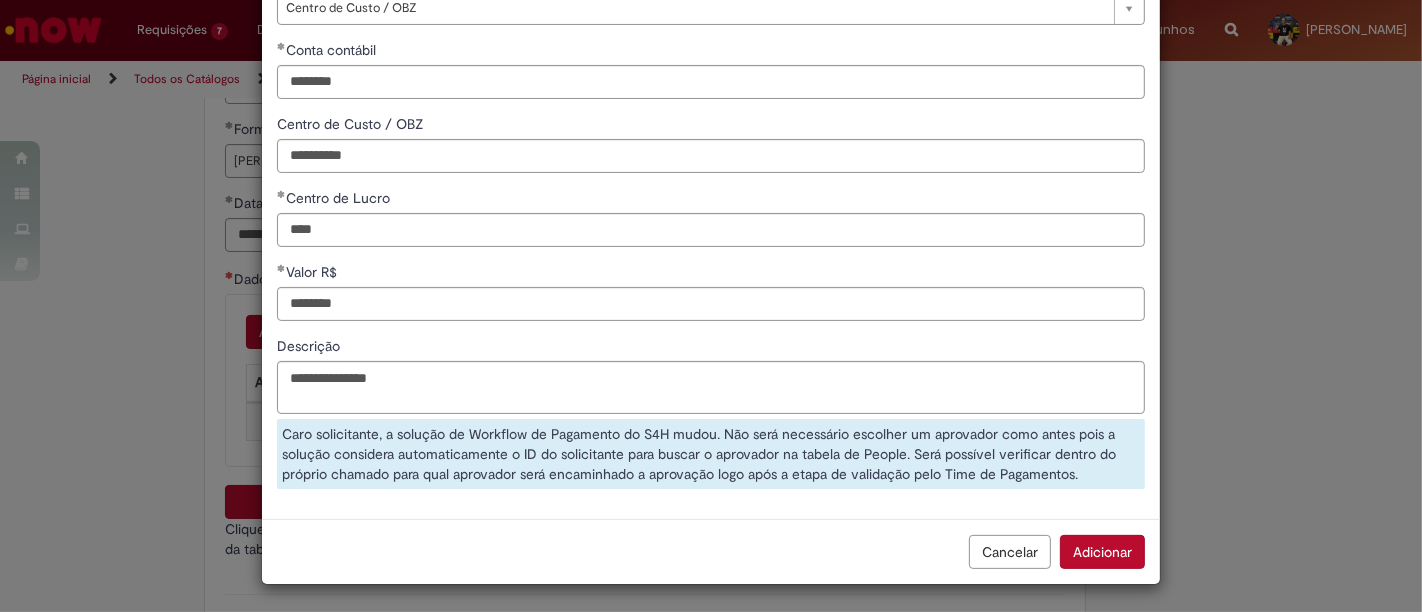 scroll, scrollTop: 208, scrollLeft: 0, axis: vertical 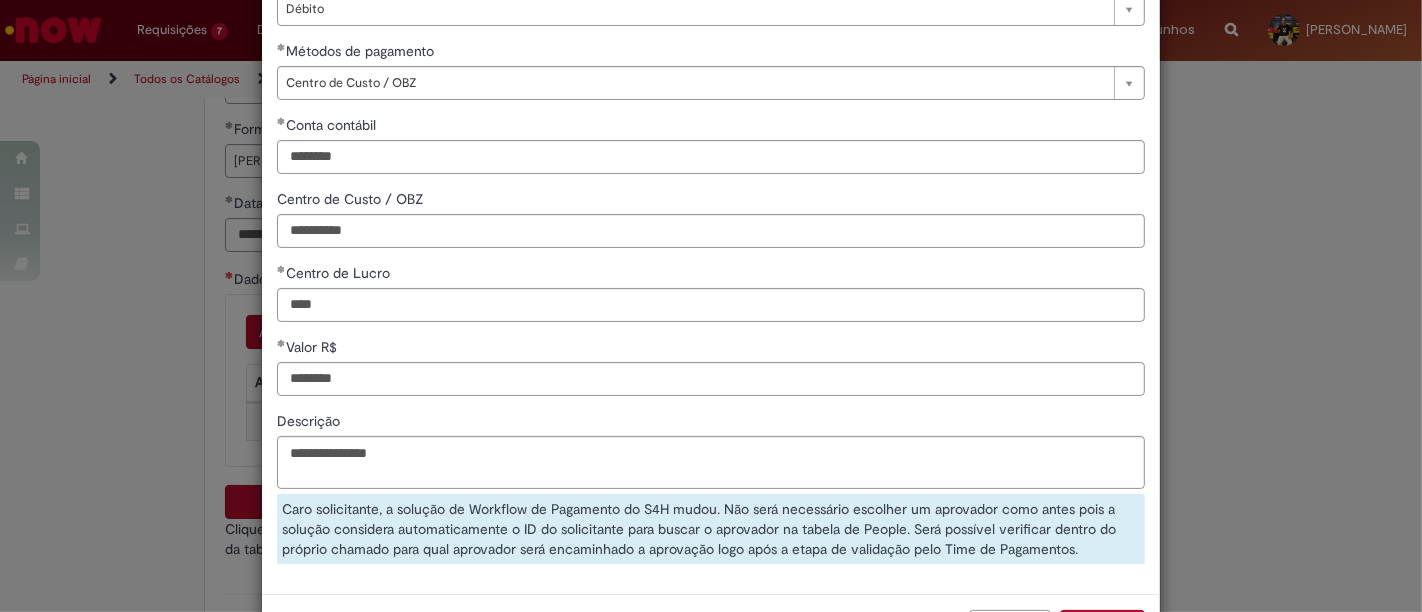 click on "Adicionar" at bounding box center (1102, 627) 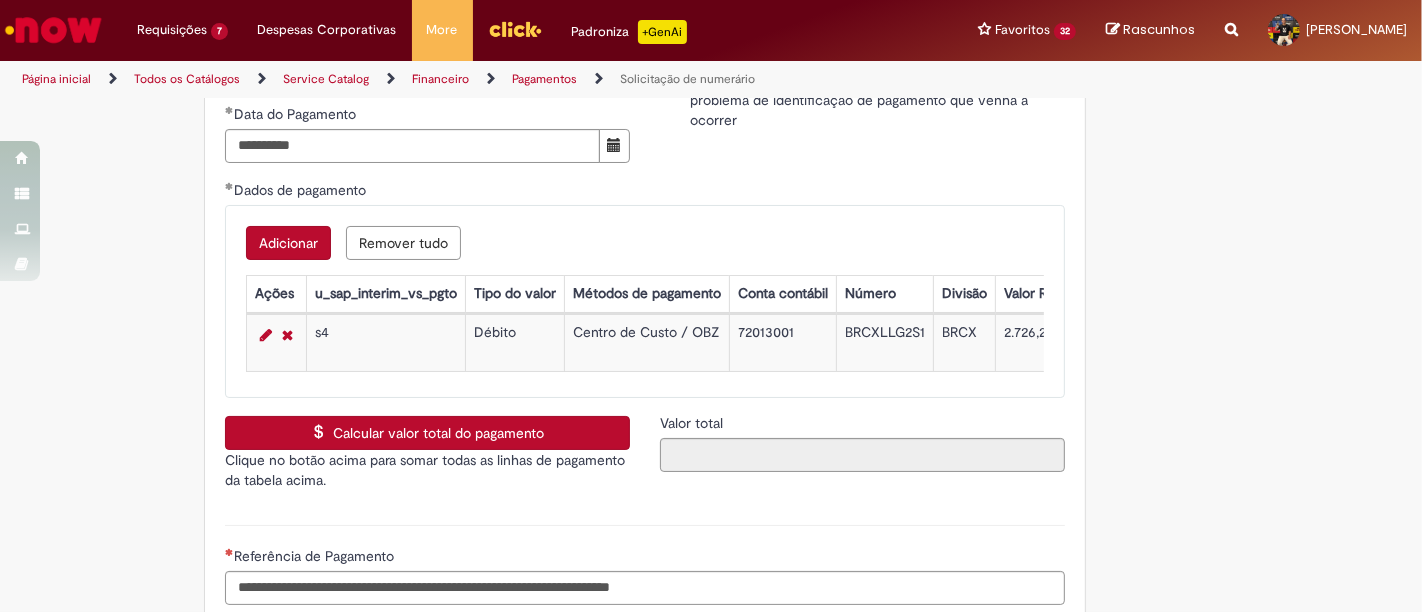 scroll, scrollTop: 3155, scrollLeft: 0, axis: vertical 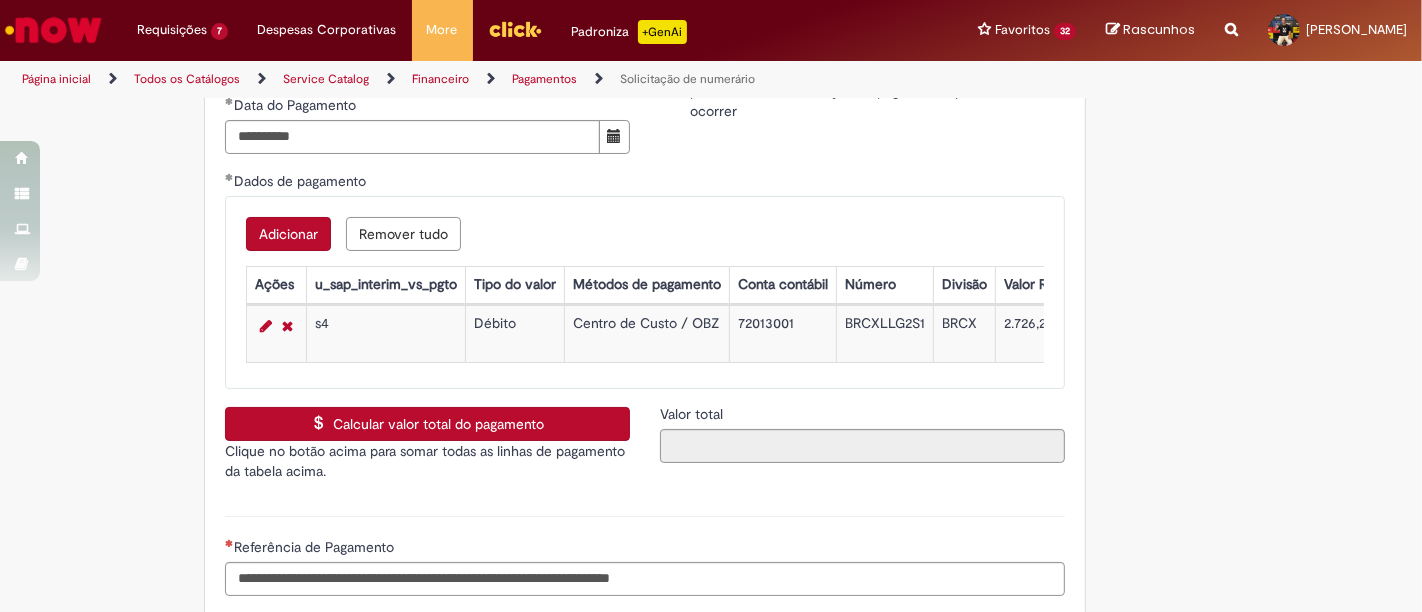 click on "Calcular valor total do pagamento" at bounding box center [427, 424] 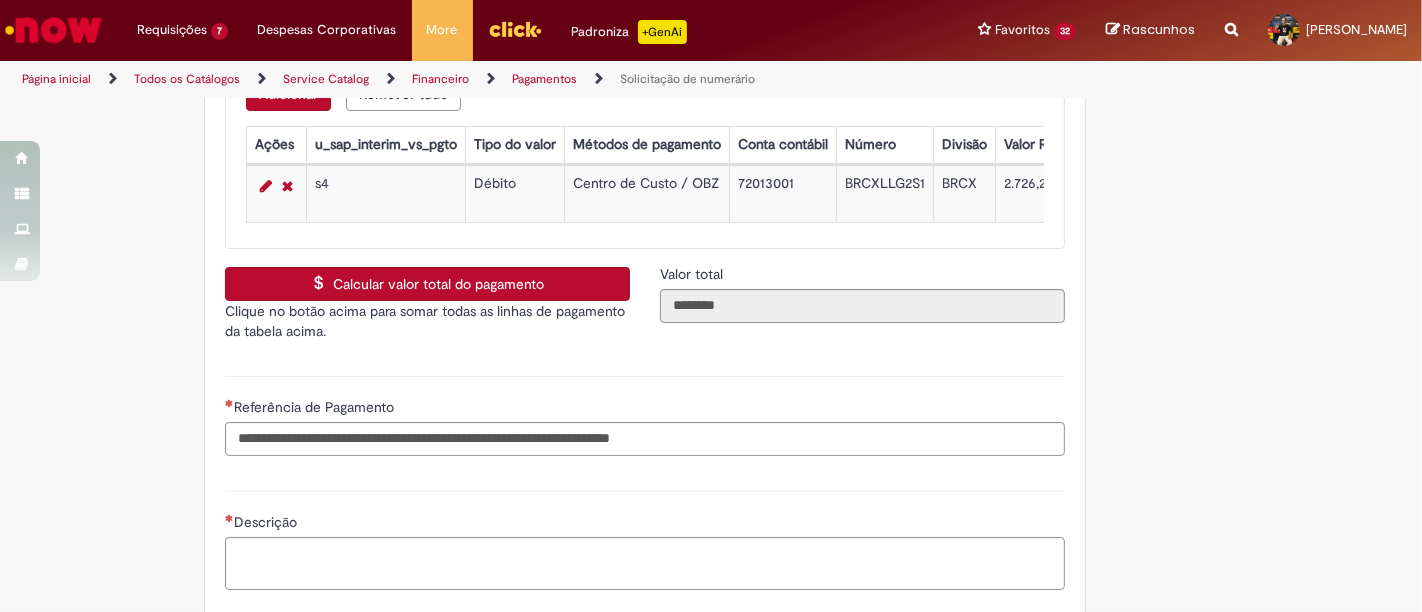 scroll, scrollTop: 3304, scrollLeft: 0, axis: vertical 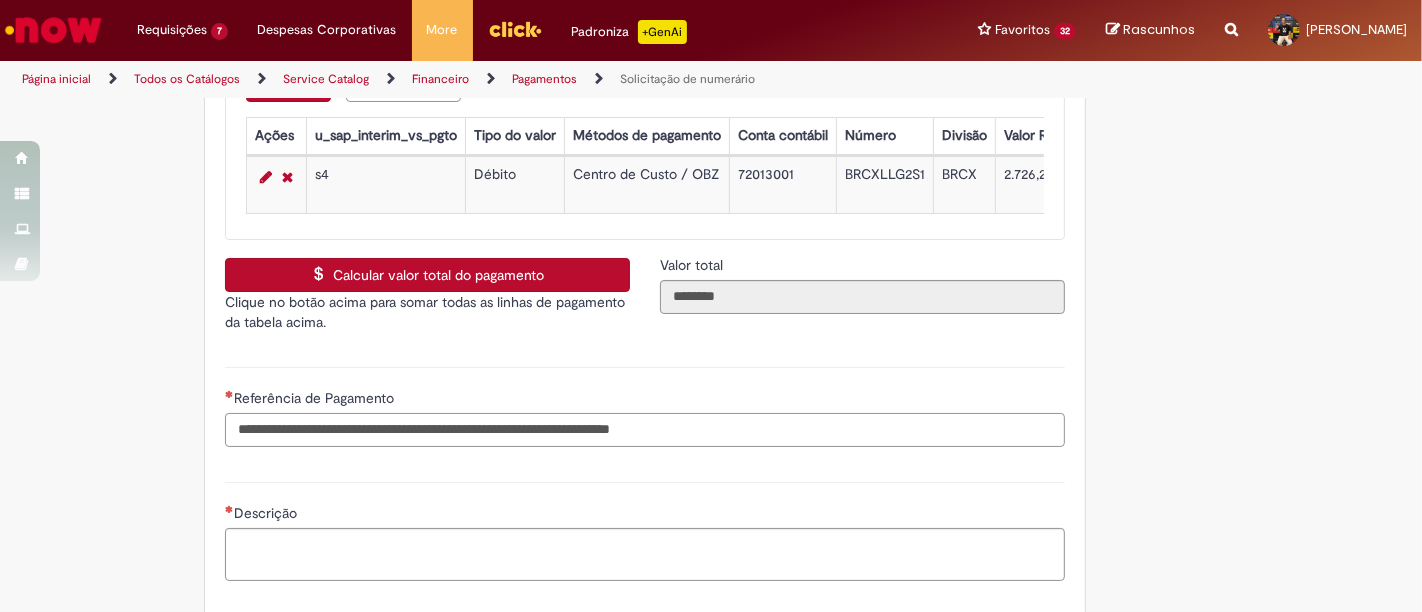 click on "Referência de Pagamento" at bounding box center (645, 430) 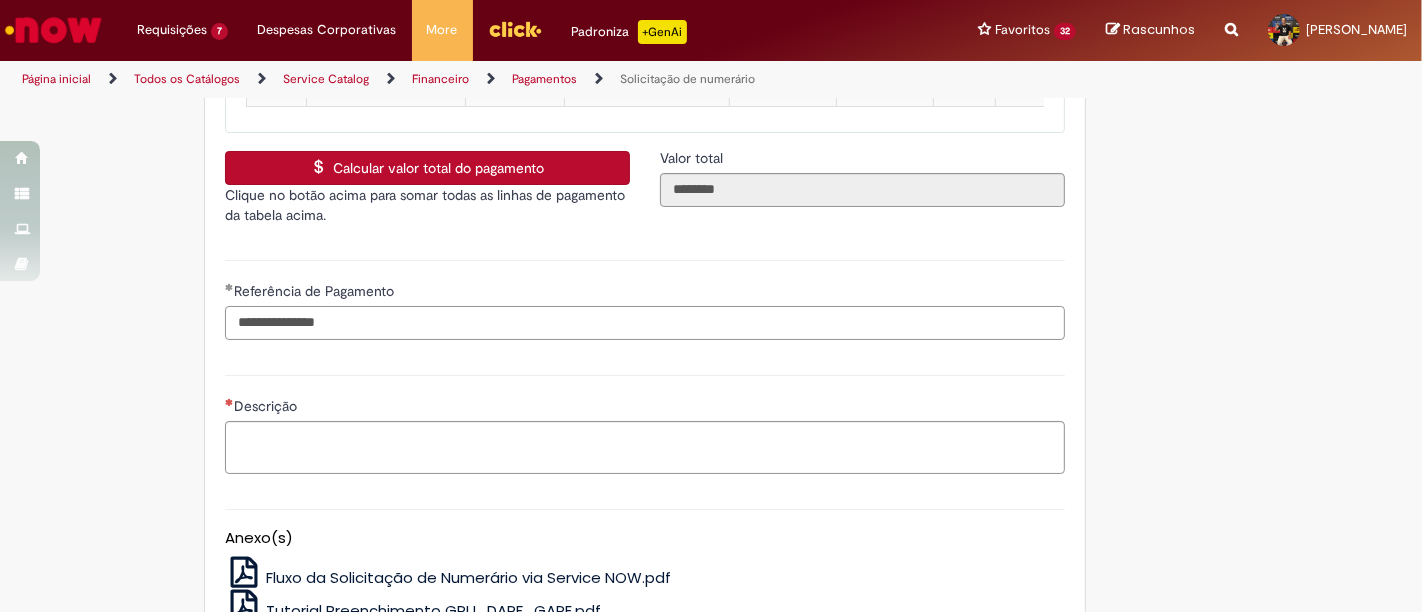 scroll, scrollTop: 3417, scrollLeft: 0, axis: vertical 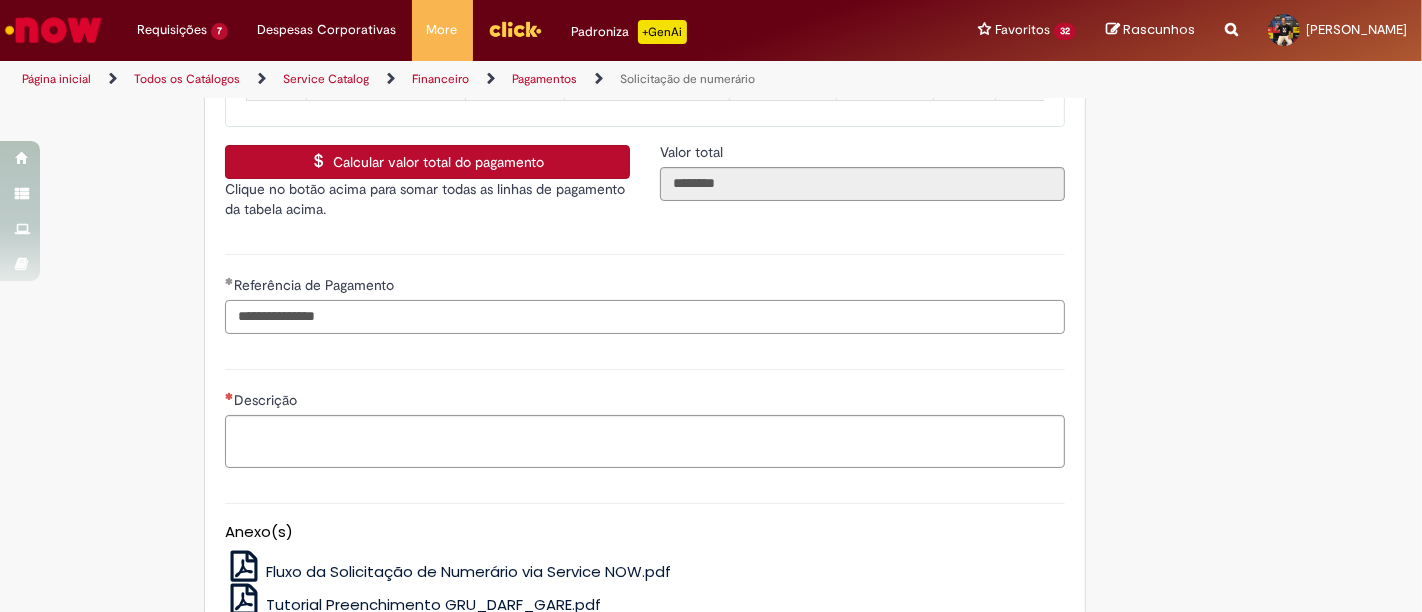 type on "**********" 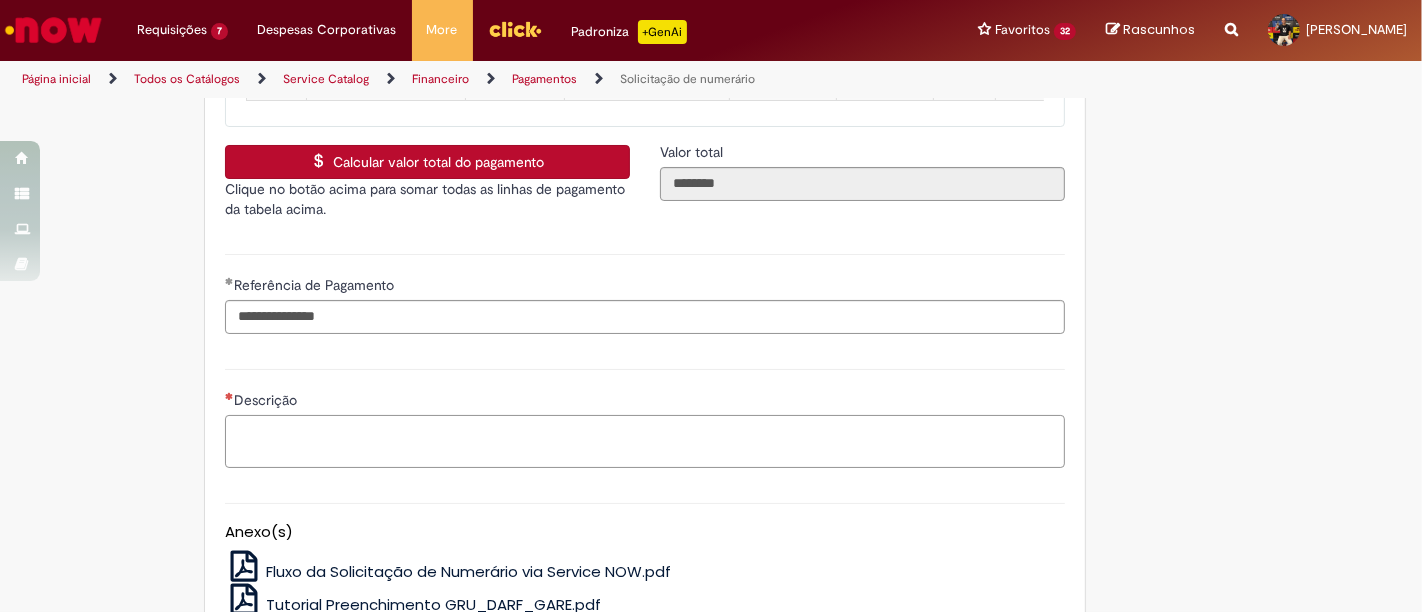 click on "Descrição" at bounding box center [645, 441] 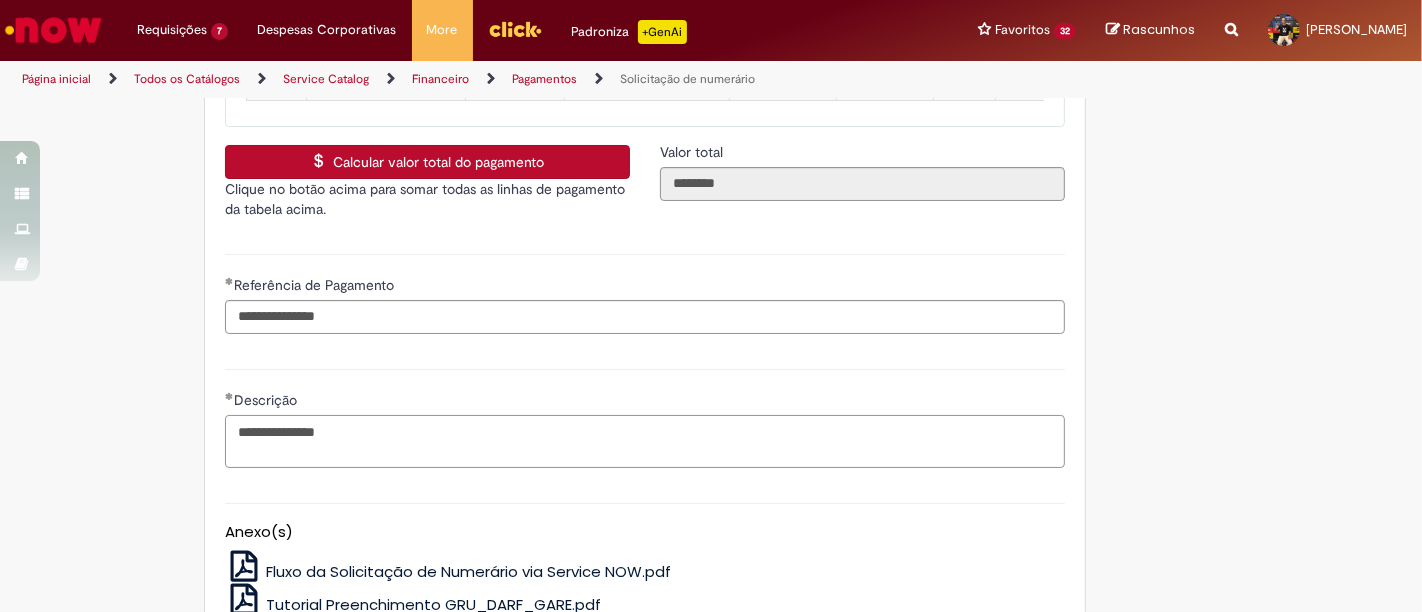 type on "**********" 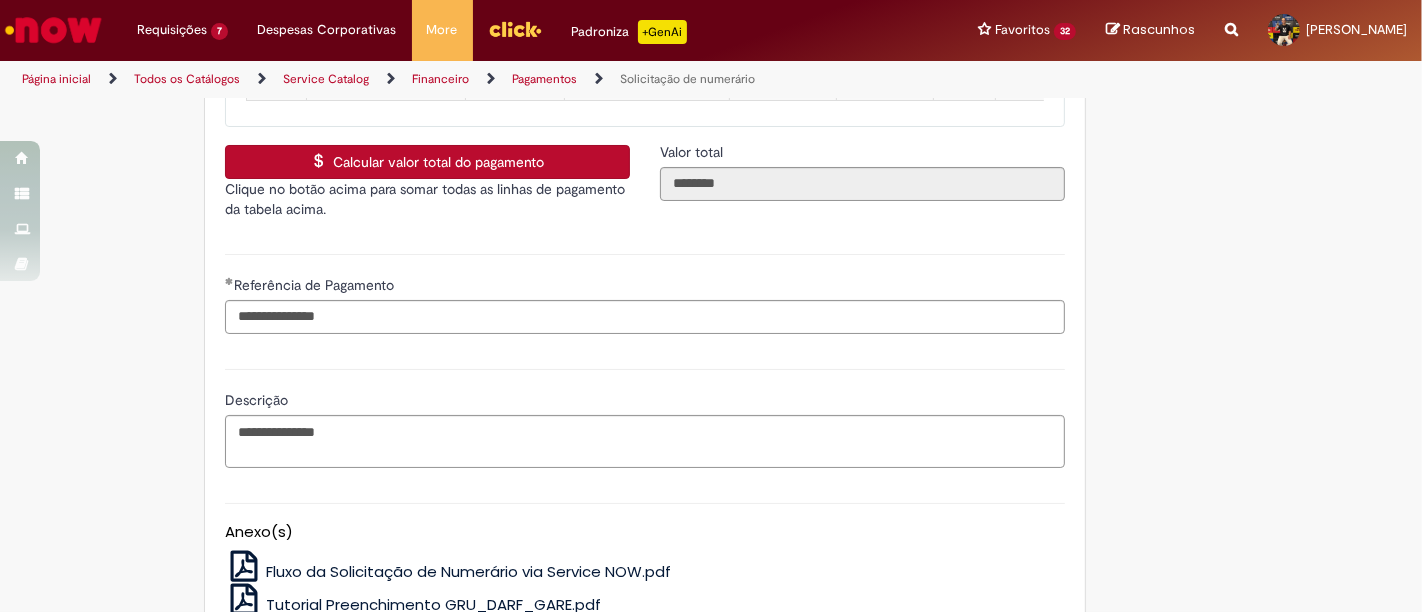 click on "**********" at bounding box center (645, 416) 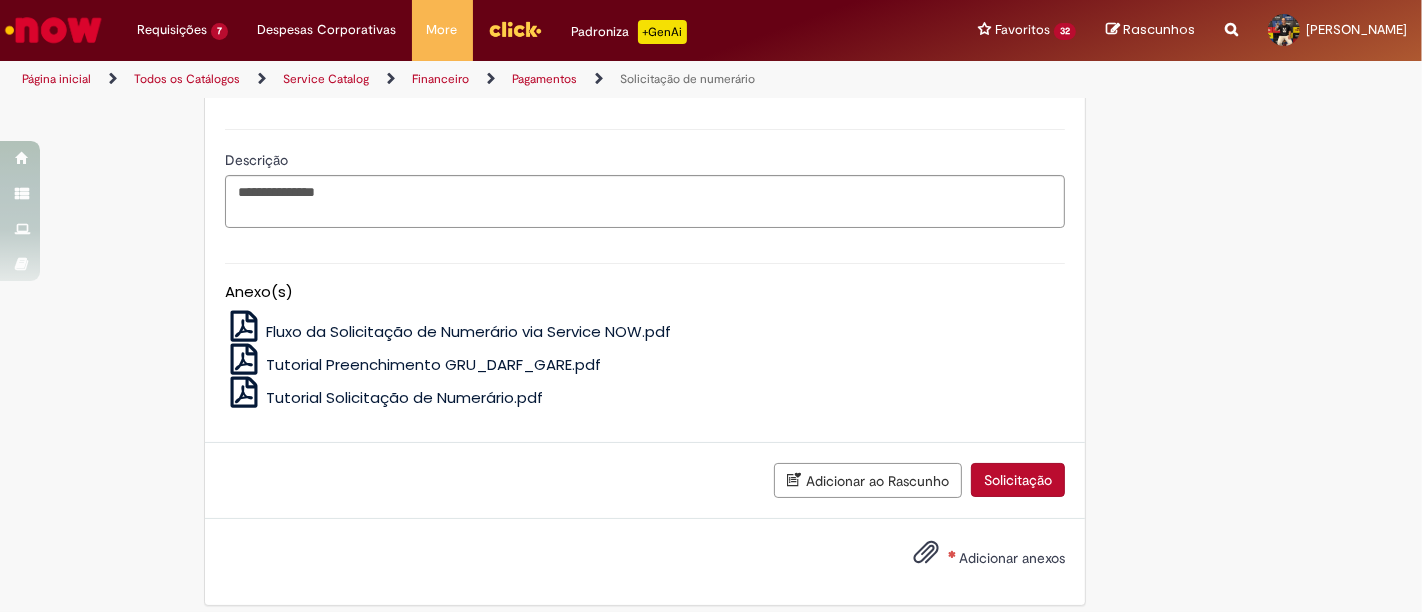 scroll, scrollTop: 3660, scrollLeft: 0, axis: vertical 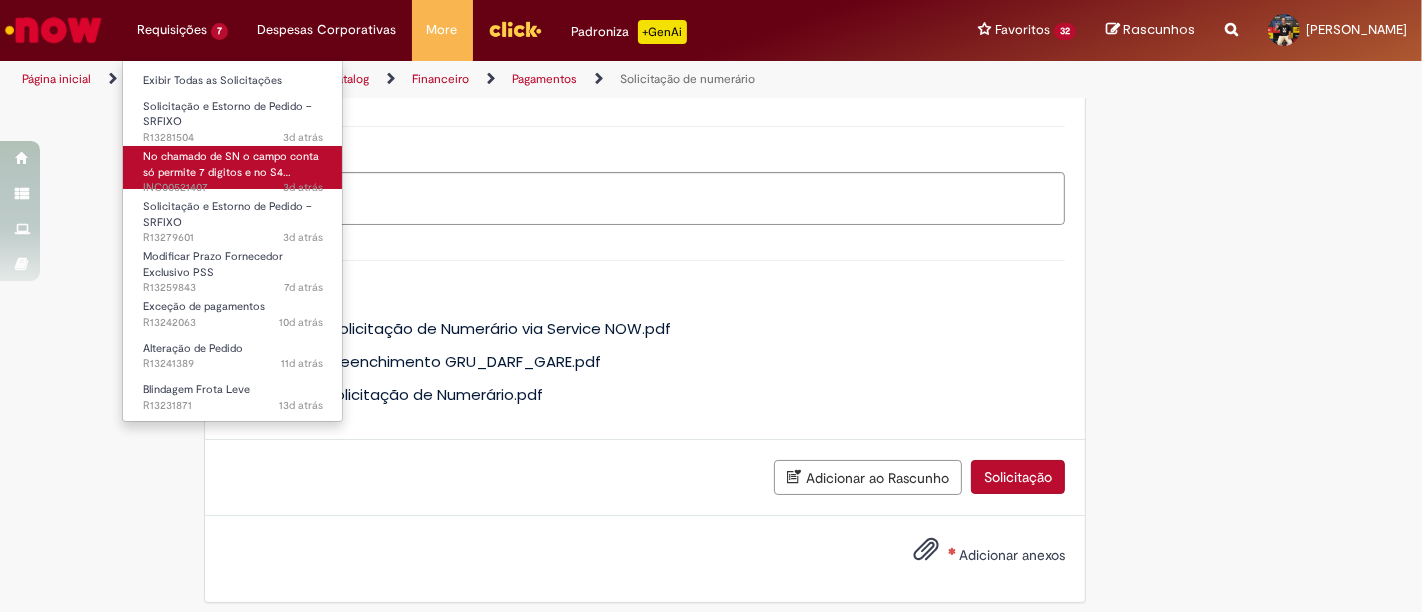 click on "No chamado de SN o campo conta só permite 7 digitos e no S4…" at bounding box center (231, 164) 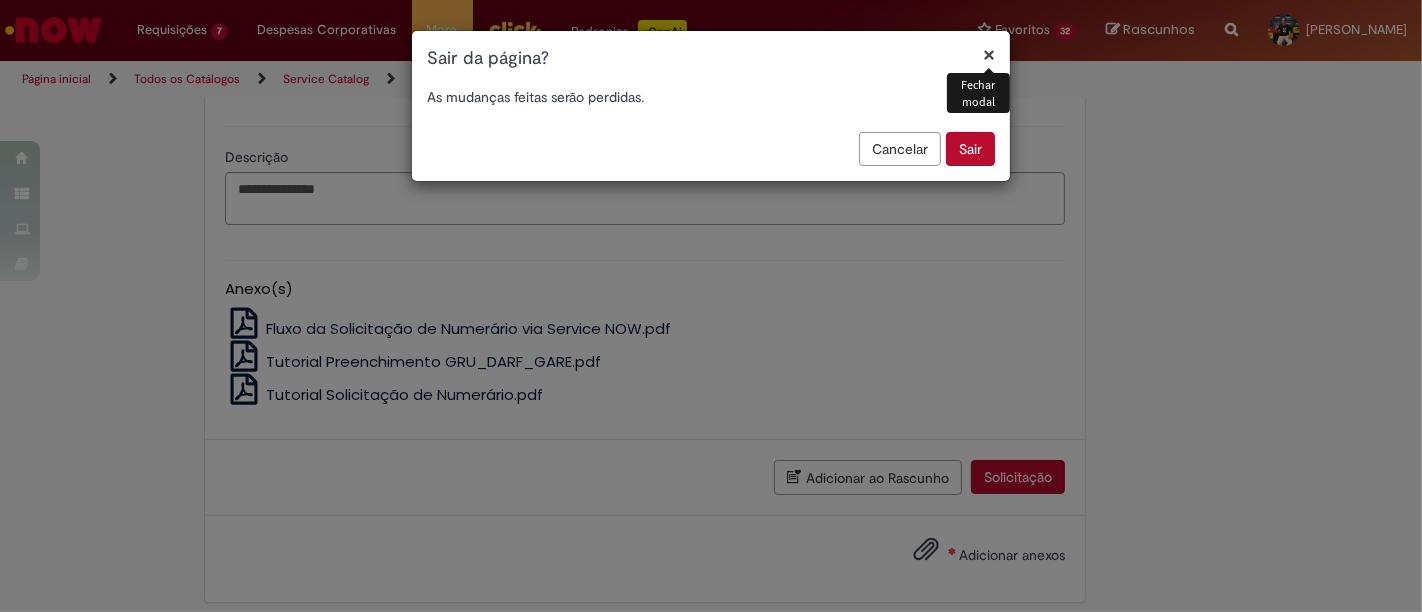 click on "Sair" at bounding box center (970, 149) 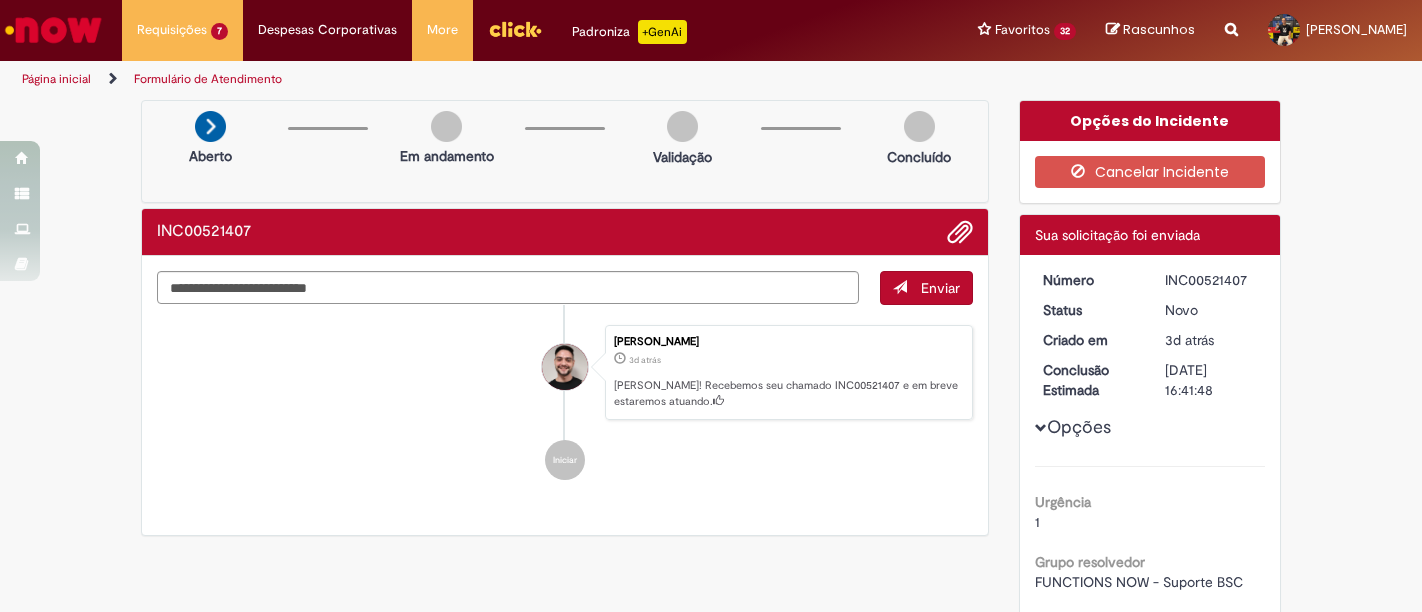 scroll, scrollTop: 0, scrollLeft: 0, axis: both 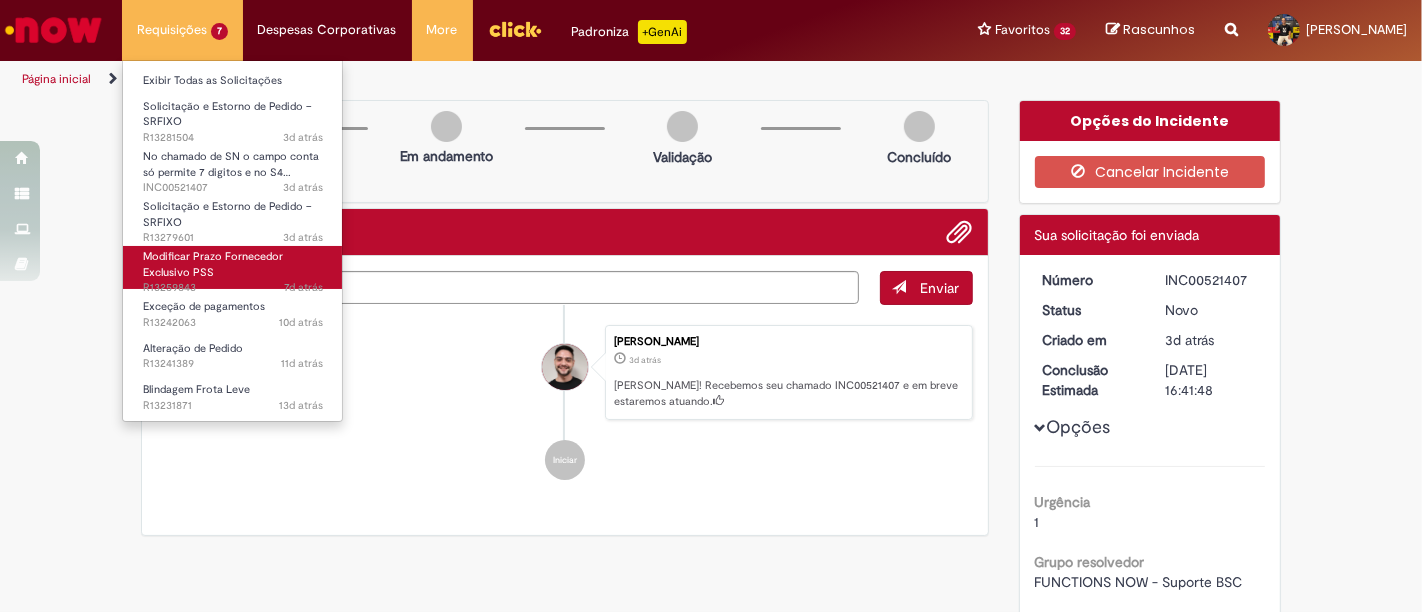 click on "Modificar Prazo Fornecedor Exclusivo PSS" at bounding box center (213, 264) 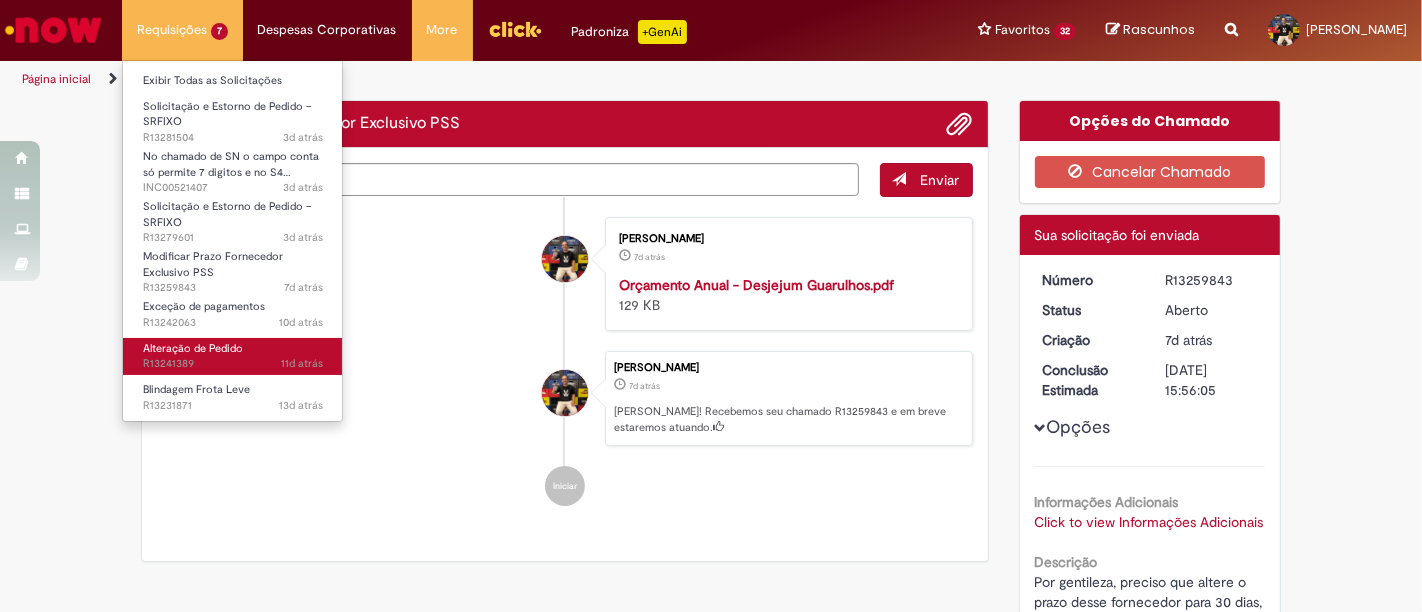 click on "Alteração de Pedido" at bounding box center [193, 348] 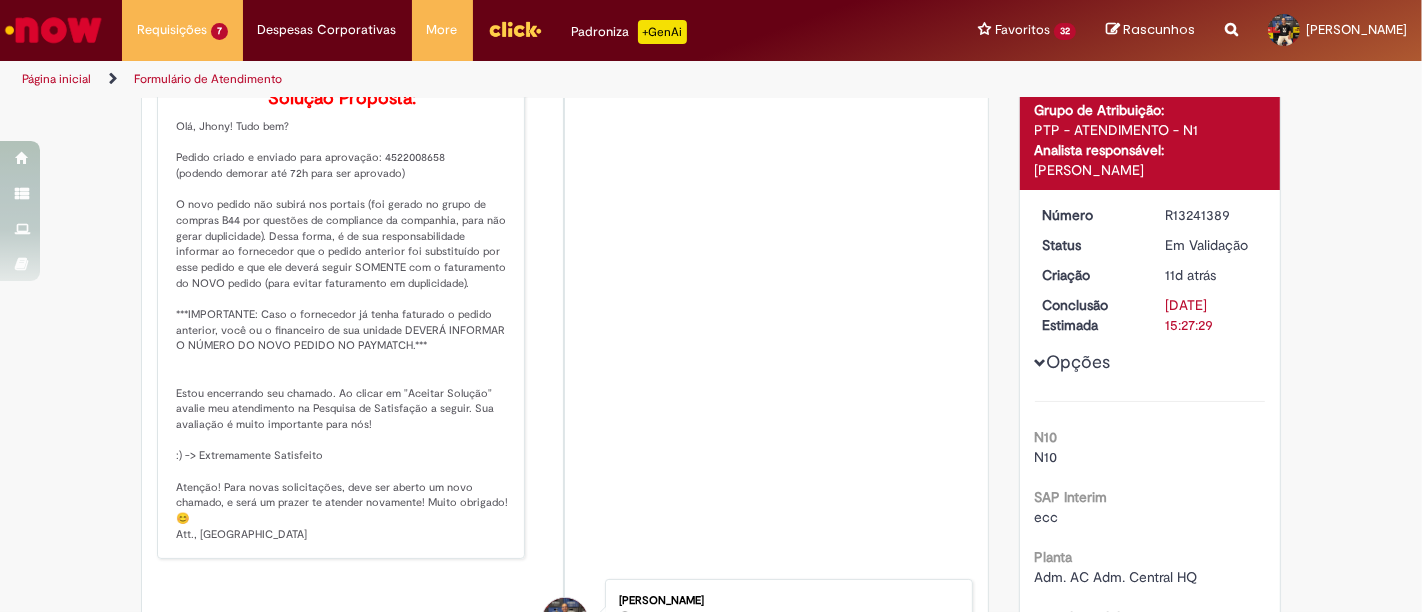 scroll, scrollTop: 177, scrollLeft: 0, axis: vertical 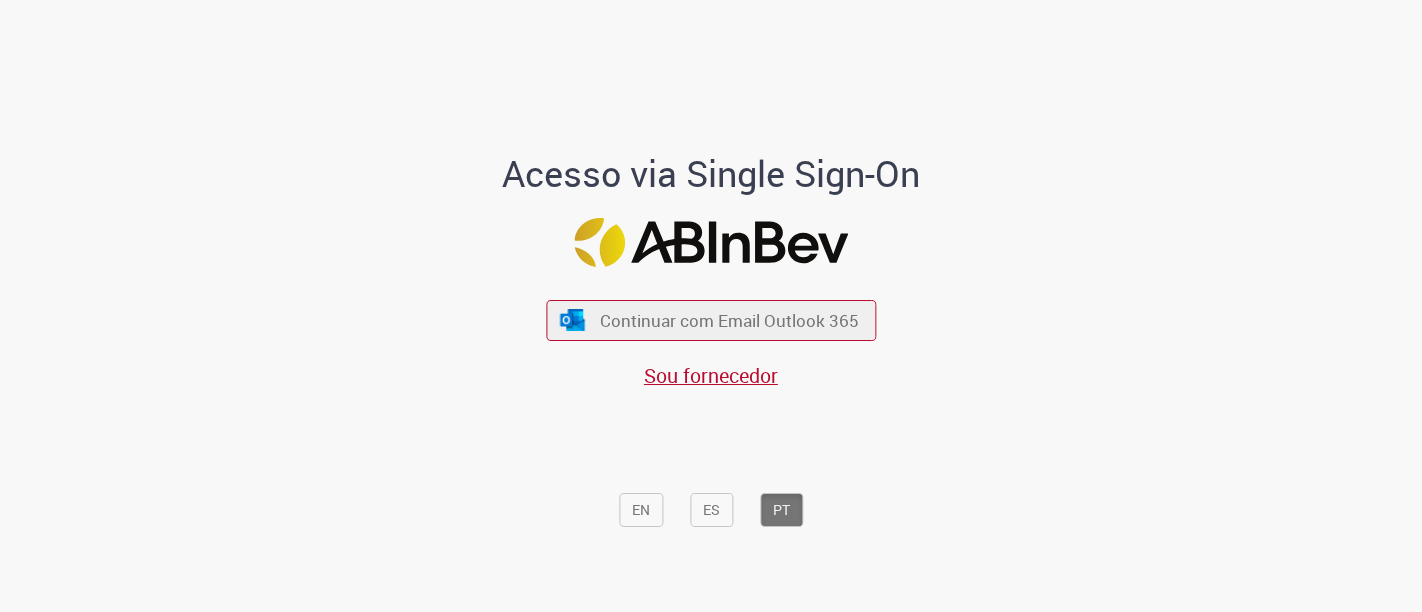 click on "Acesso via Single Sign-On
Continuar com Email Outlook 365
Sou fornecedor
EN   ES   PT" at bounding box center (711, 314) 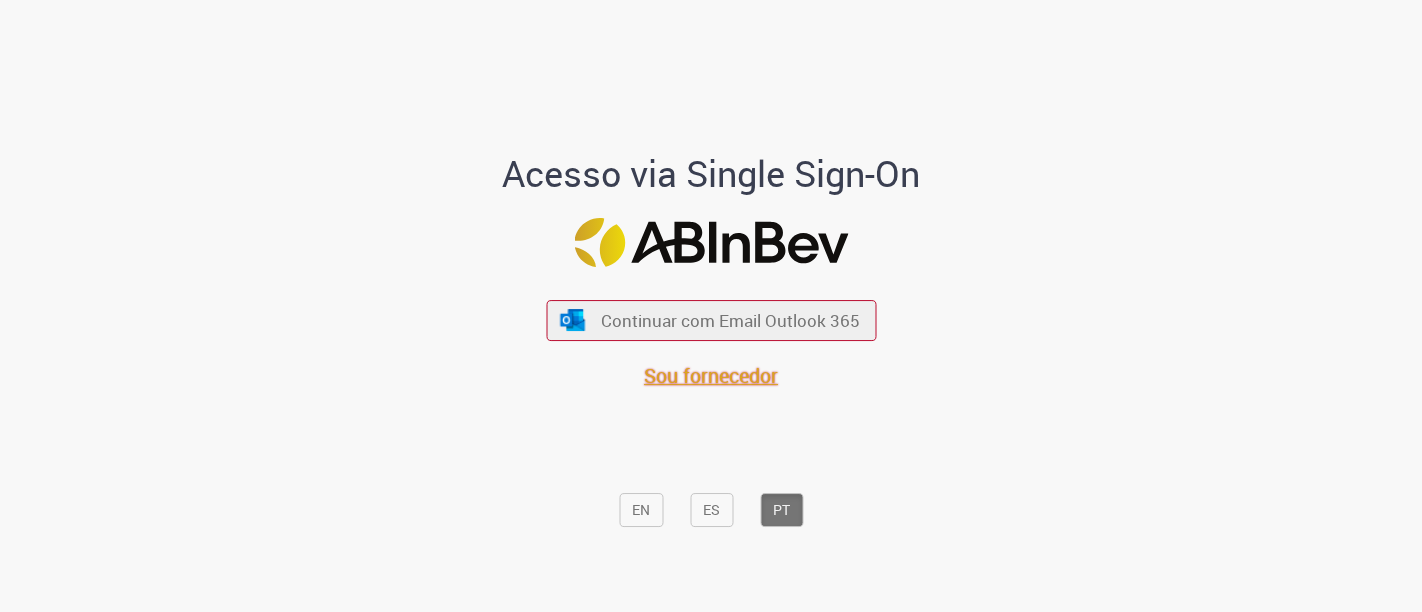 scroll, scrollTop: 0, scrollLeft: 0, axis: both 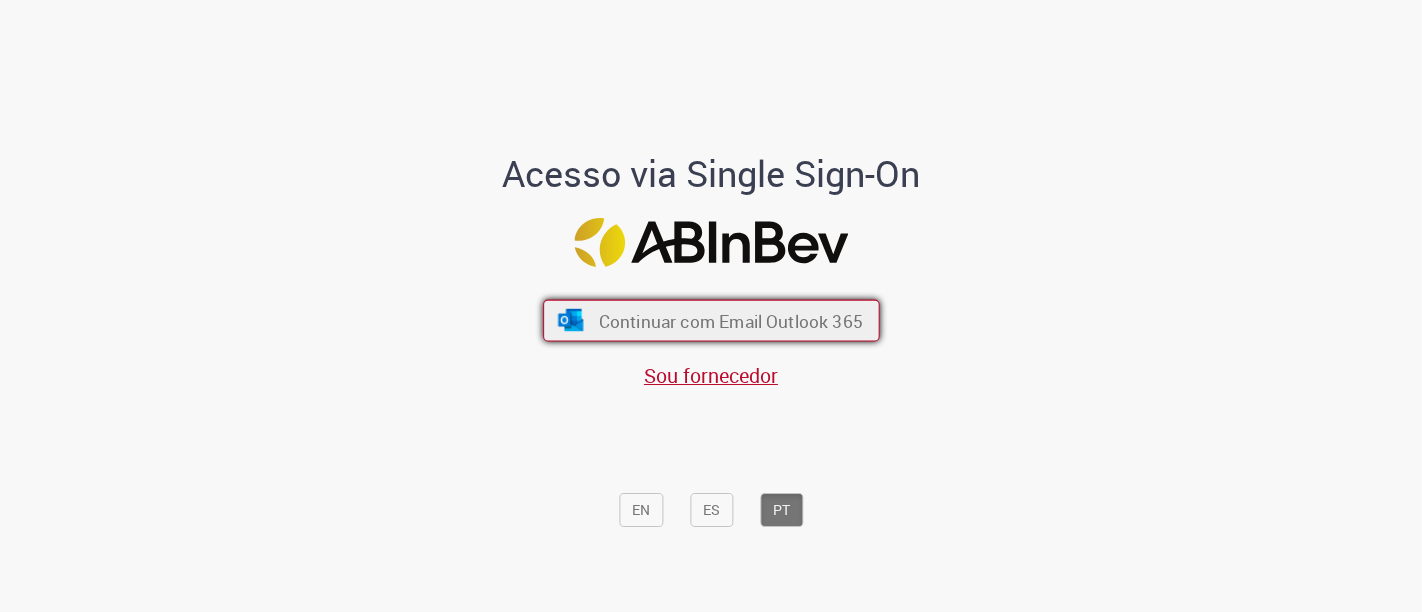 click on "Continuar com Email Outlook 365" at bounding box center [730, 320] 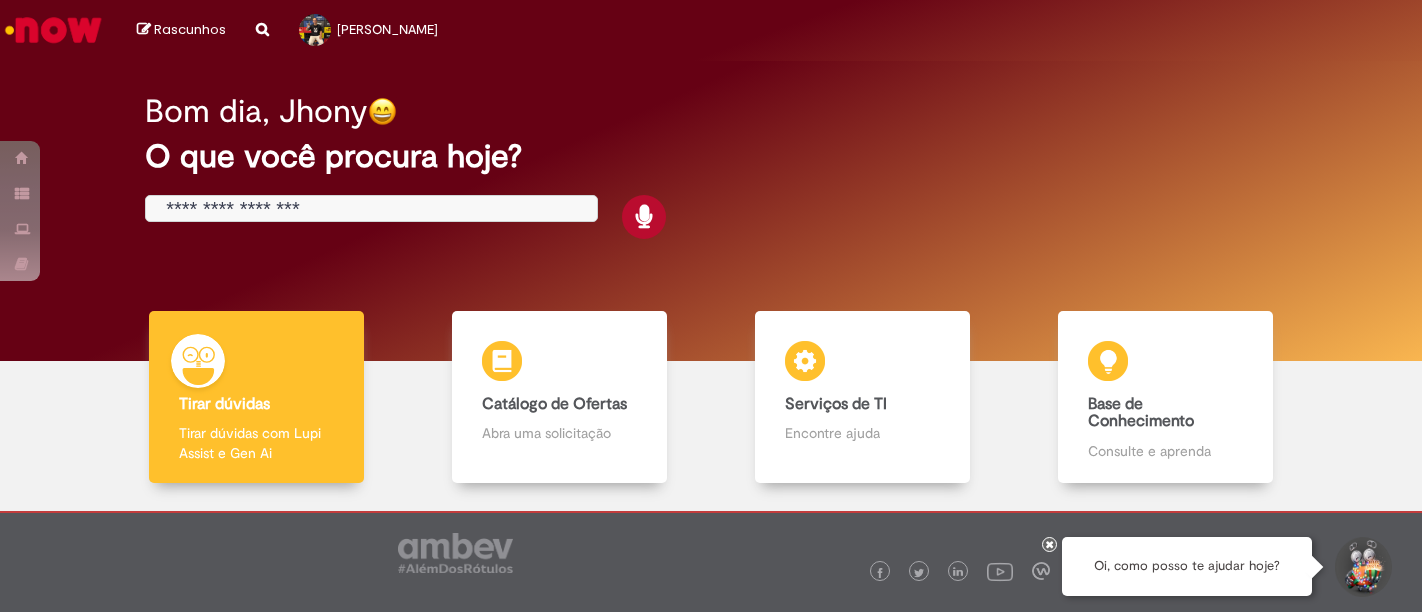 scroll, scrollTop: 0, scrollLeft: 0, axis: both 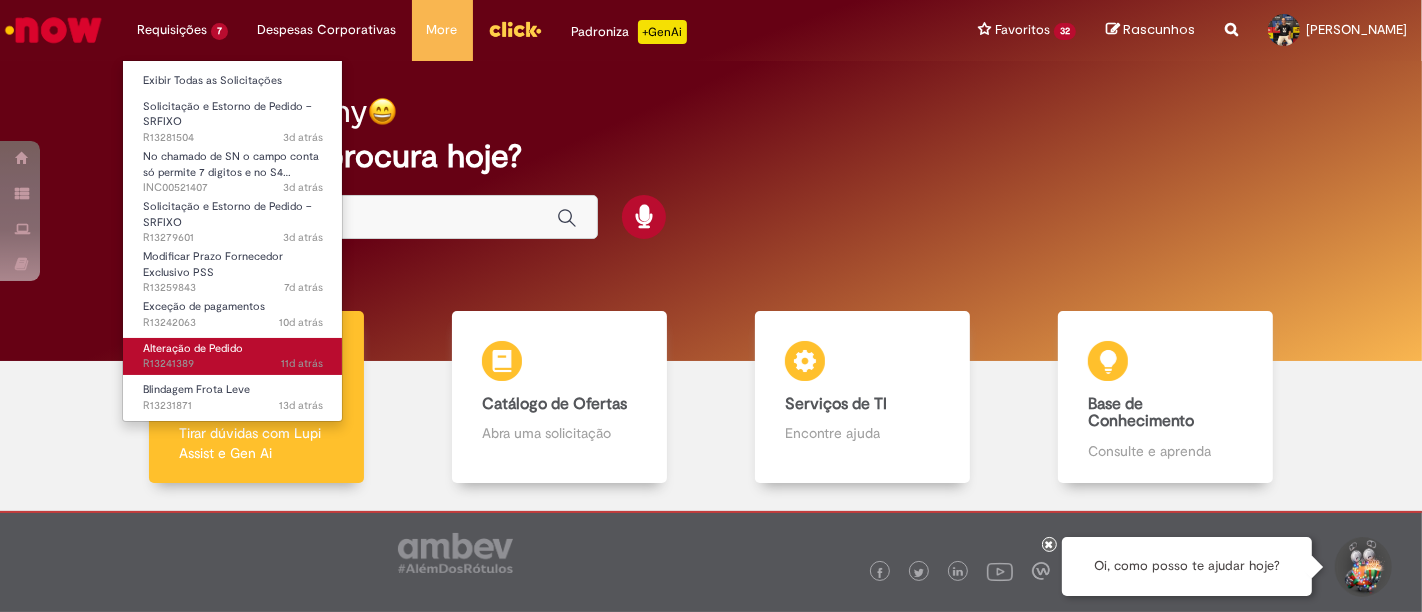 click on "Alteração de Pedido
11d atrás 11 dias atrás  R13241389" at bounding box center [233, 356] 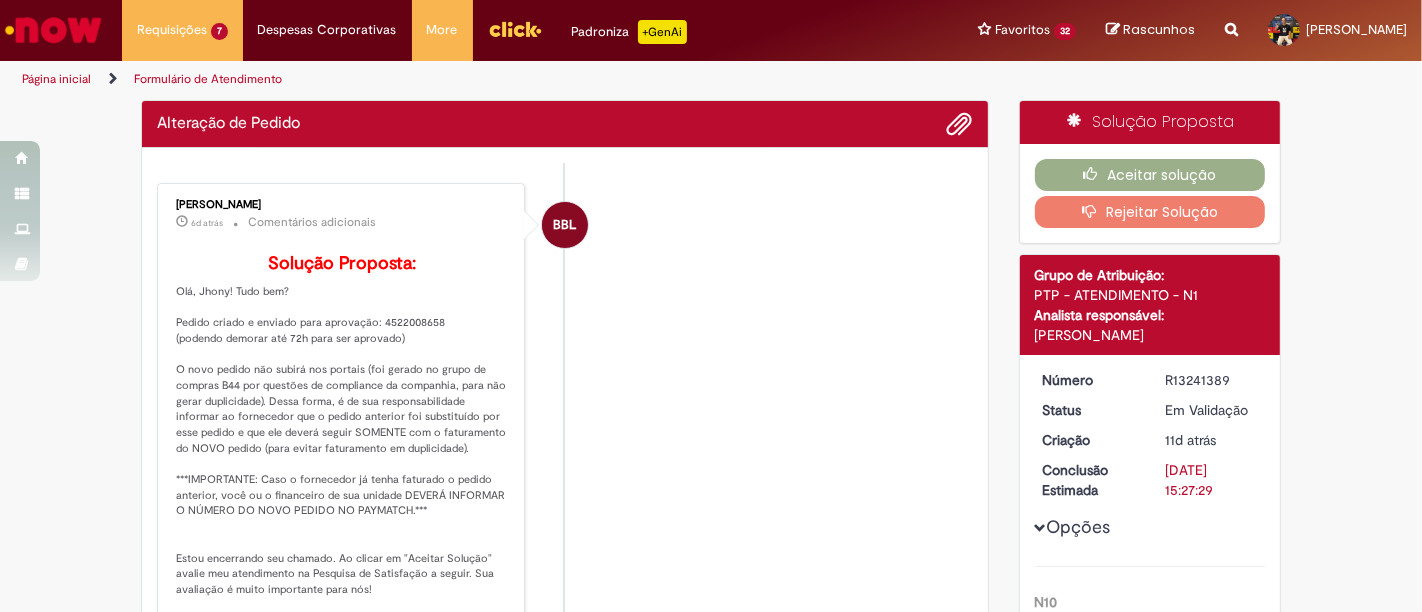 click on "Breno Betarelli Lopes
6d atrás 6 dias atrás     Comentários adicionais
Solução Proposta:" at bounding box center (341, 453) 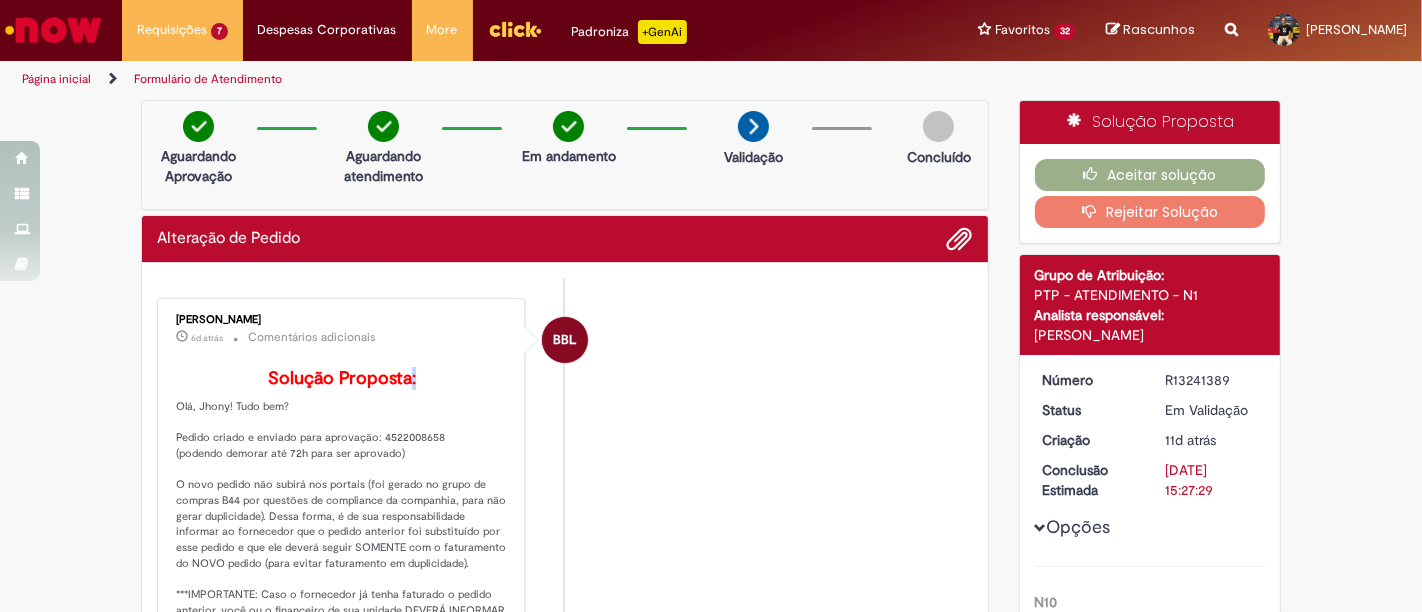 click on "Breno Betarelli Lopes
6d atrás 6 dias atrás     Comentários adicionais
Solução Proposta:" at bounding box center (341, 568) 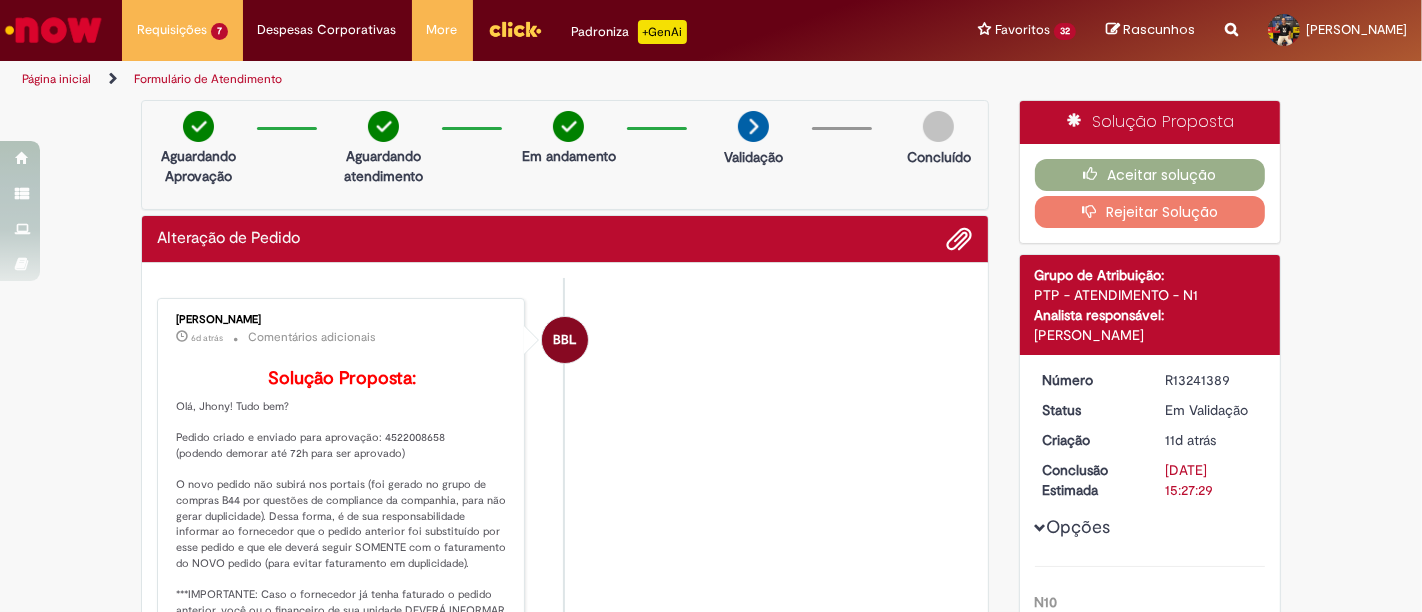 click on "Solução Proposta:" at bounding box center [342, 596] 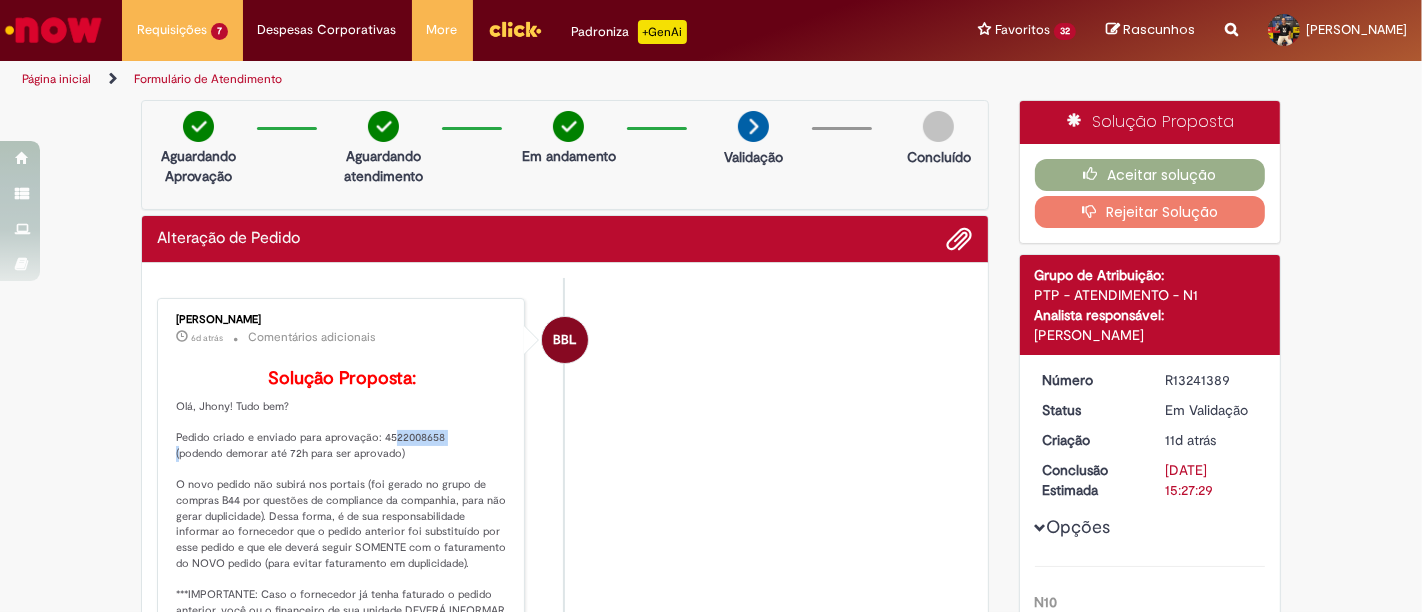 click on "Solução Proposta:" at bounding box center [342, 596] 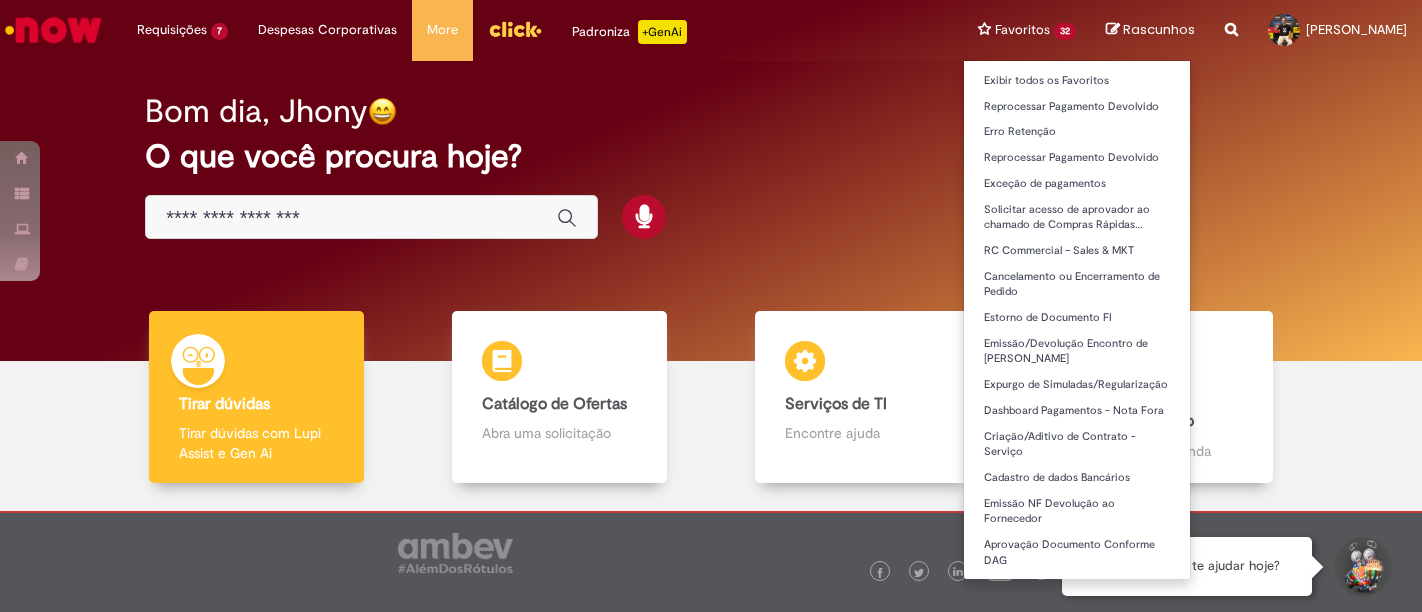 scroll, scrollTop: 0, scrollLeft: 0, axis: both 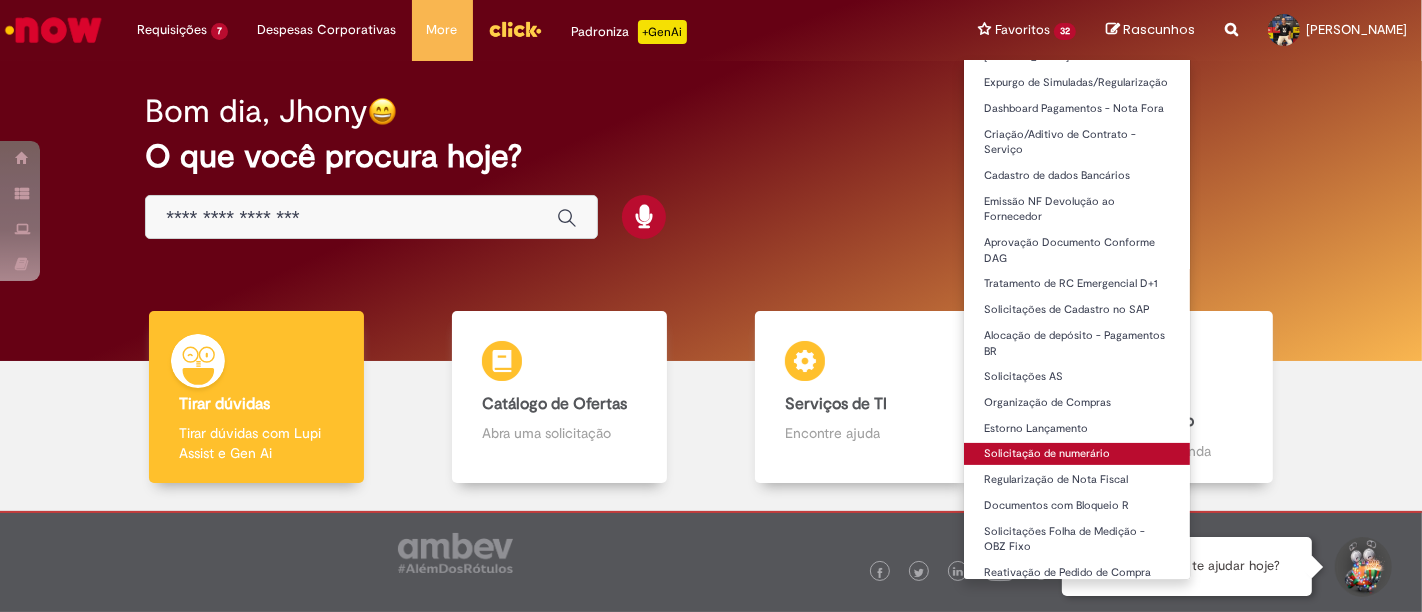 click on "Solicitação de numerário" at bounding box center (1077, 454) 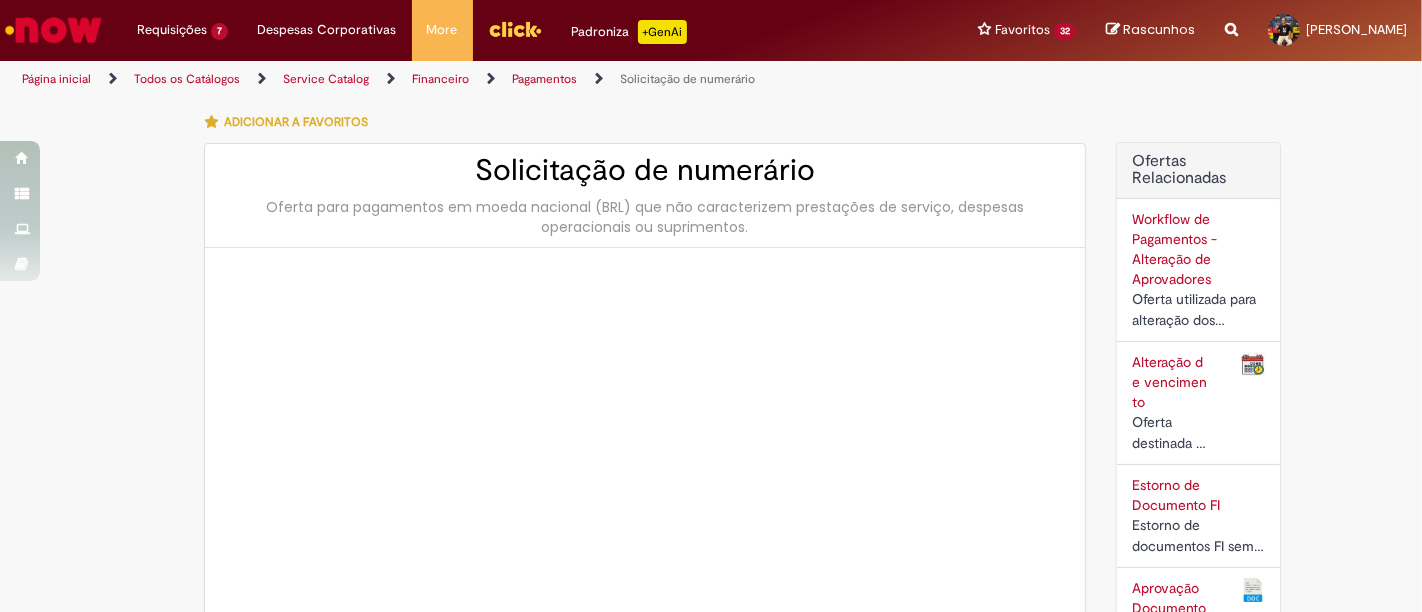 type on "********" 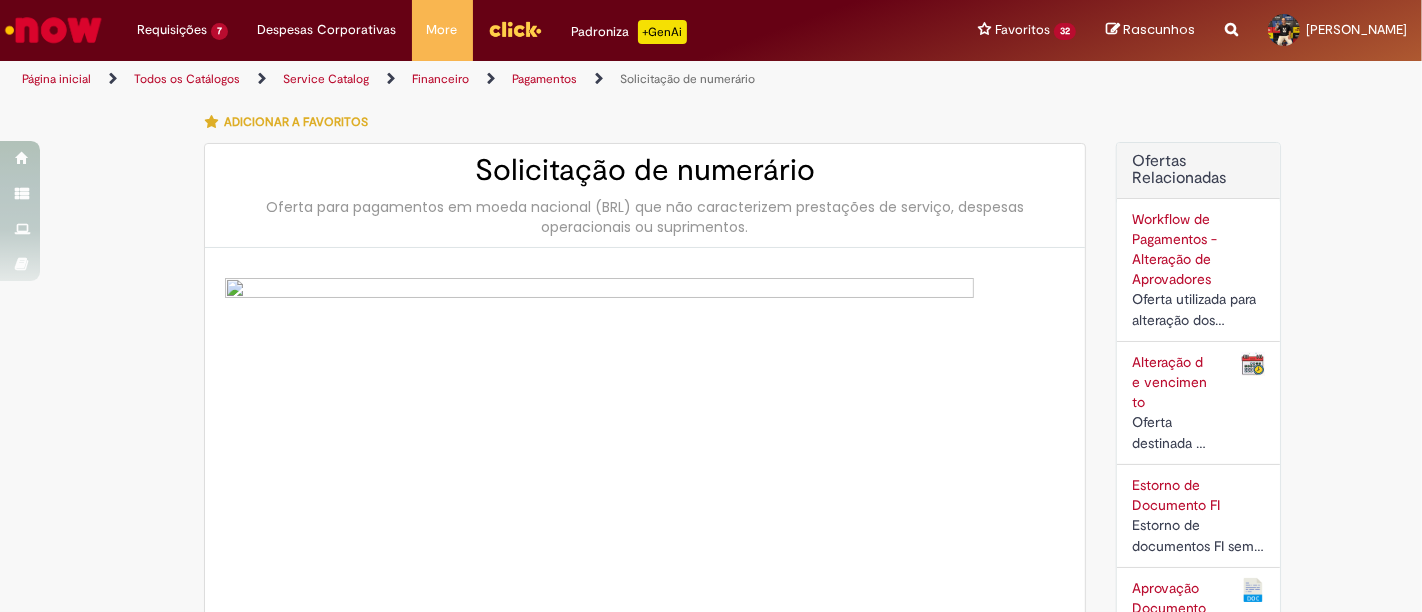 type on "**********" 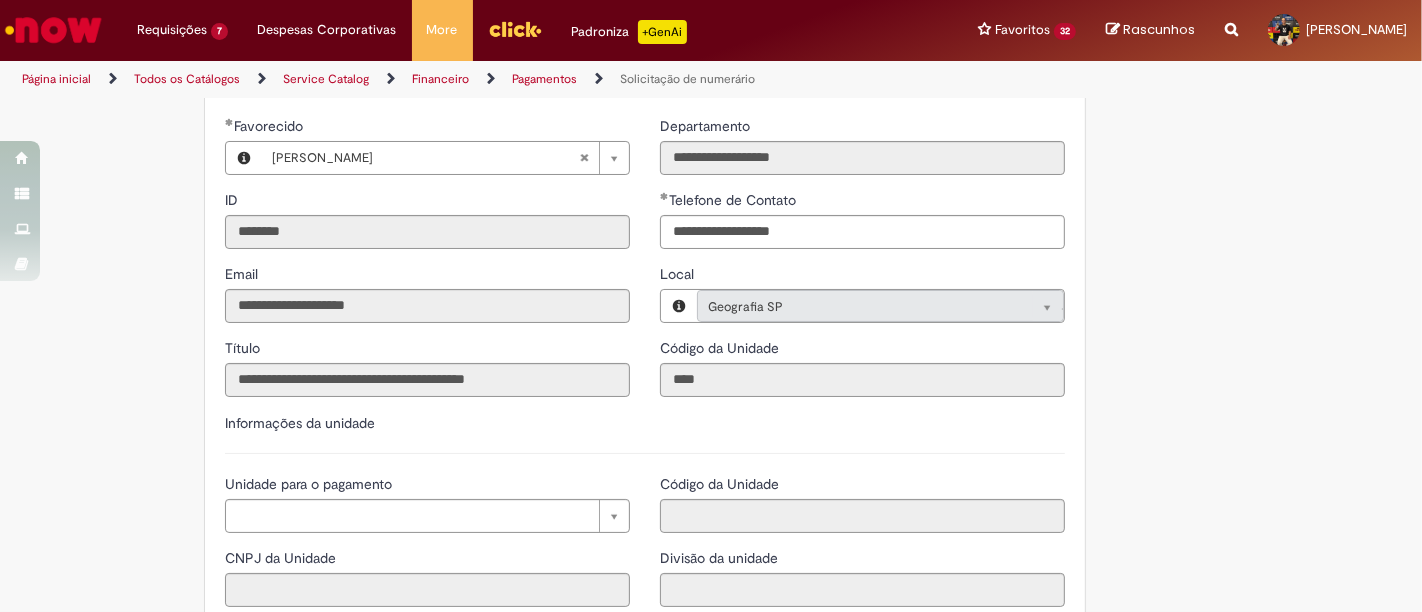 scroll, scrollTop: 2039, scrollLeft: 0, axis: vertical 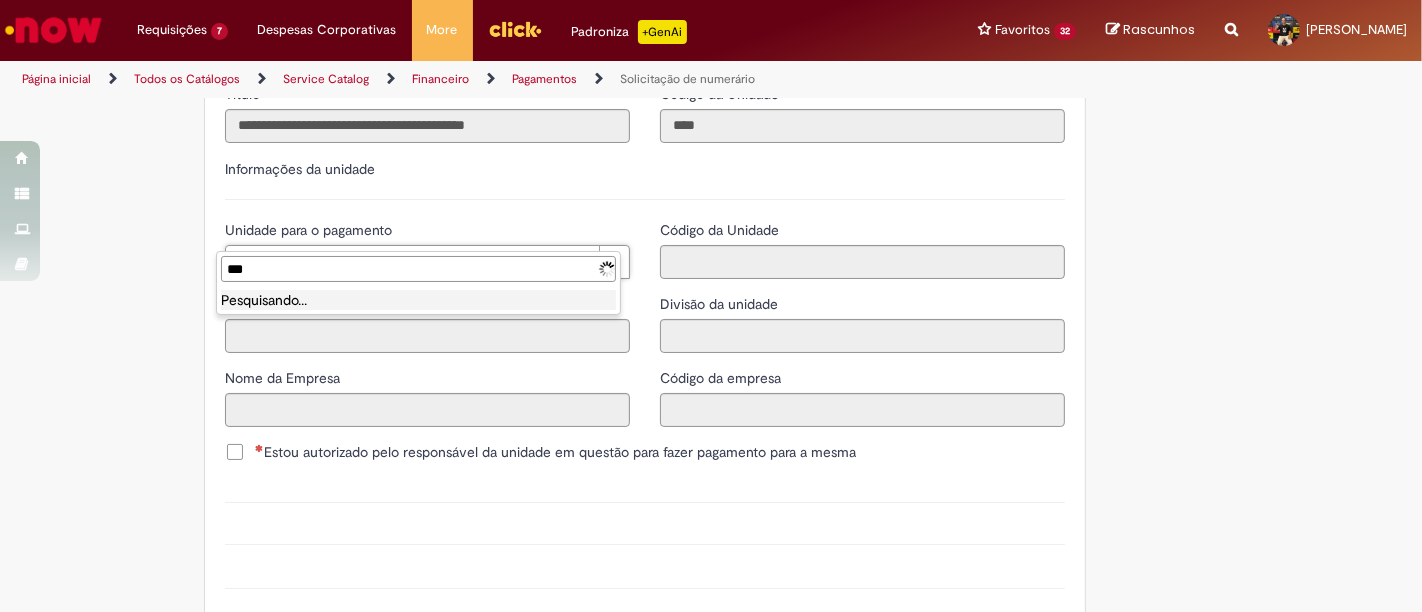 type on "****" 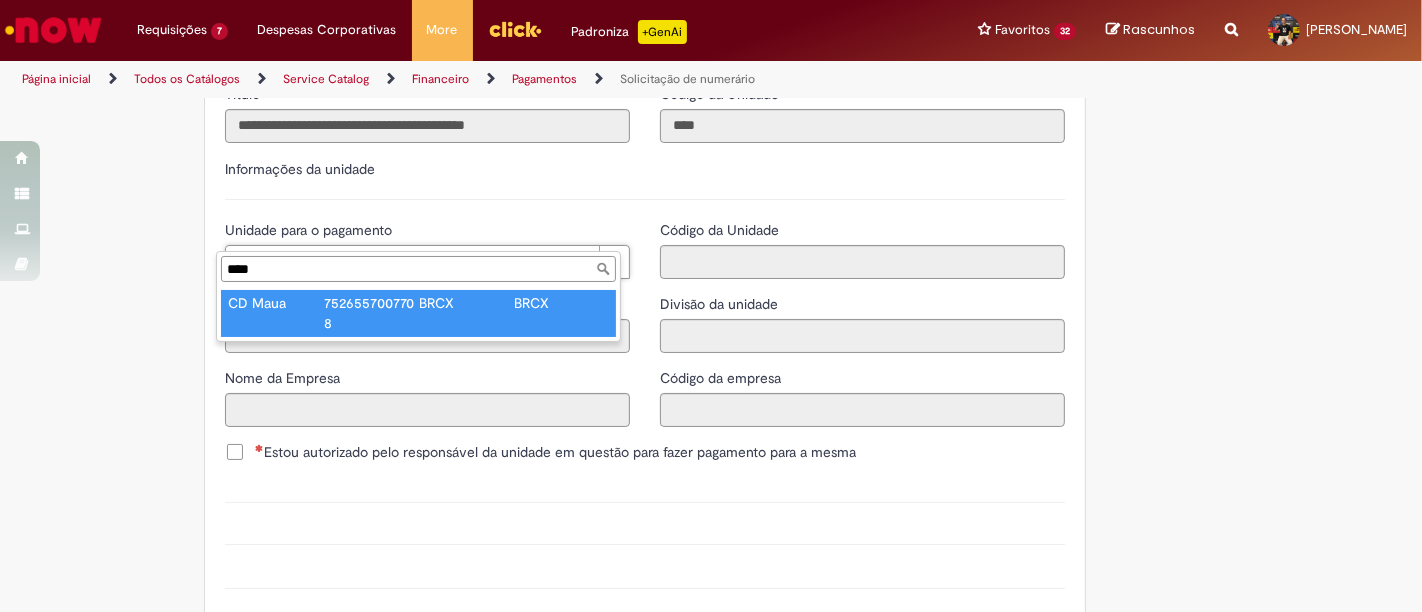 type on "*******" 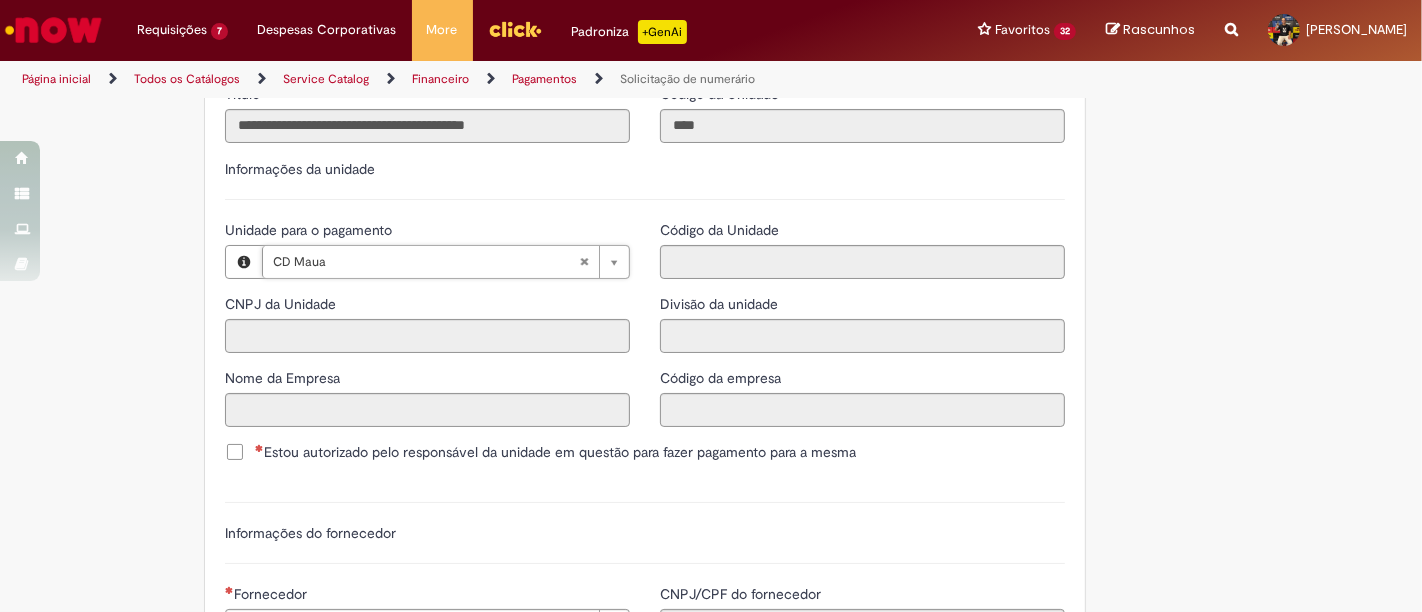 type on "**********" 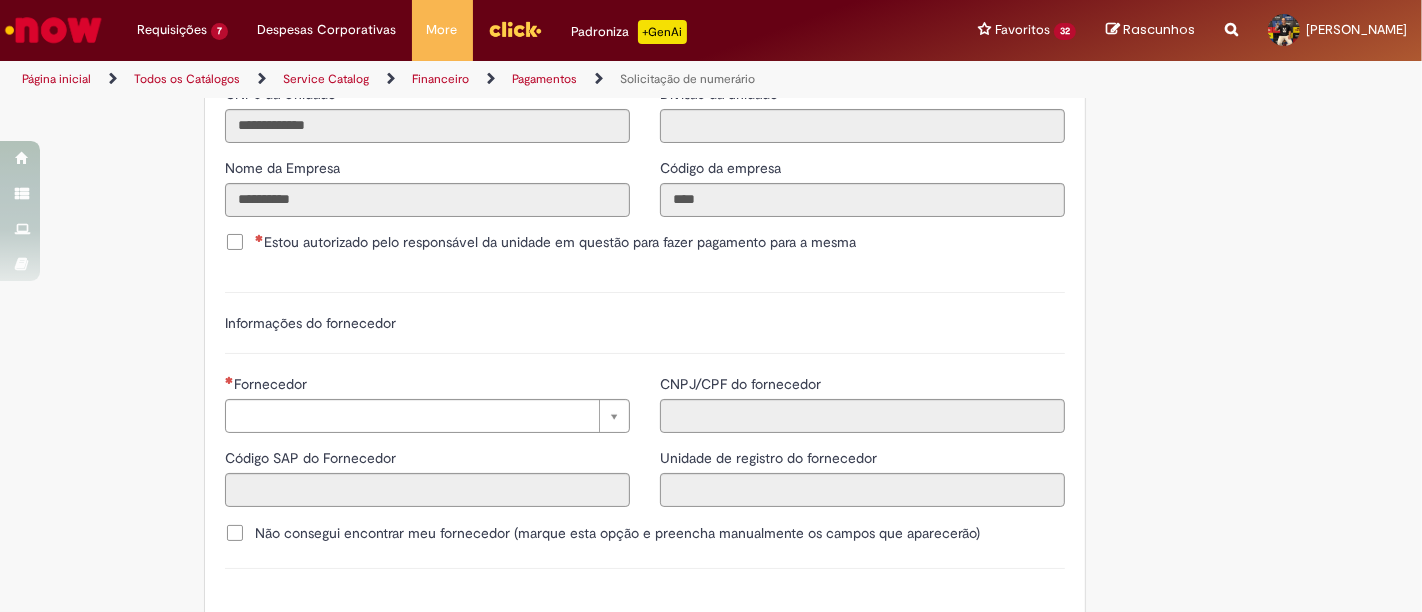 scroll, scrollTop: 2454, scrollLeft: 0, axis: vertical 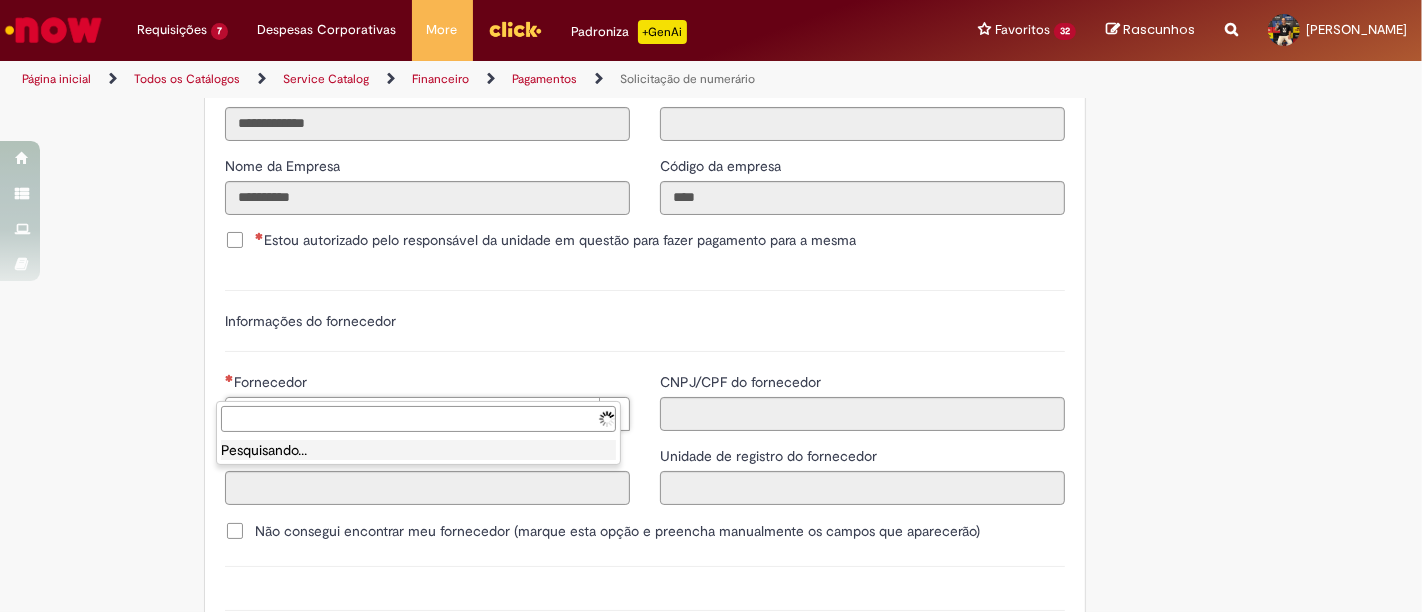 type on "******" 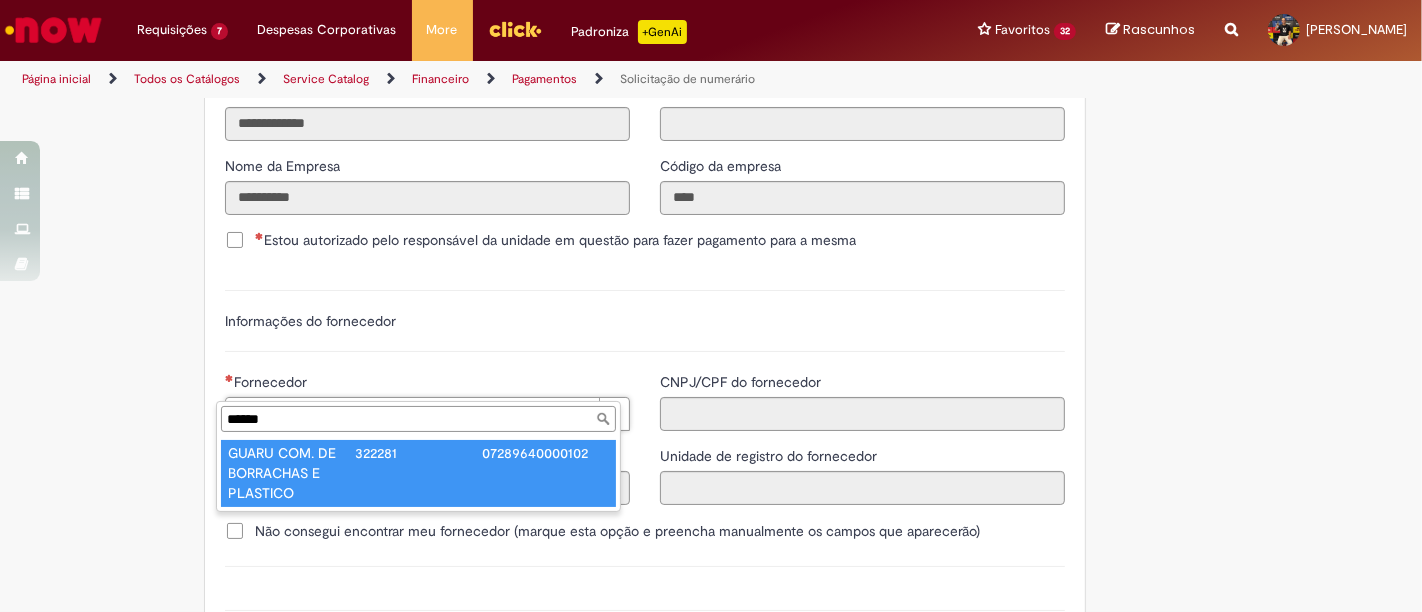 type 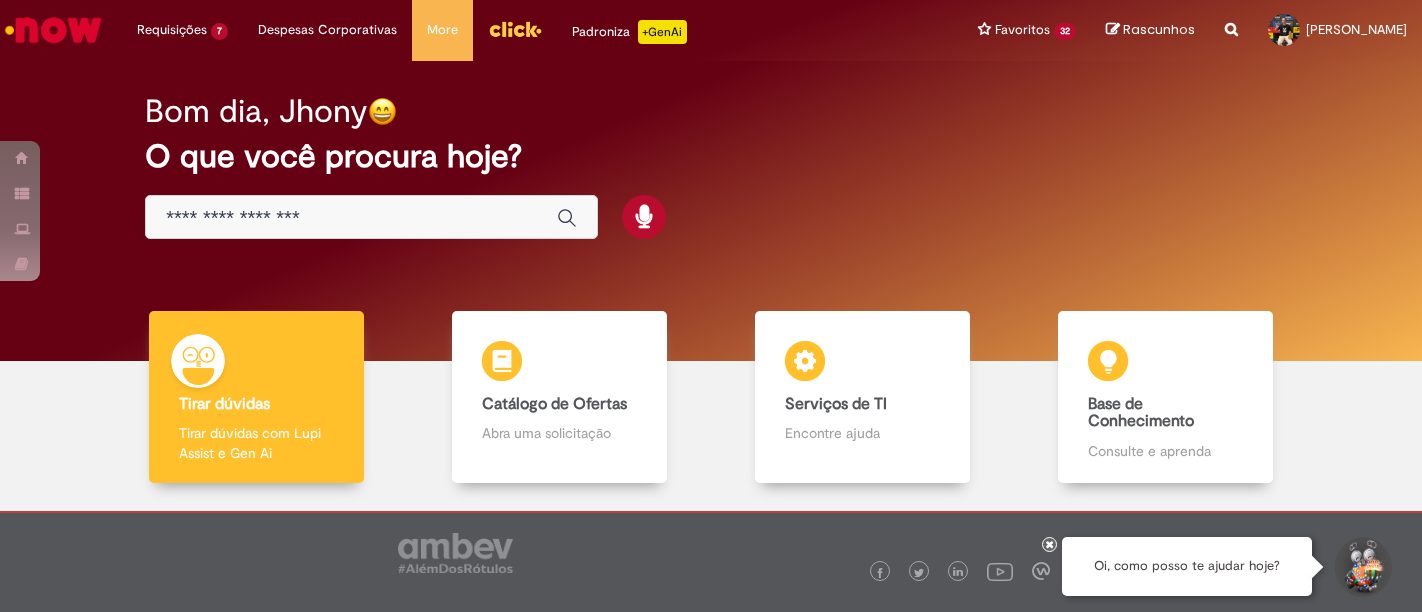 scroll, scrollTop: 0, scrollLeft: 0, axis: both 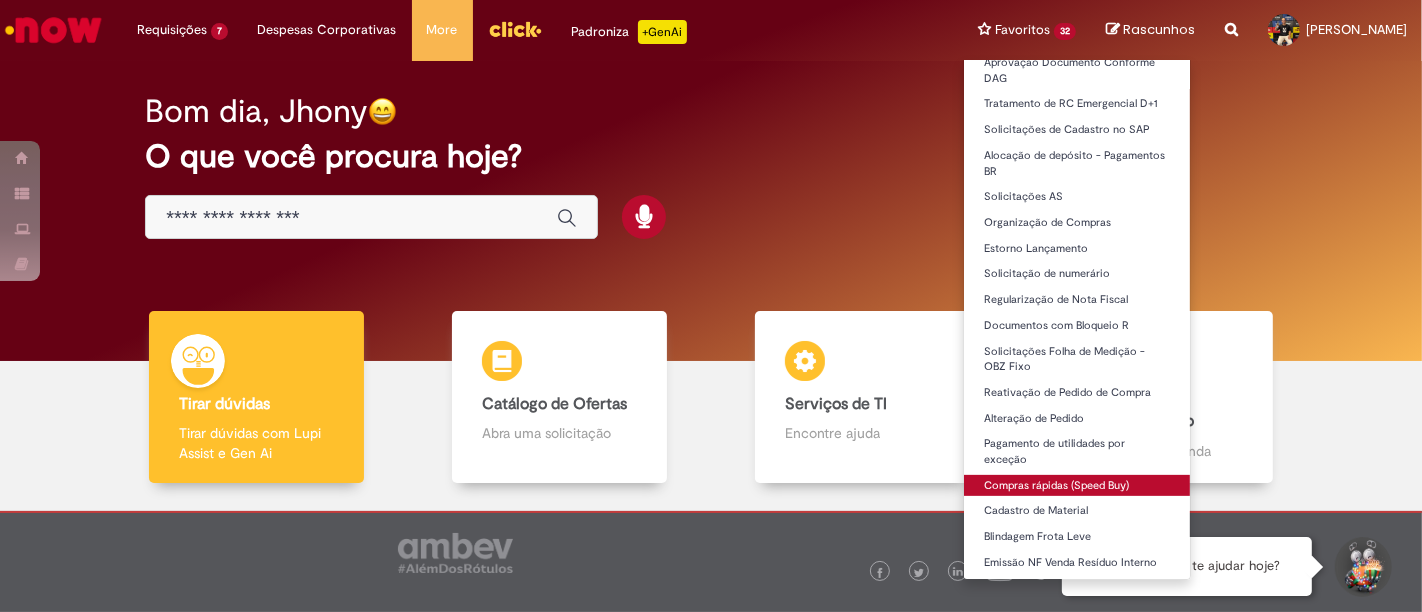 click on "Compras rápidas (Speed Buy)" at bounding box center (1077, 486) 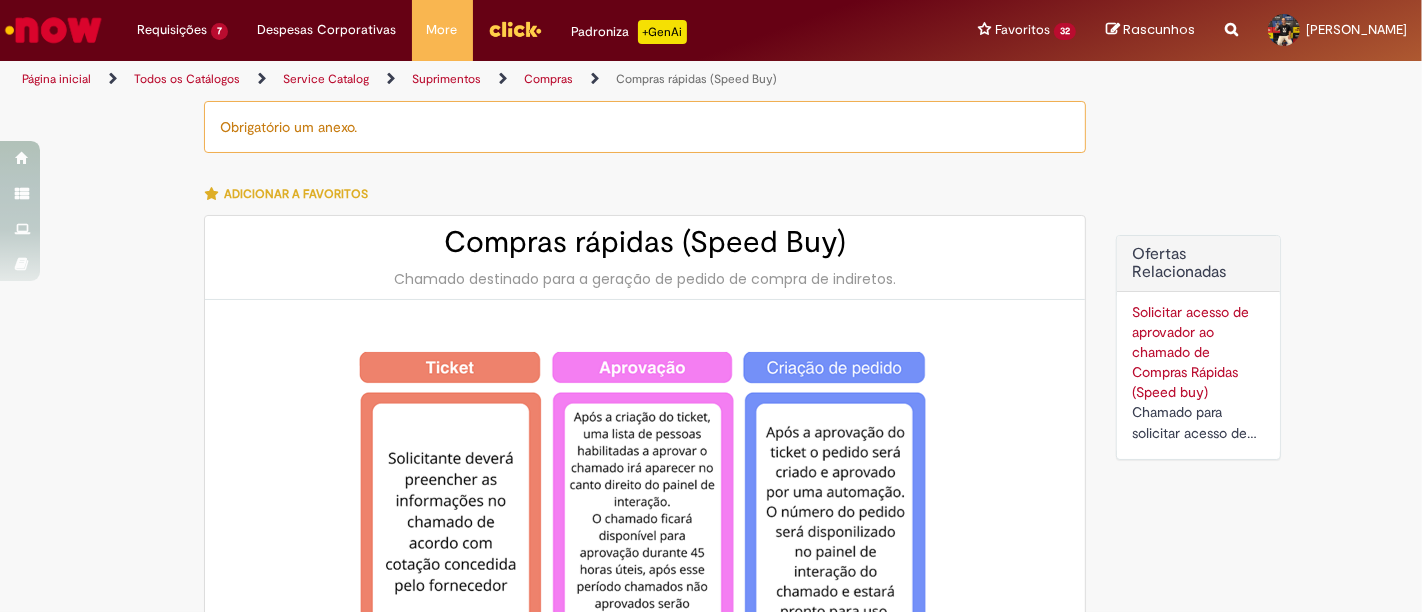 type on "********" 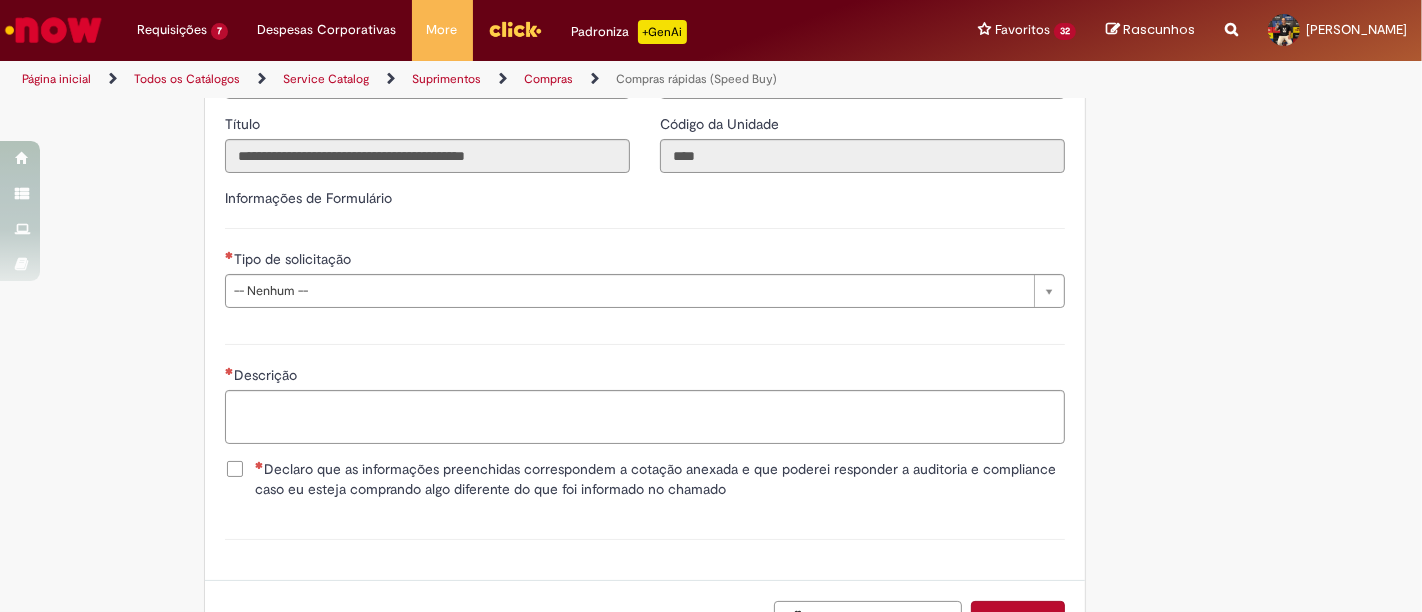 scroll, scrollTop: 2799, scrollLeft: 0, axis: vertical 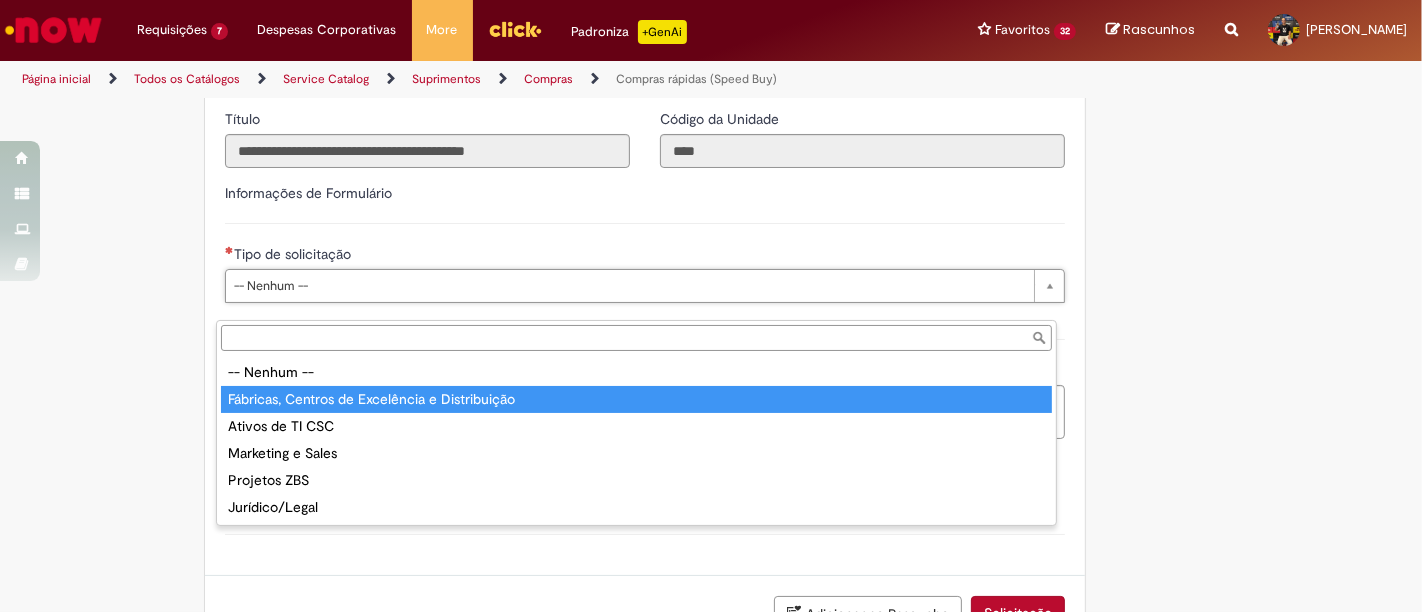 type on "**********" 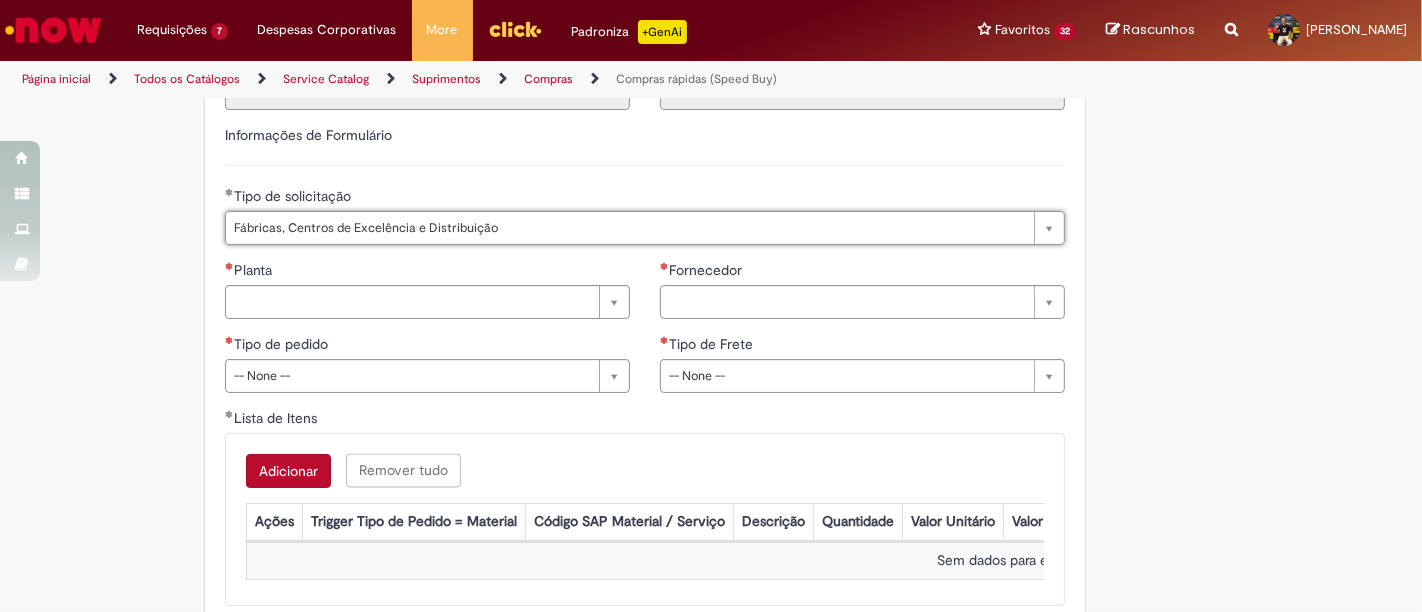 scroll, scrollTop: 2859, scrollLeft: 0, axis: vertical 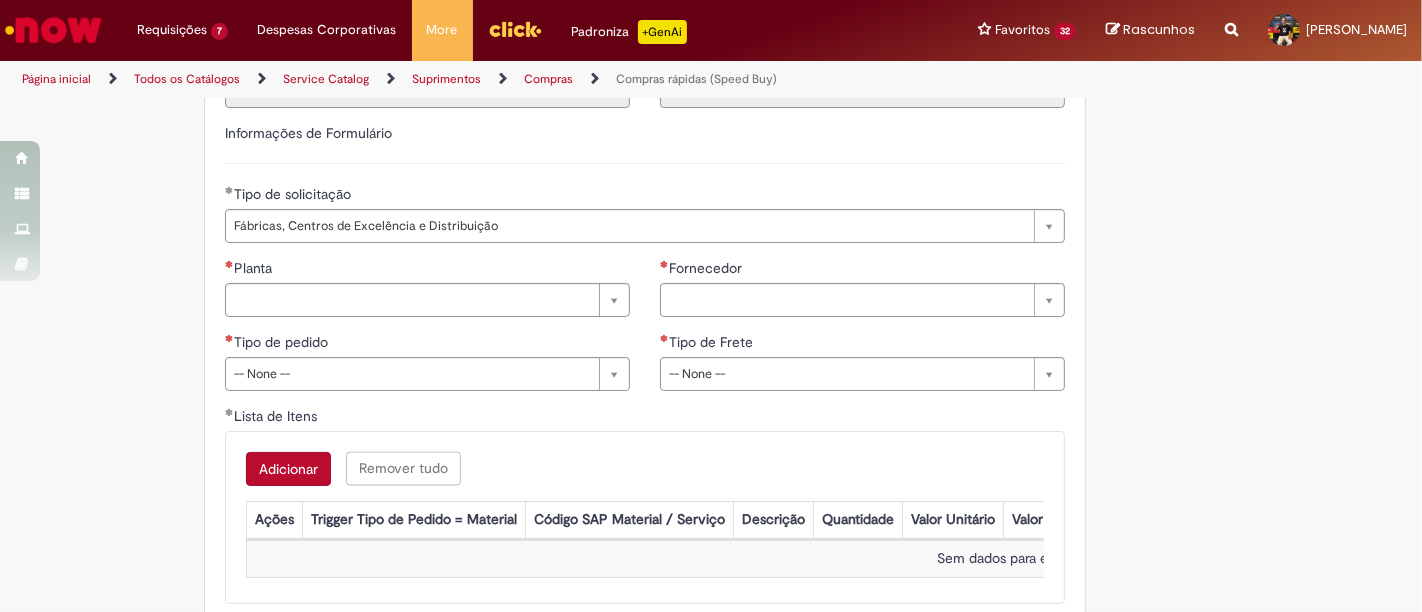 click on "Informações de Formulário" at bounding box center (645, 143) 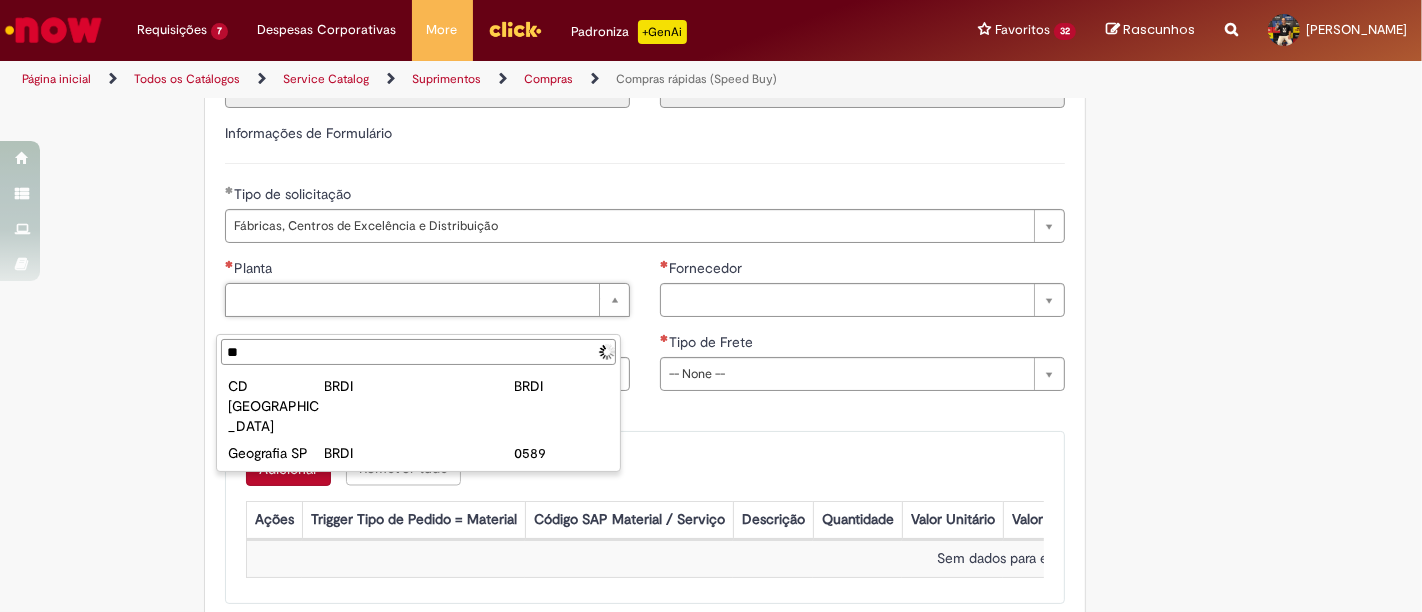 type on "*" 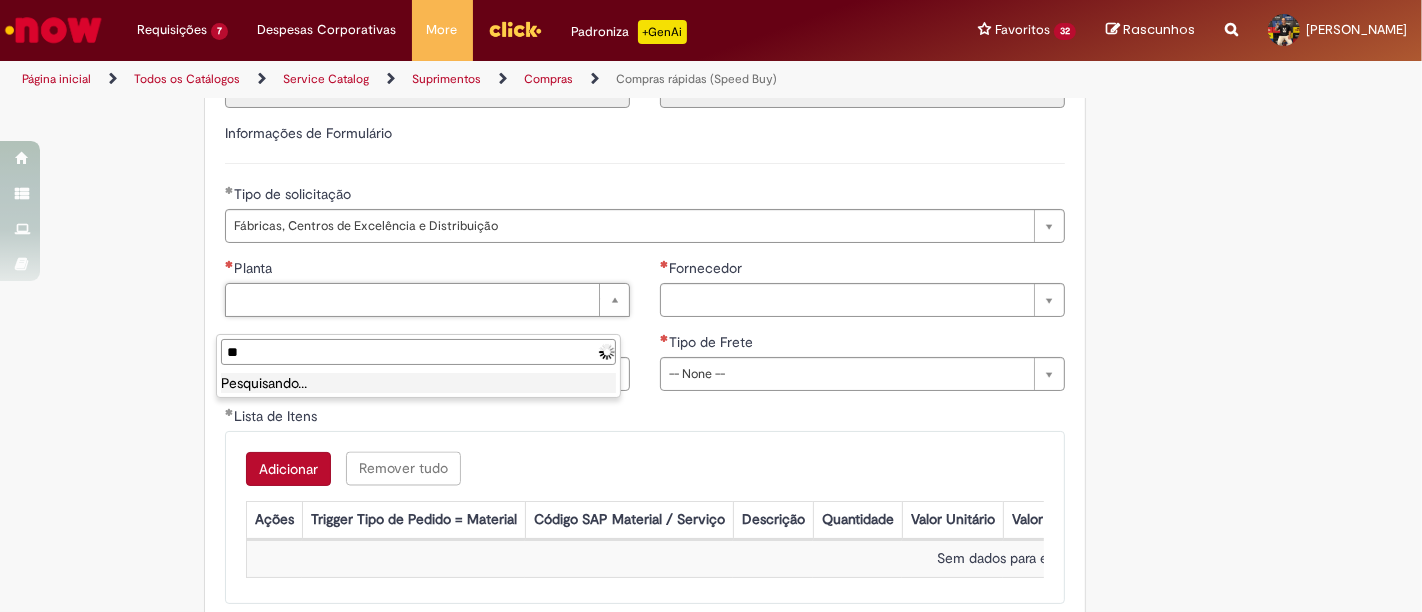 type on "*" 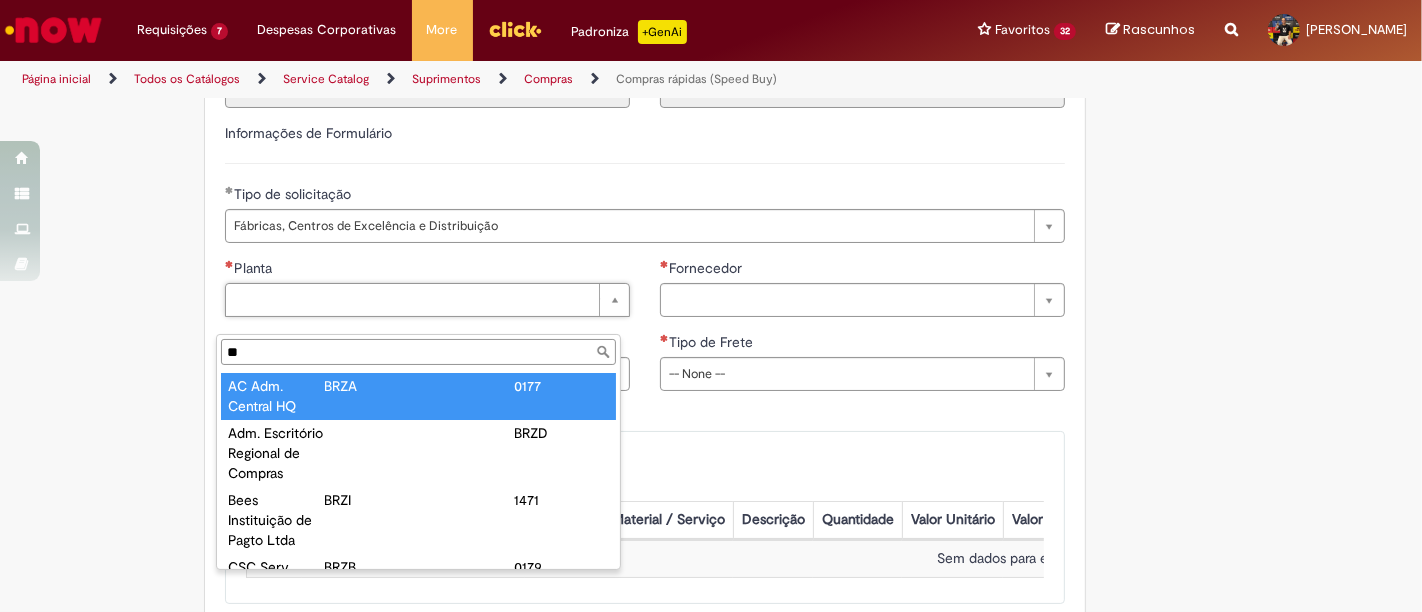 type on "*" 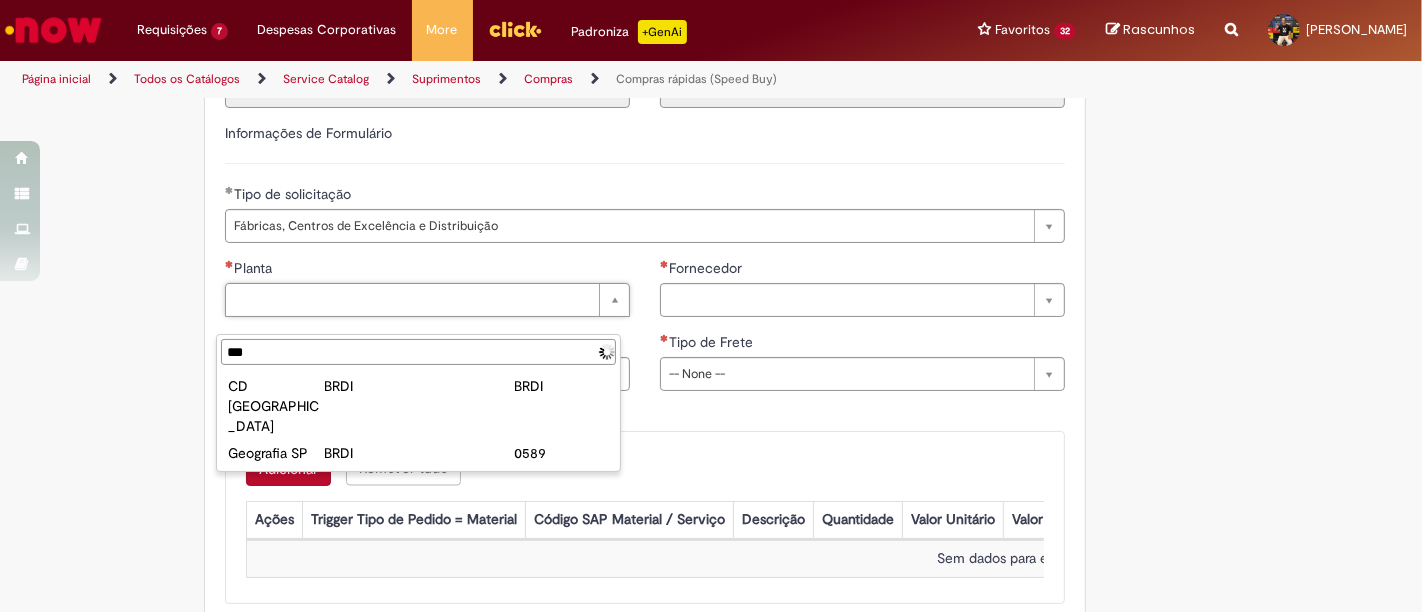 type on "****" 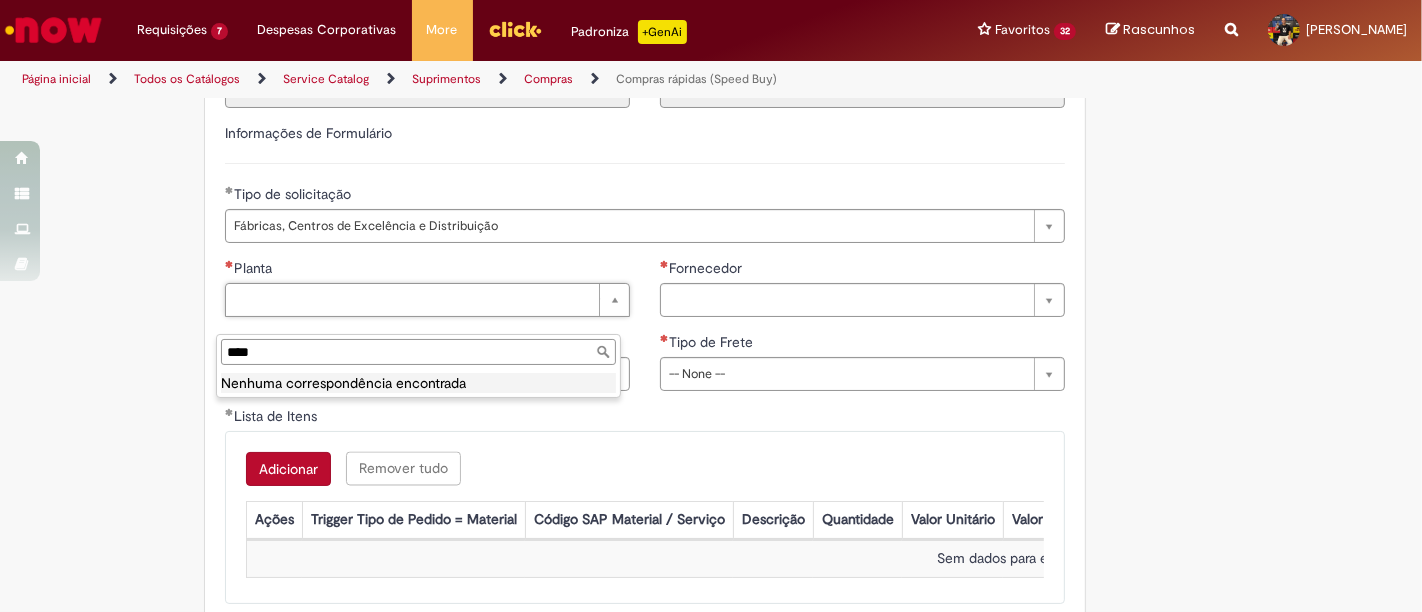 type on "****" 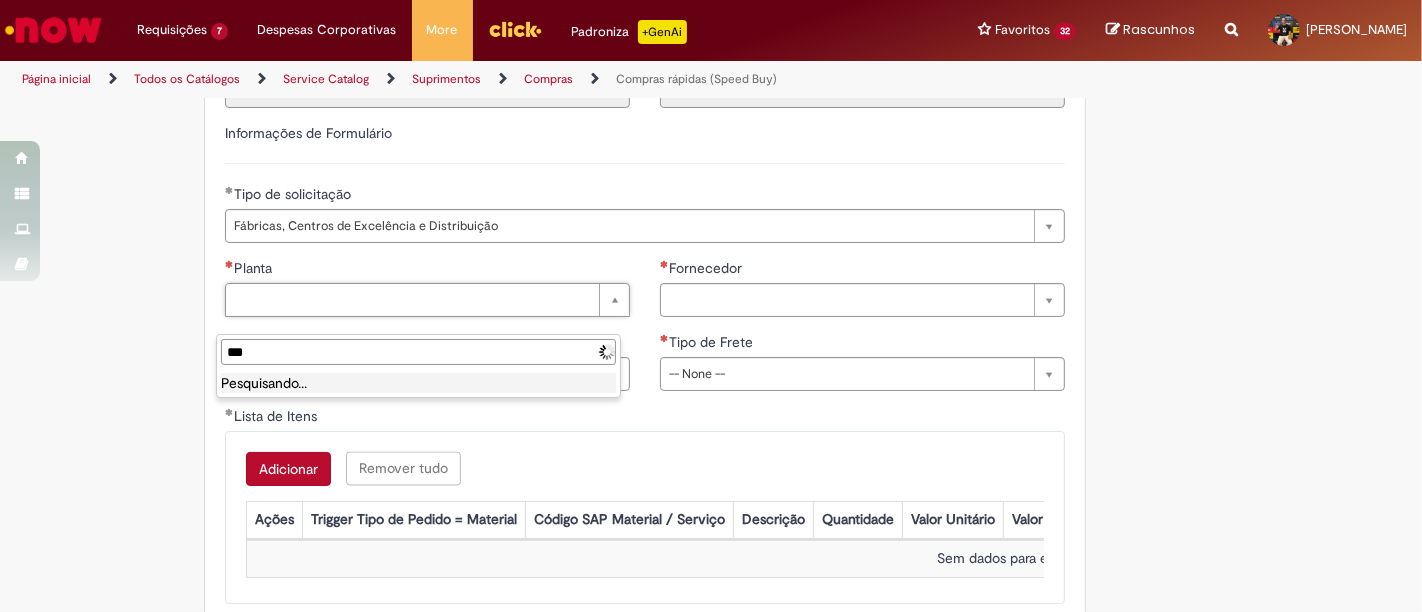 type on "****" 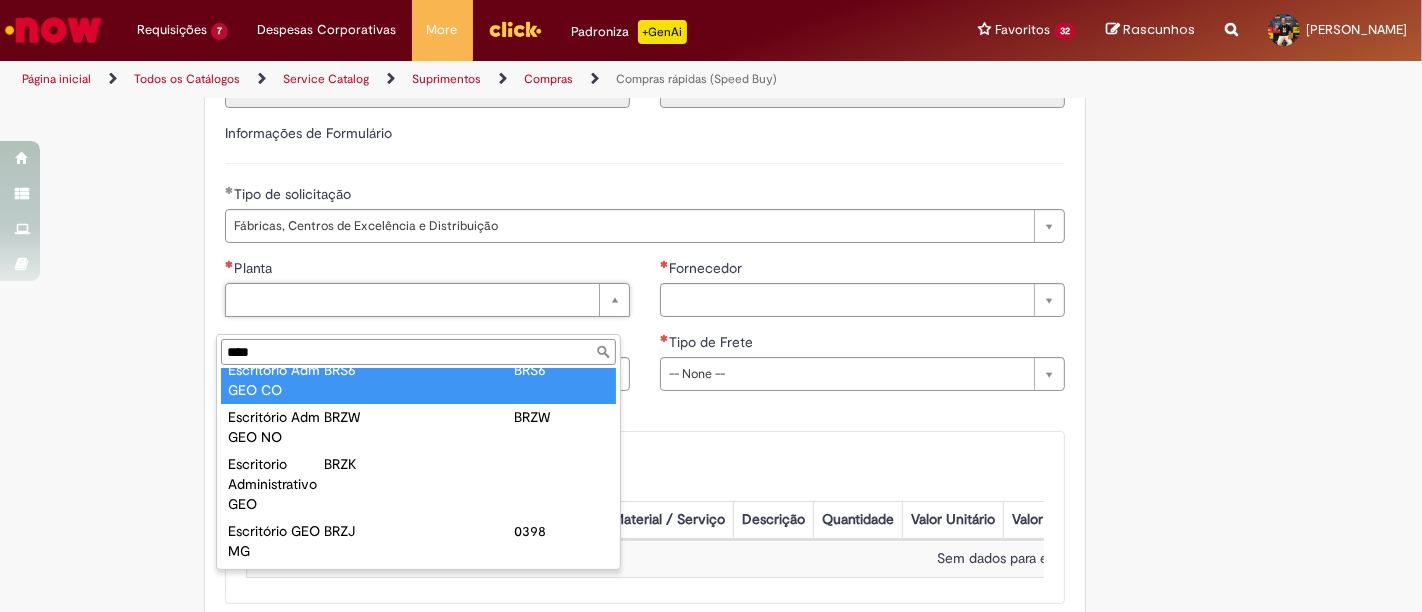 scroll, scrollTop: 102, scrollLeft: 0, axis: vertical 